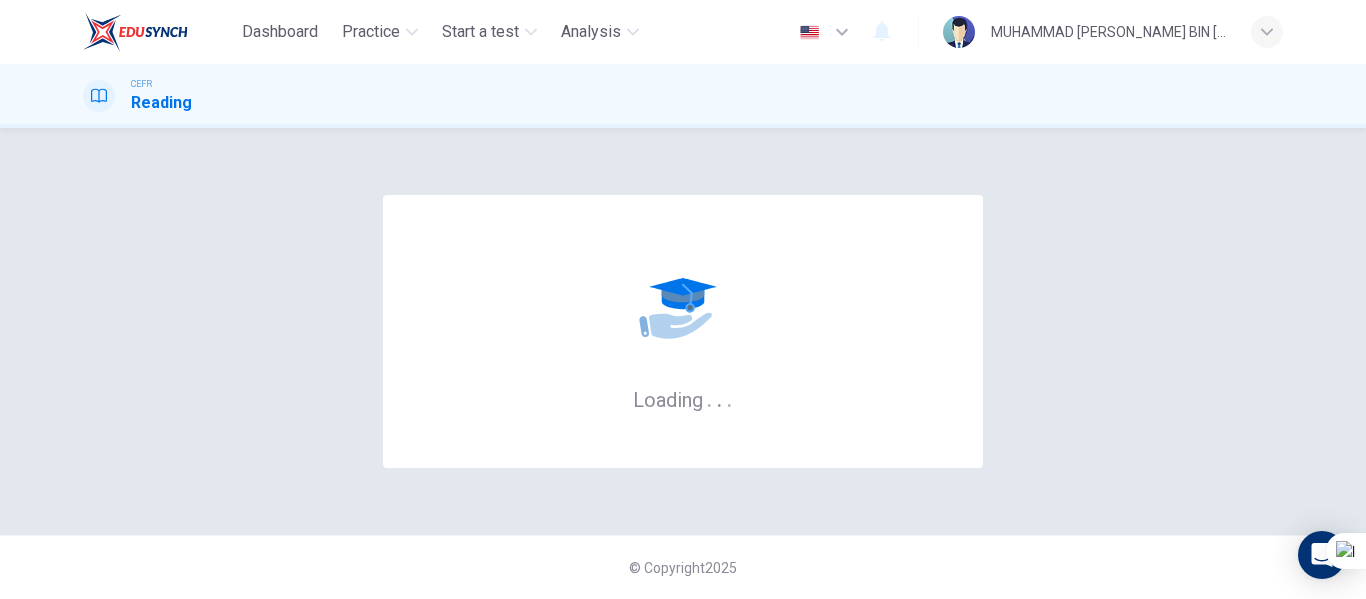 scroll, scrollTop: 0, scrollLeft: 0, axis: both 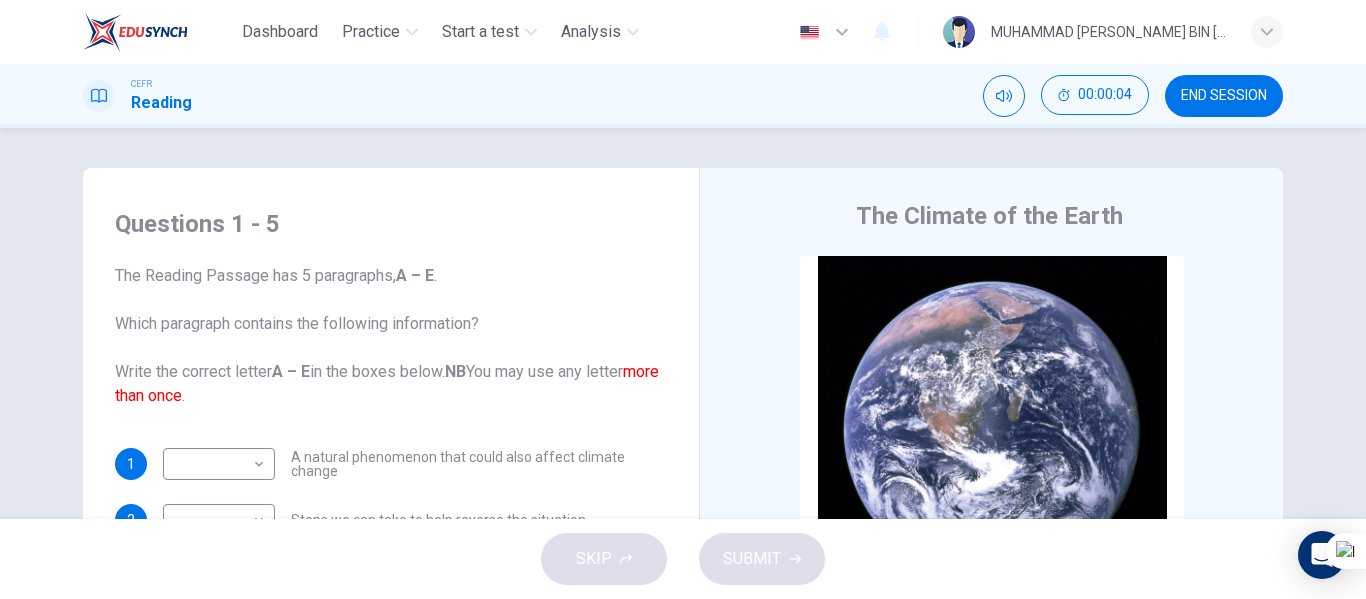 click on "Questions 1 - 5 The Reading Passage has 5 paragraphs,  A – E . Which paragraph contains the following information?  Write the correct letter  A – E  in the boxes below.
NB  You may use any letter  more than once . 1 ​ ​ A natural phenomenon that could also affect climate change 2 ​ ​ Steps we can take to help reverse the situation 3 ​ ​ An explanation of what climate change is 4 ​ ​ Organisations that want to help 5 ​ ​ Possible effects of climate change The Climate of the Earth CLICK TO ZOOM Click to Zoom A B C D E" at bounding box center [683, 323] 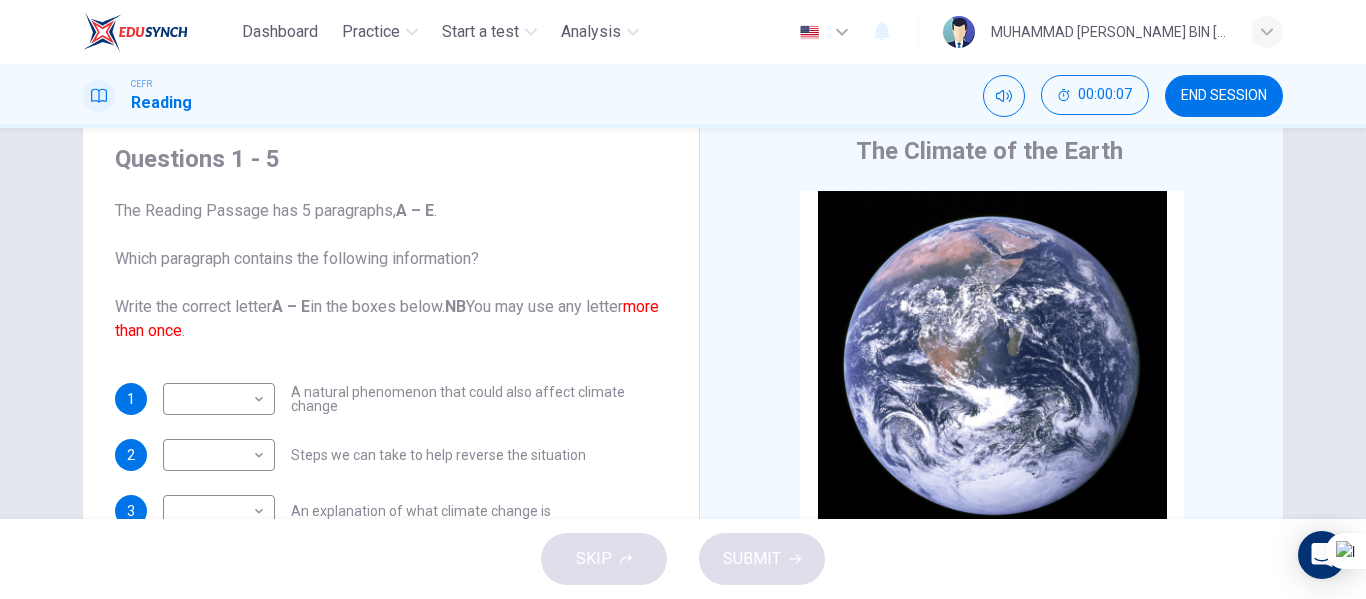 scroll, scrollTop: 100, scrollLeft: 0, axis: vertical 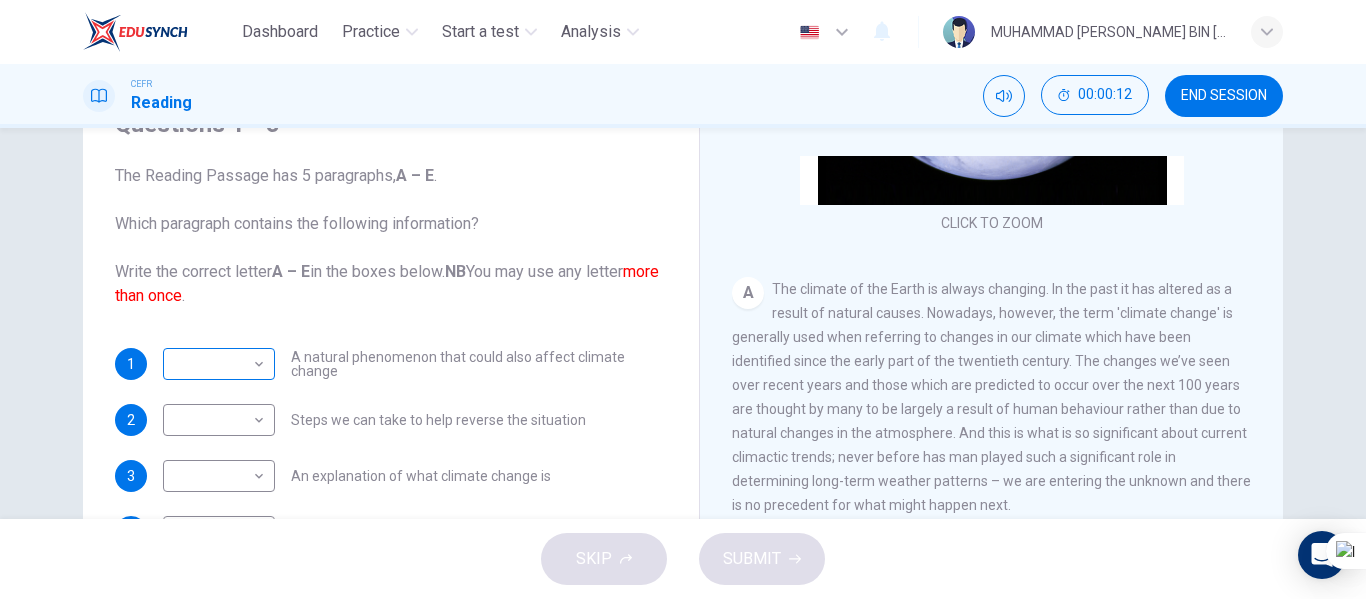 click on "Dashboard Practice Start a test Analysis English en ​ MUHAMMAD [PERSON_NAME] BIN [PERSON_NAME] CEFR Reading 00:00:12 END SESSION Questions 1 - 5 The Reading Passage has 5 paragraphs,  A – E . Which paragraph contains the following information?  Write the correct letter  A – E  in the boxes below.
NB  You may use any letter  more than once . 1 ​ ​ A natural phenomenon that could also affect climate change 2 ​ ​ Steps we can take to help reverse the situation 3 ​ ​ An explanation of what climate change is 4 ​ ​ Organisations that want to help 5 ​ ​ Possible effects of climate change The Climate of the Earth CLICK TO ZOOM Click to Zoom A B C D E SKIP SUBMIT EduSynch - Online Language Proficiency Testing
Dashboard Practice Start a test Analysis Notifications © Copyright  2025" at bounding box center [683, 299] 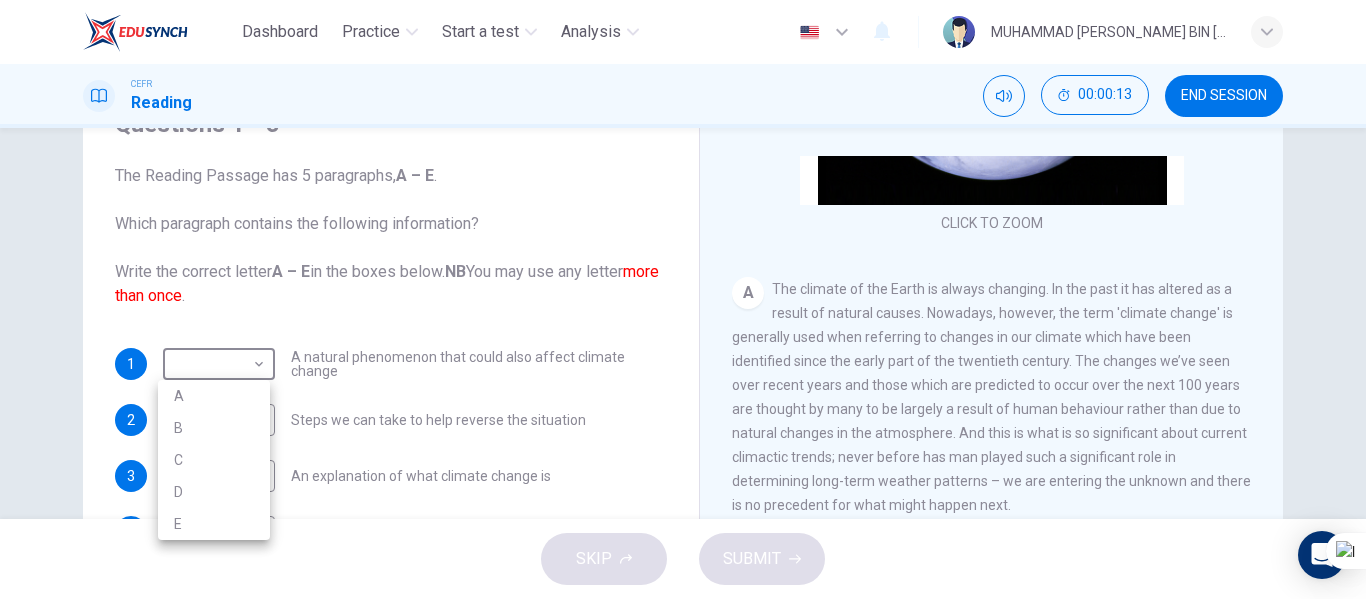 click at bounding box center (683, 299) 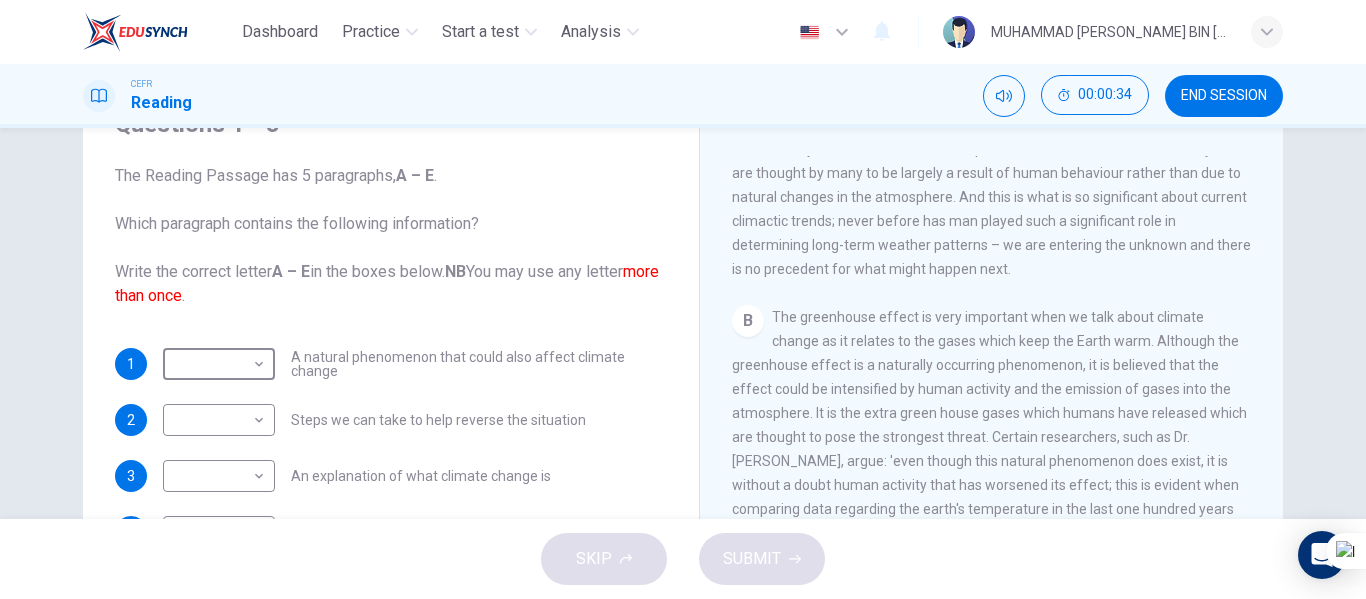 scroll, scrollTop: 600, scrollLeft: 0, axis: vertical 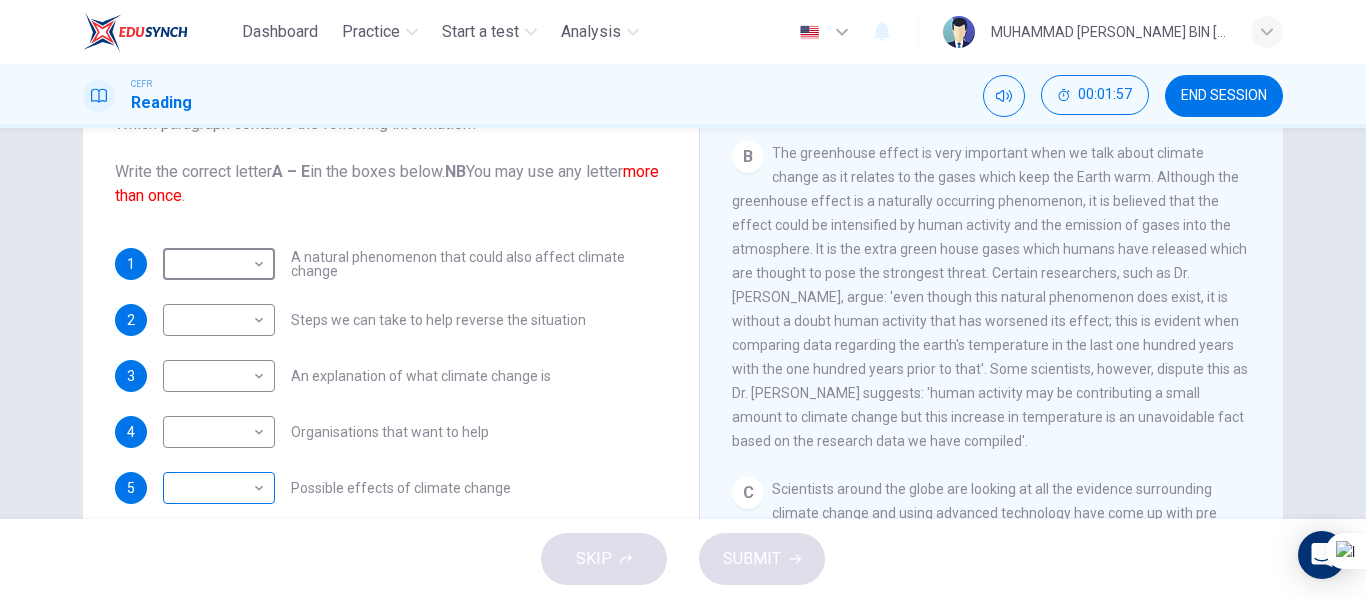 click on "Dashboard Practice Start a test Analysis English en ​ MUHAMMAD [PERSON_NAME] BIN [PERSON_NAME] CEFR Reading 00:01:57 END SESSION Questions 1 - 5 The Reading Passage has 5 paragraphs,  A – E . Which paragraph contains the following information?  Write the correct letter  A – E  in the boxes below.
NB  You may use any letter  more than once . 1 ​ ​ A natural phenomenon that could also affect climate change 2 ​ ​ Steps we can take to help reverse the situation 3 ​ ​ An explanation of what climate change is 4 ​ ​ Organisations that want to help 5 ​ ​ Possible effects of climate change The Climate of the Earth CLICK TO ZOOM Click to Zoom A B C D E SKIP SUBMIT EduSynch - Online Language Proficiency Testing
Dashboard Practice Start a test Analysis Notifications © Copyright  2025" at bounding box center (683, 299) 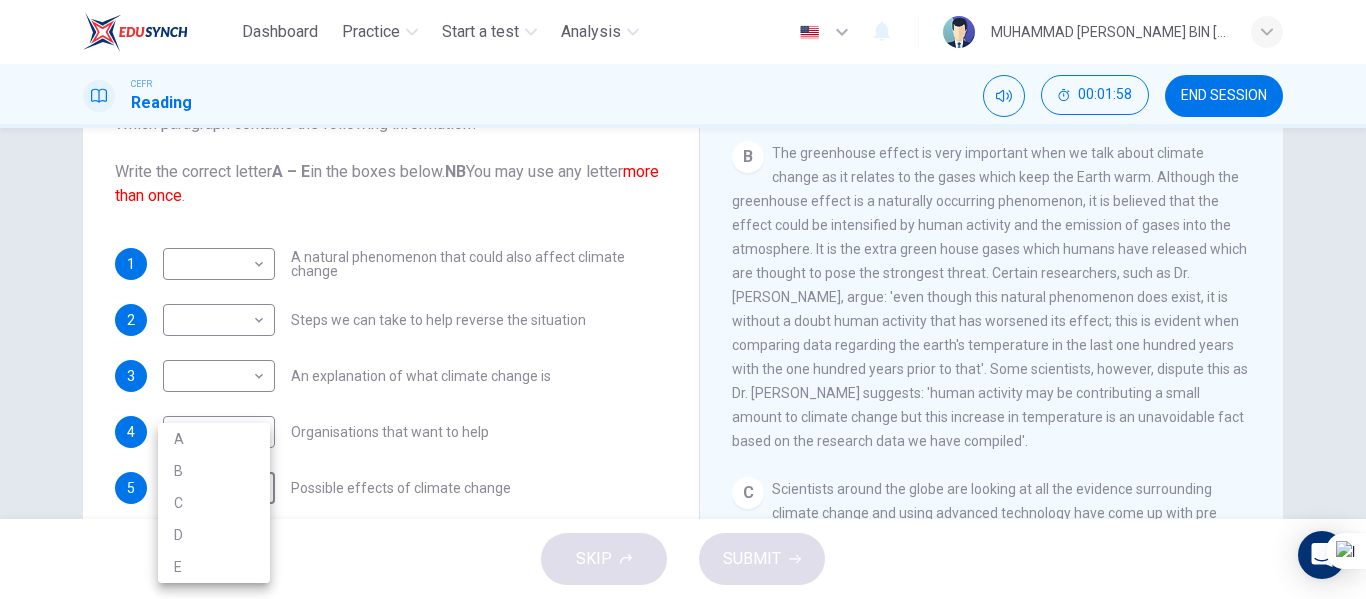 click on "B" at bounding box center (214, 471) 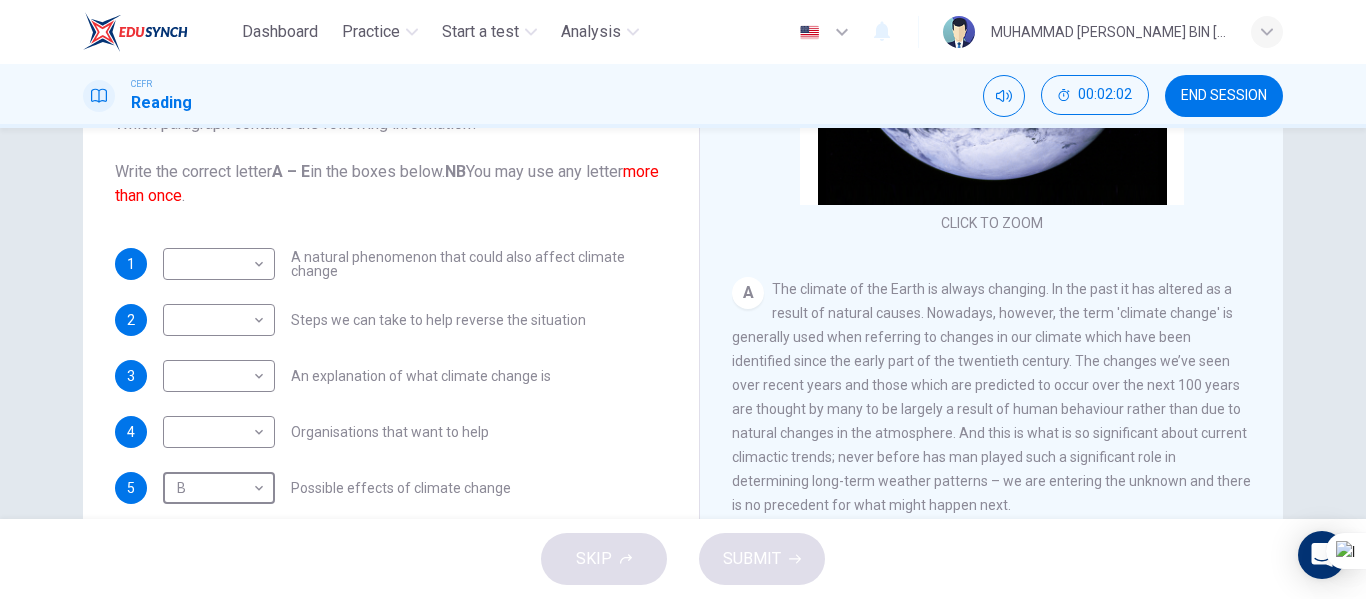 scroll, scrollTop: 300, scrollLeft: 0, axis: vertical 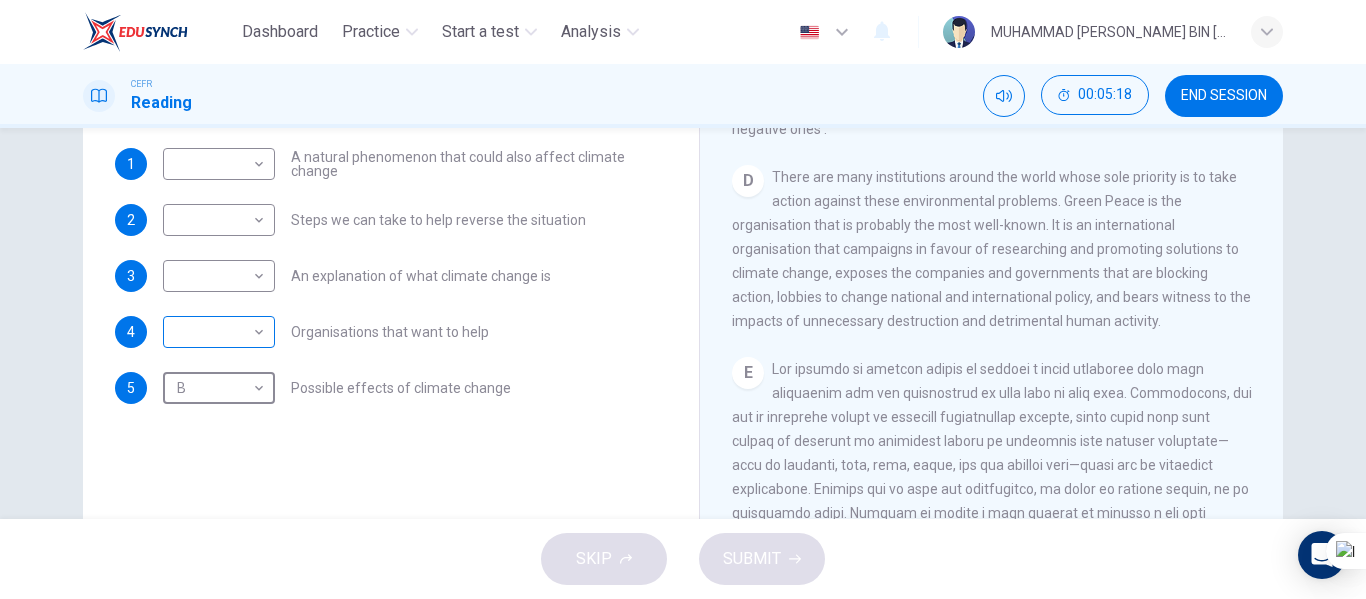 click on "Dashboard Practice Start a test Analysis English en ​ MUHAMMAD [PERSON_NAME] BIN [PERSON_NAME] CEFR Reading 00:05:18 END SESSION Questions 1 - 5 The Reading Passage has 5 paragraphs,  A – E . Which paragraph contains the following information?  Write the correct letter  A – E  in the boxes below.
NB  You may use any letter  more than once . 1 ​ ​ A natural phenomenon that could also affect climate change 2 ​ ​ Steps we can take to help reverse the situation 3 ​ ​ An explanation of what climate change is 4 ​ ​ Organisations that want to help 5 B B ​ Possible effects of climate change The Climate of the Earth CLICK TO ZOOM Click to Zoom A B C D E SKIP SUBMIT EduSynch - Online Language Proficiency Testing
Dashboard Practice Start a test Analysis Notifications © Copyright  2025" at bounding box center (683, 299) 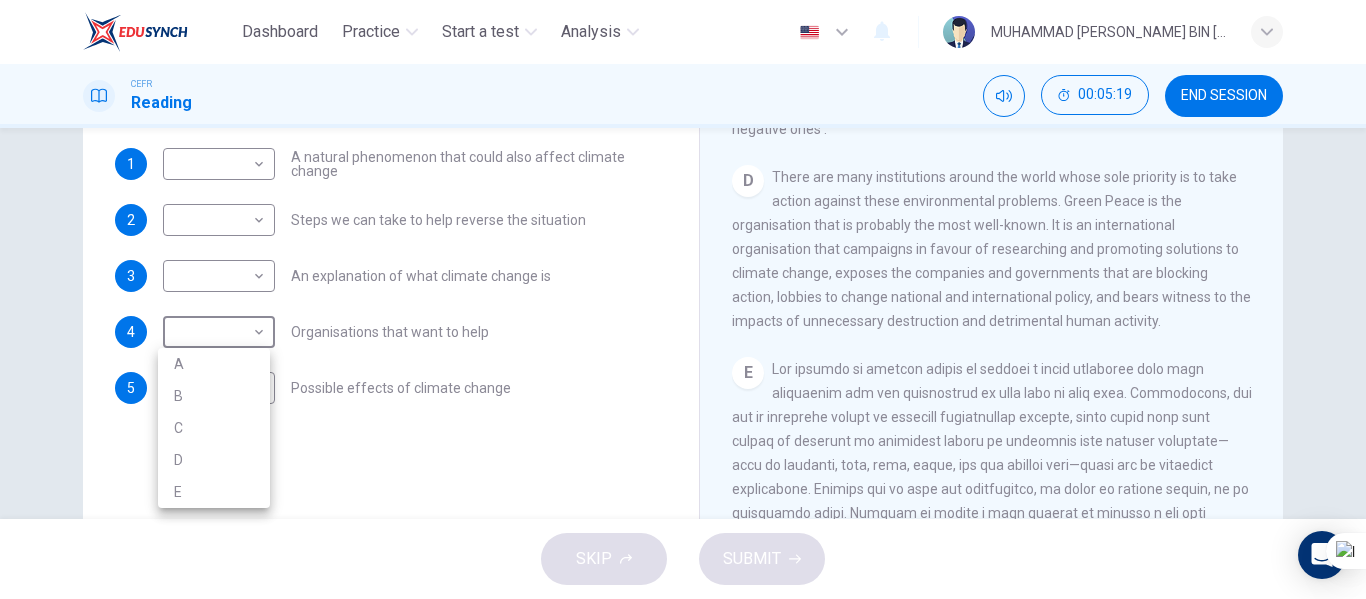 click on "D" at bounding box center (214, 460) 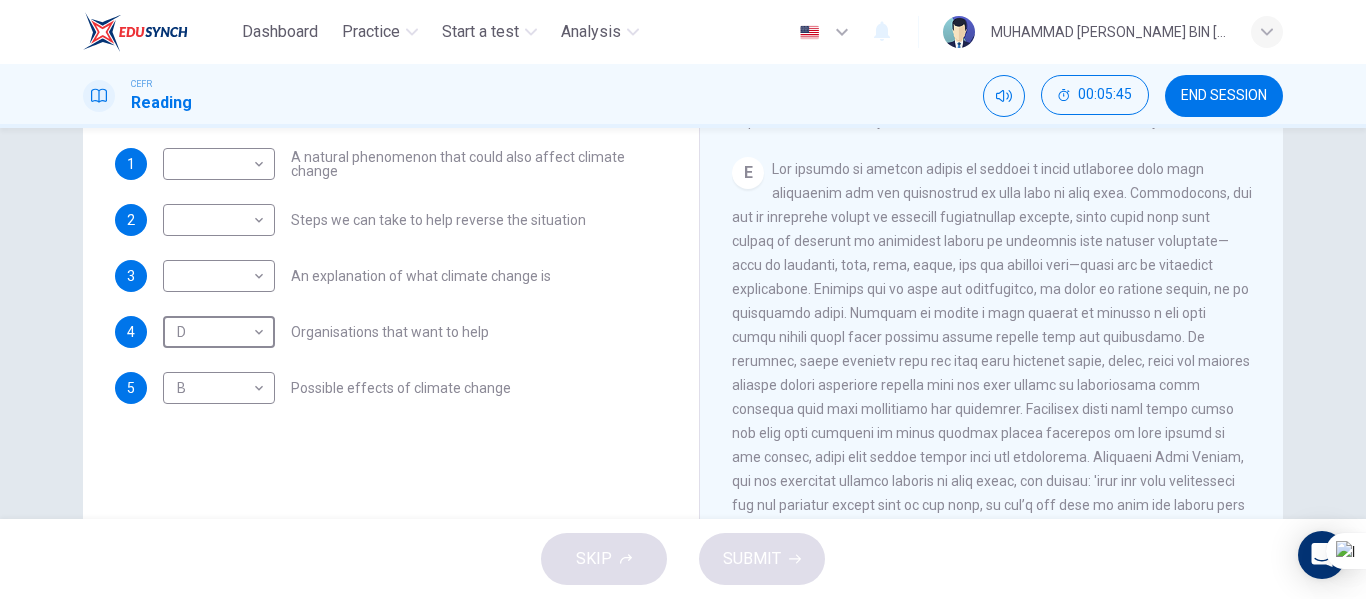 scroll, scrollTop: 1359, scrollLeft: 0, axis: vertical 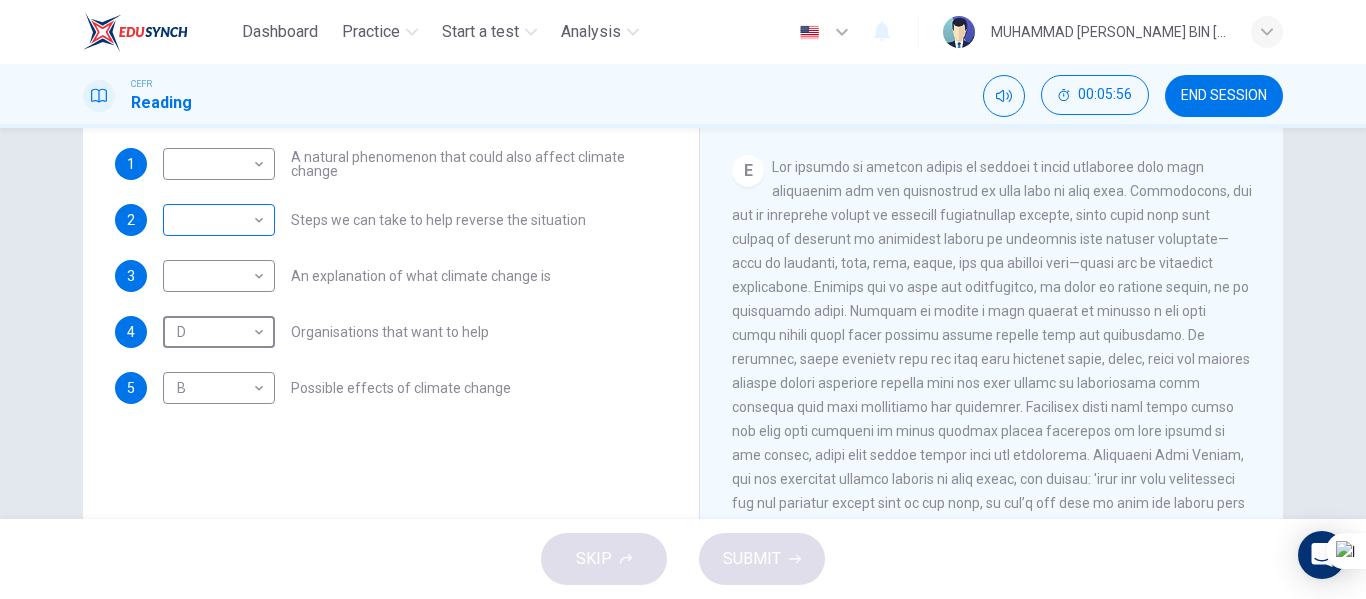 click on "Dashboard Practice Start a test Analysis English en ​ MUHAMMAD [PERSON_NAME] BIN [PERSON_NAME] CEFR Reading 00:05:56 END SESSION Questions 1 - 5 The Reading Passage has 5 paragraphs,  A – E . Which paragraph contains the following information?  Write the correct letter  A – E  in the boxes below.
NB  You may use any letter  more than once . 1 ​ ​ A natural phenomenon that could also affect climate change 2 ​ ​ Steps we can take to help reverse the situation 3 ​ ​ An explanation of what climate change is 4 D D ​ Organisations that want to help 5 B B ​ Possible effects of climate change The Climate of the Earth CLICK TO ZOOM Click to Zoom A B C D E SKIP SUBMIT EduSynch - Online Language Proficiency Testing
Dashboard Practice Start a test Analysis Notifications © Copyright  2025" at bounding box center (683, 299) 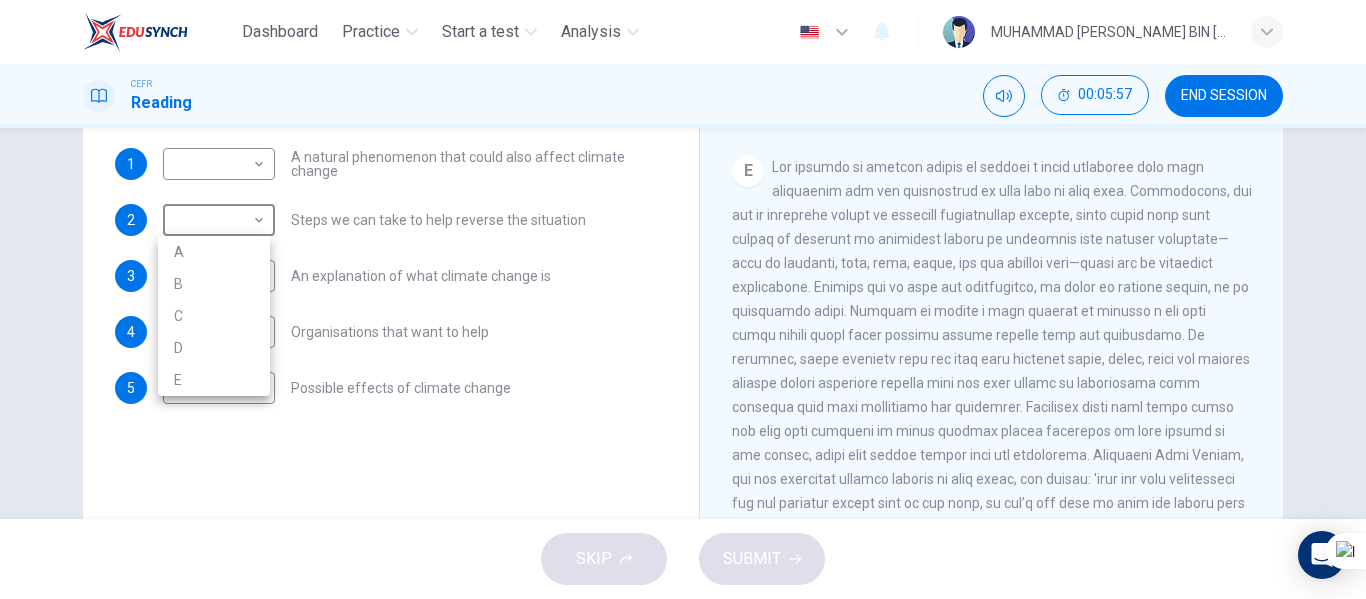 click on "E" at bounding box center (214, 380) 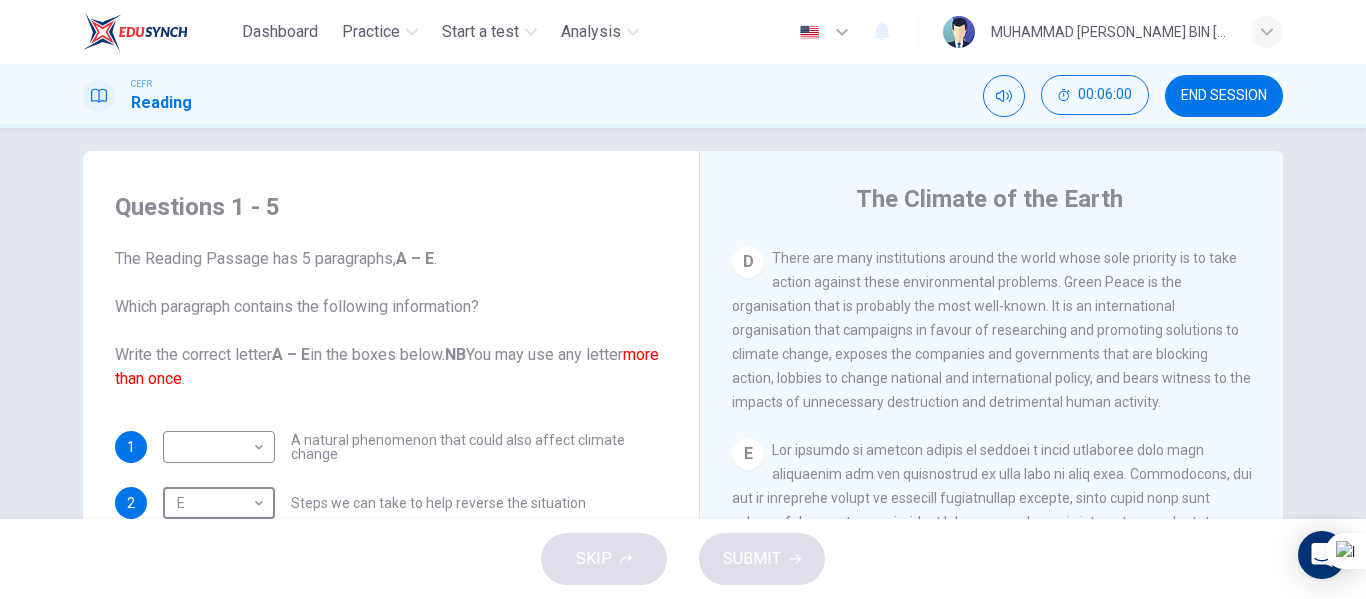 scroll, scrollTop: 0, scrollLeft: 0, axis: both 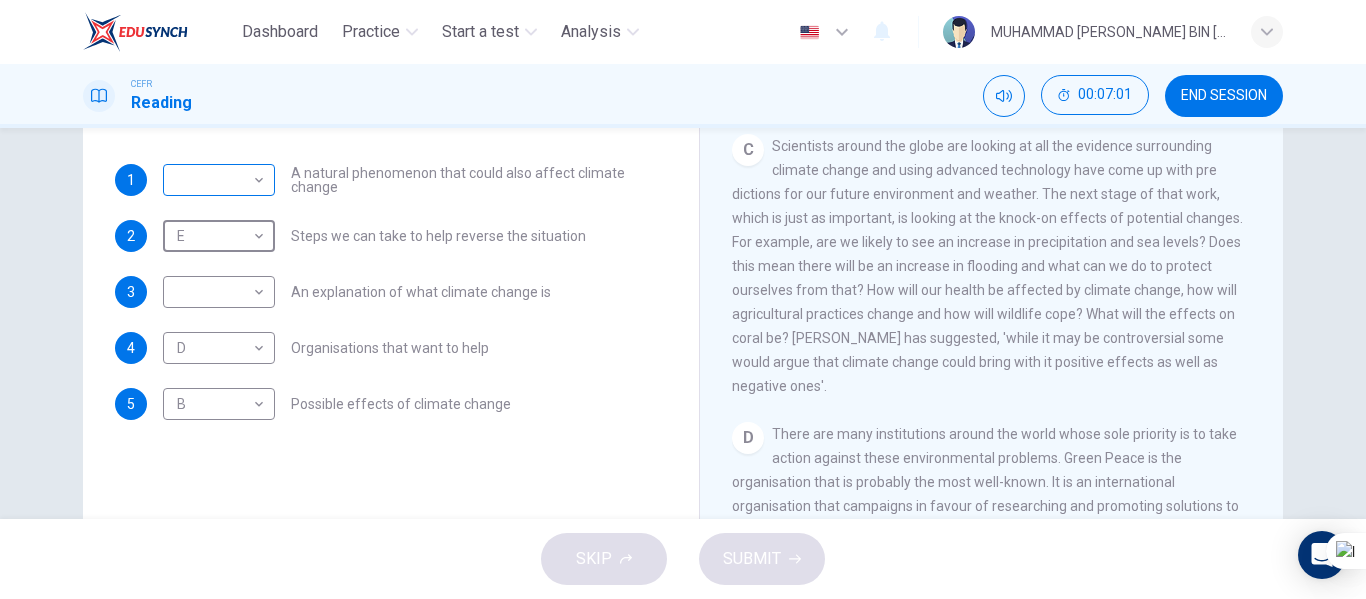 click on "Dashboard Practice Start a test Analysis English en ​ MUHAMMAD [PERSON_NAME] BIN [PERSON_NAME] CEFR Reading 00:07:01 END SESSION Questions 1 - 5 The Reading Passage has 5 paragraphs,  A – E . Which paragraph contains the following information?  Write the correct letter  A – E  in the boxes below.
NB  You may use any letter  more than once . 1 ​ ​ A natural phenomenon that could also affect climate change 2 E E ​ Steps we can take to help reverse the situation 3 ​ ​ An explanation of what climate change is 4 D D ​ Organisations that want to help 5 B B ​ Possible effects of climate change The Climate of the Earth CLICK TO ZOOM Click to Zoom A B C D E SKIP SUBMIT EduSynch - Online Language Proficiency Testing
Dashboard Practice Start a test Analysis Notifications © Copyright  2025" at bounding box center [683, 299] 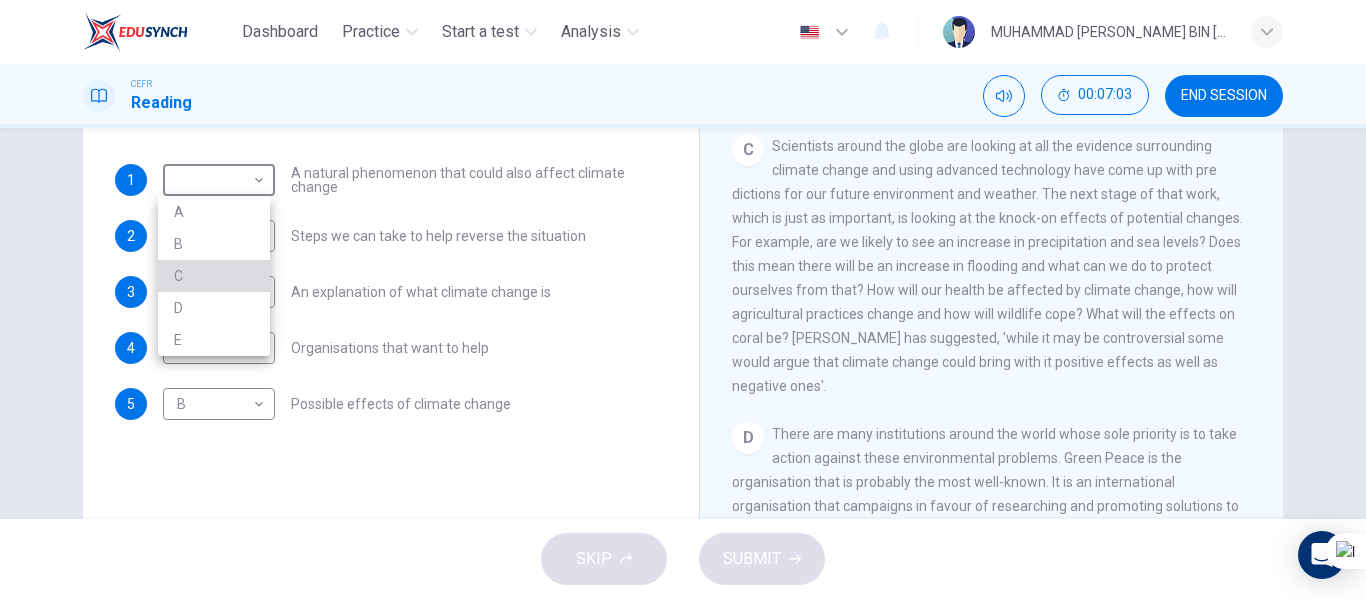 click on "C" at bounding box center [214, 276] 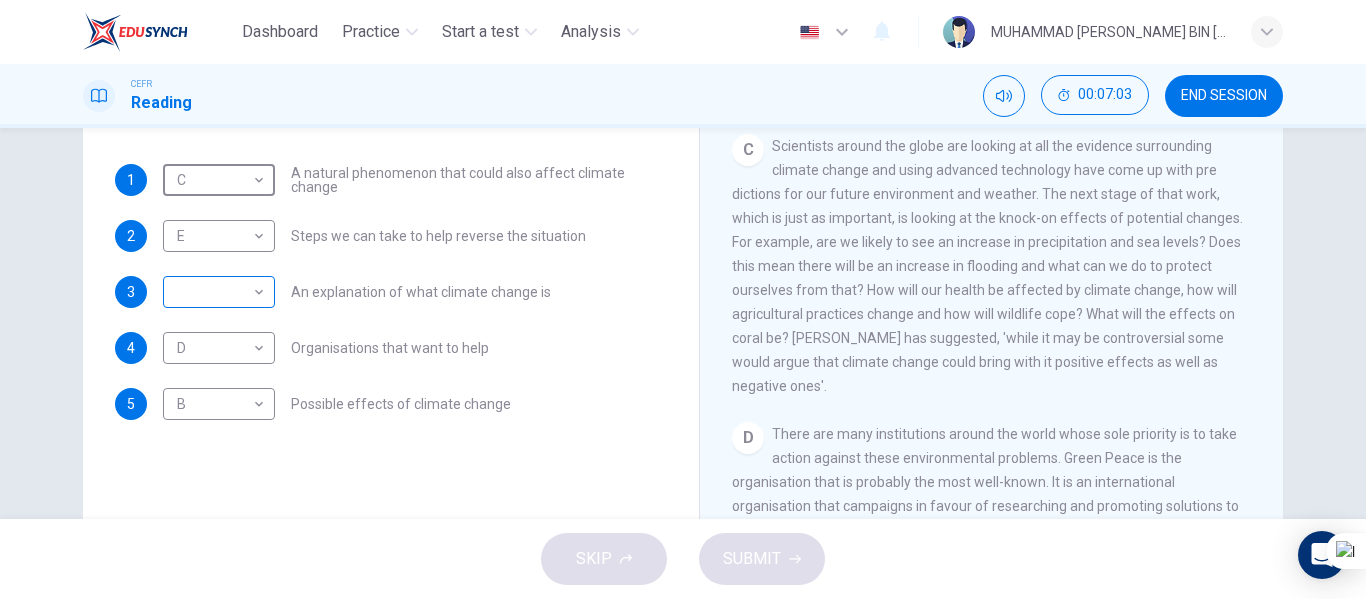 click on "Dashboard Practice Start a test Analysis English en ​ MUHAMMAD [PERSON_NAME] BIN [PERSON_NAME] CEFR Reading 00:07:03 END SESSION Questions 1 - 5 The Reading Passage has 5 paragraphs,  A – E . Which paragraph contains the following information?  Write the correct letter  A – E  in the boxes below.
NB  You may use any letter  more than once . 1 C C ​ A natural phenomenon that could also affect climate change 2 E E ​ Steps we can take to help reverse the situation 3 ​ ​ An explanation of what climate change is 4 D D ​ Organisations that want to help 5 B B ​ Possible effects of climate change The Climate of the Earth CLICK TO ZOOM Click to Zoom A B C D E SKIP SUBMIT EduSynch - Online Language Proficiency Testing
Dashboard Practice Start a test Analysis Notifications © Copyright  2025" at bounding box center (683, 299) 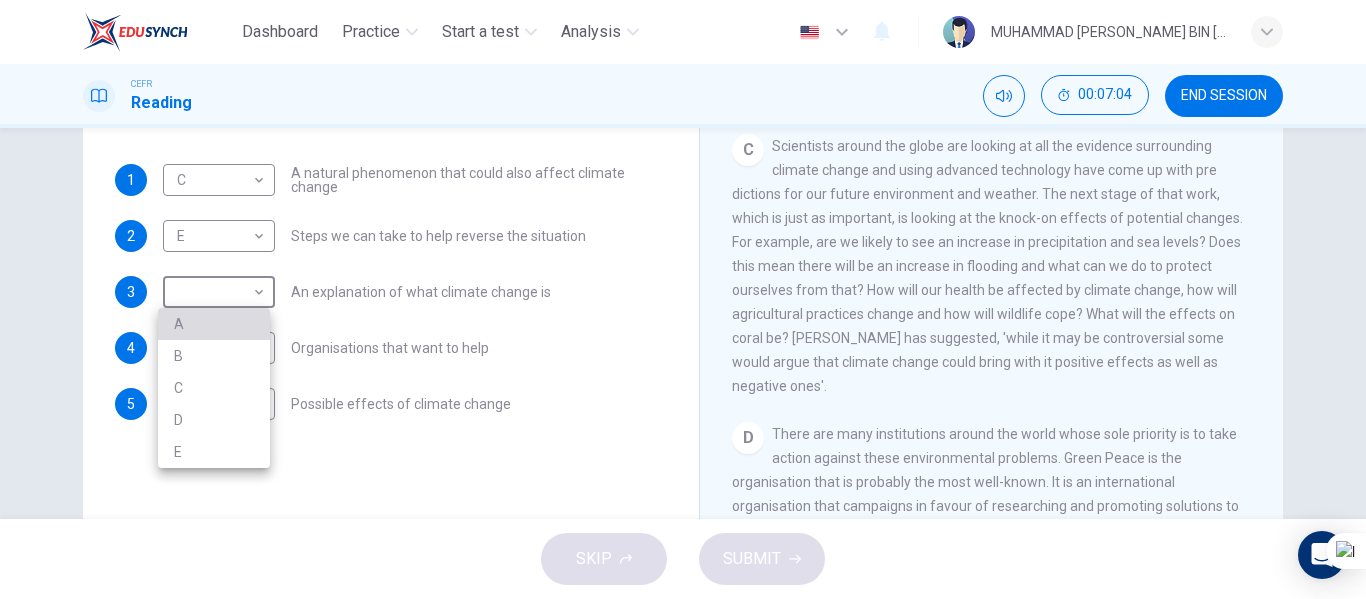 click on "A" at bounding box center [214, 324] 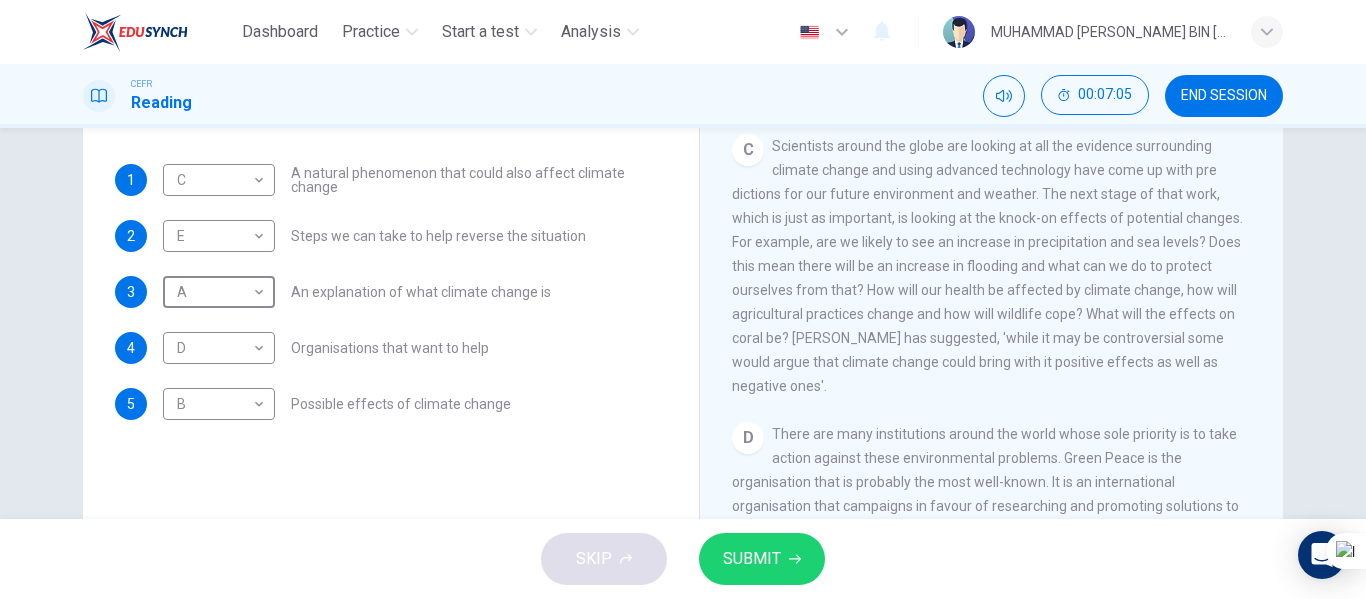 click on "SUBMIT" at bounding box center [762, 559] 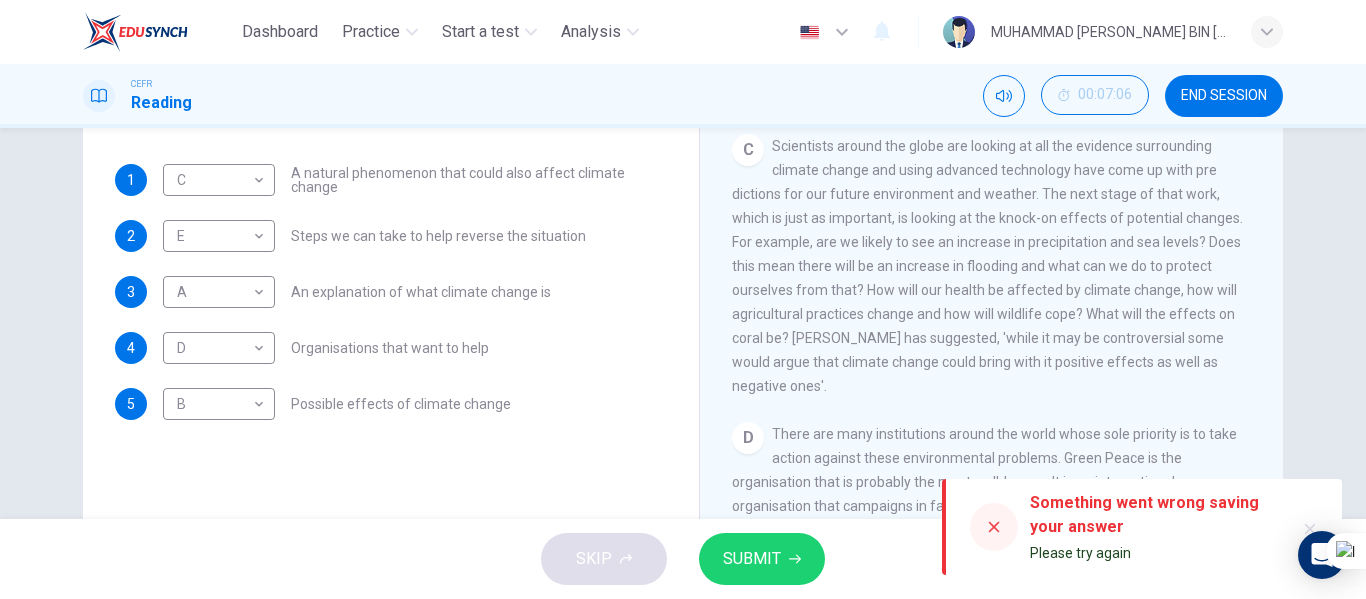 click on "SUBMIT" at bounding box center (762, 559) 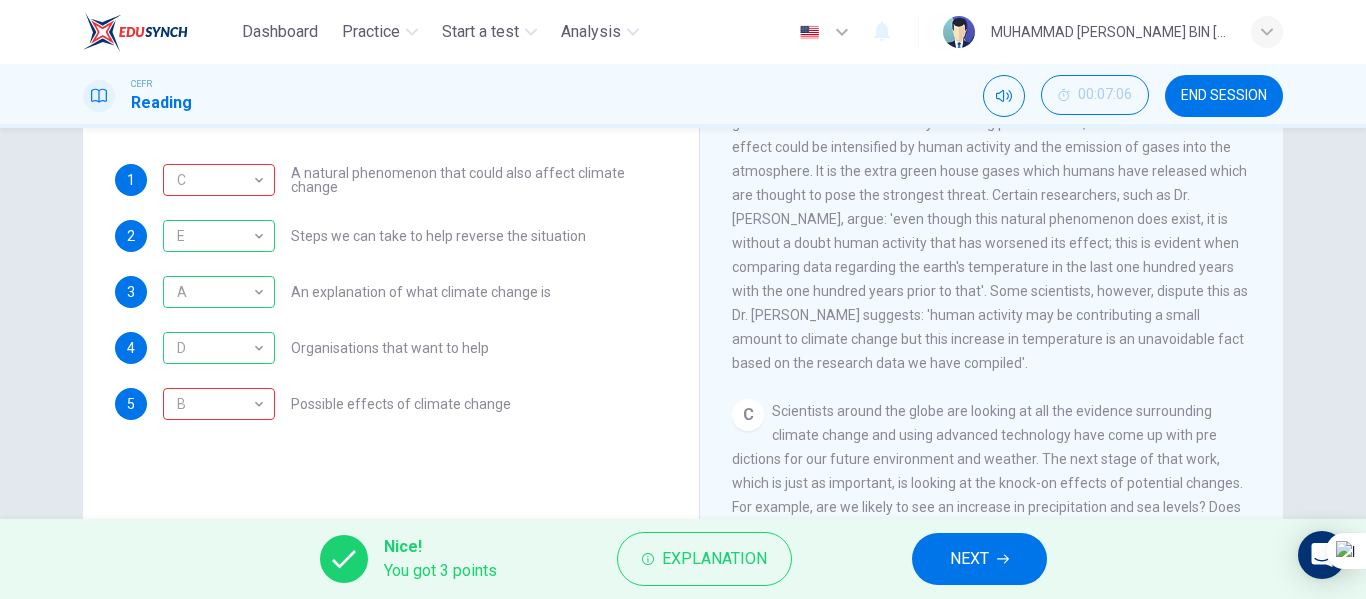 scroll, scrollTop: 559, scrollLeft: 0, axis: vertical 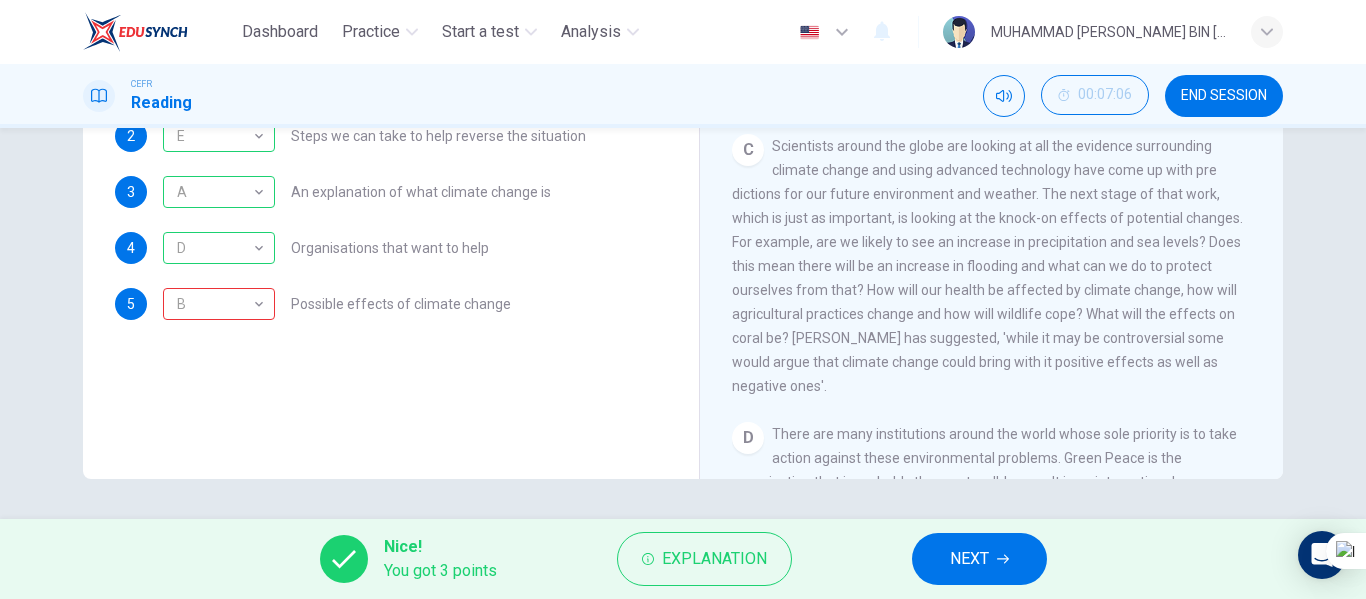 click on "NEXT" at bounding box center (979, 559) 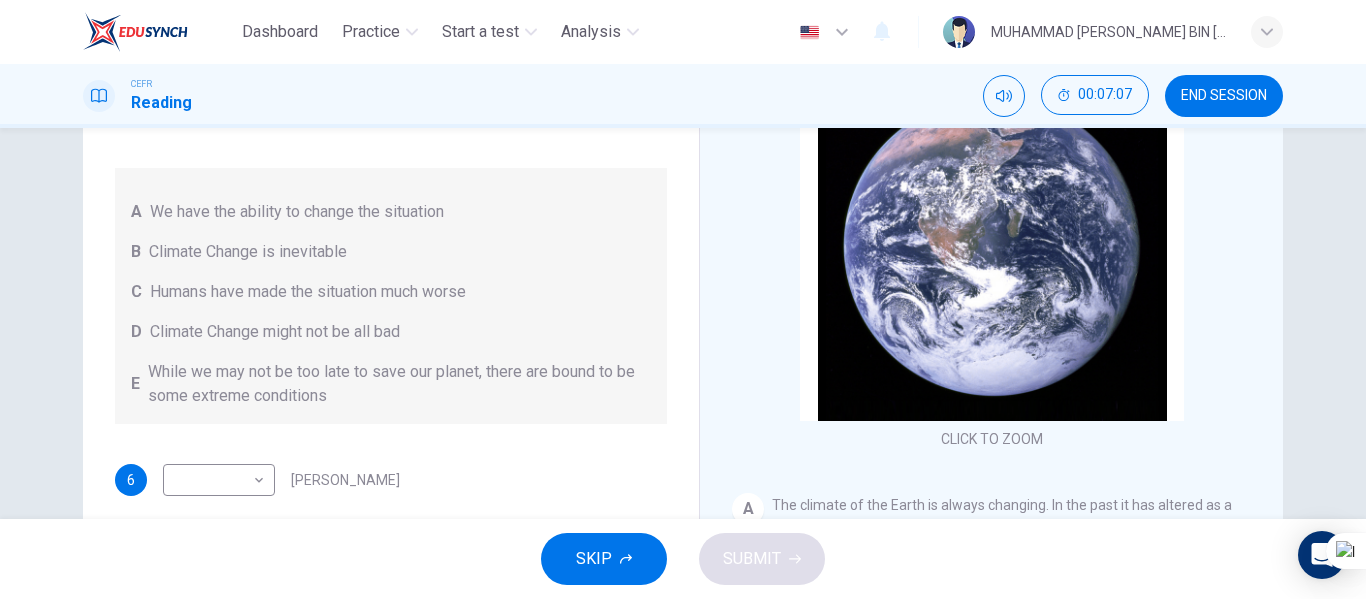 scroll, scrollTop: 84, scrollLeft: 0, axis: vertical 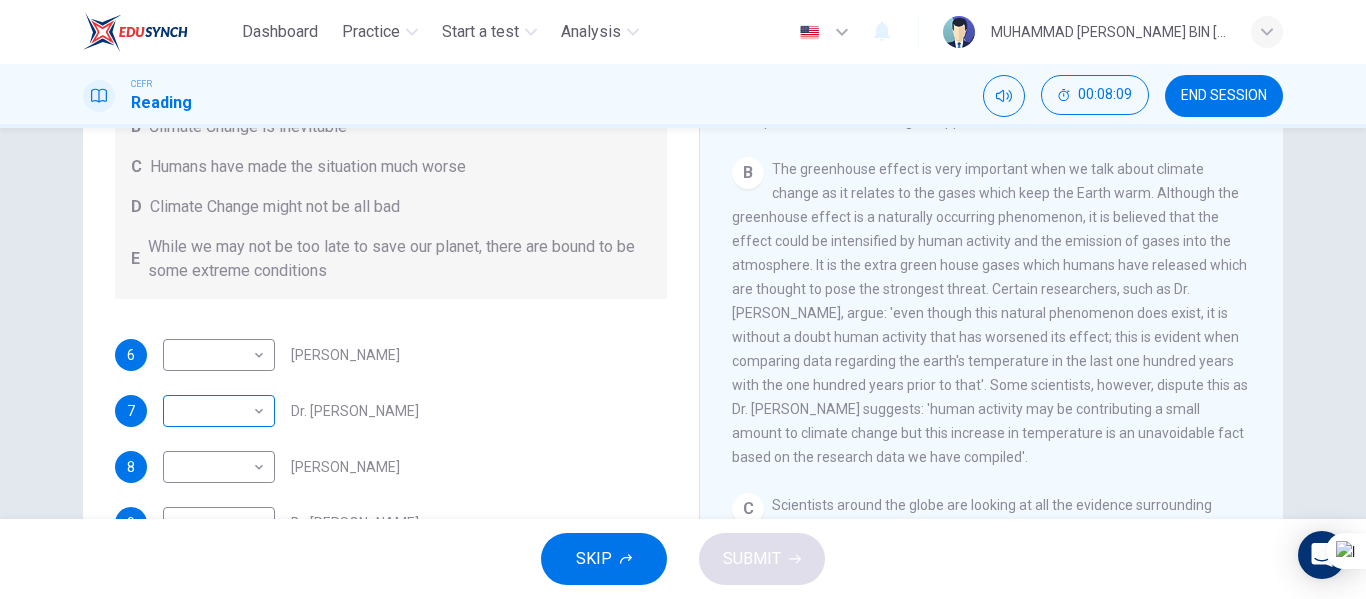 click on "Dashboard Practice Start a test Analysis English en ​ MUHAMMAD [PERSON_NAME] BIN [PERSON_NAME] CEFR Reading 00:08:09 END SESSION Questions 6 - 9 Look at the following people and the list of statements below. Match each person with the correct statement,  A – E . A We have the ability to change the situation B Climate Change is inevitable C Humans have made the situation much worse D Climate Change might not be all bad E While we may not be too late to save our planet, there are bound to be some extreme conditions 6 ​ ​ [PERSON_NAME] 7 ​ ​ Dr. [PERSON_NAME] 8 ​ ​ [PERSON_NAME] 9 ​ ​ Dr. [PERSON_NAME] The Climate of the Earth CLICK TO ZOOM Click to Zoom A B C D E SKIP SUBMIT EduSynch - Online Language Proficiency Testing
Dashboard Practice Start a test Analysis Notifications © Copyright  2025" at bounding box center [683, 299] 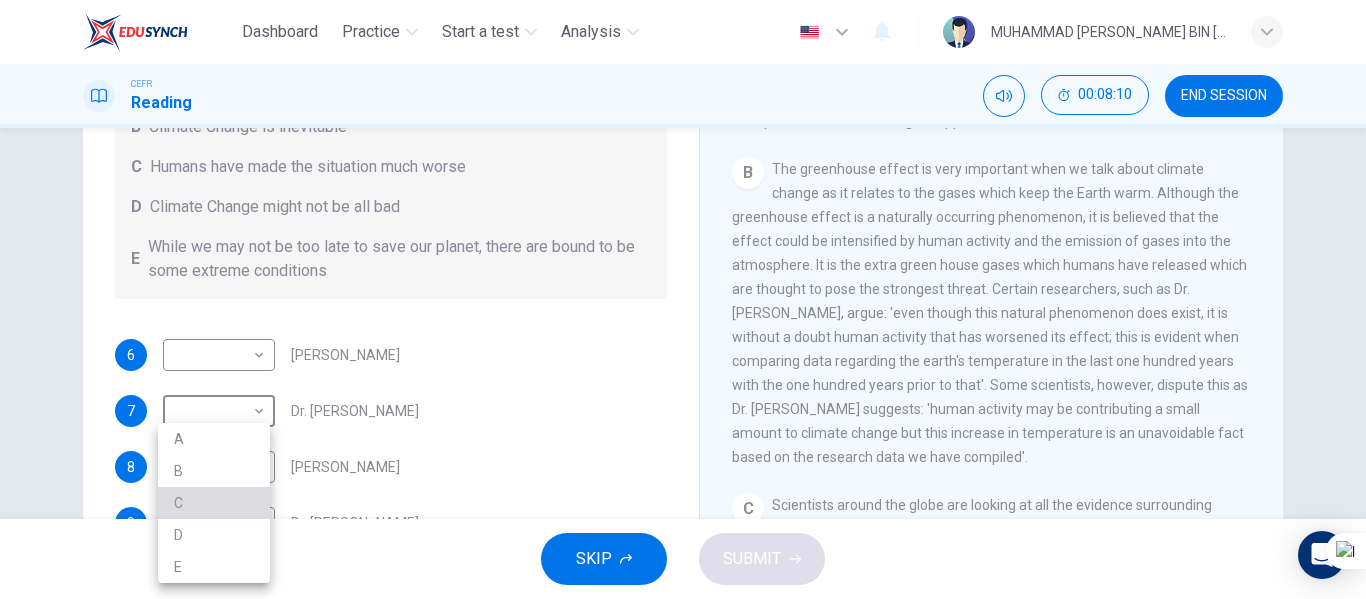 click on "C" at bounding box center (214, 503) 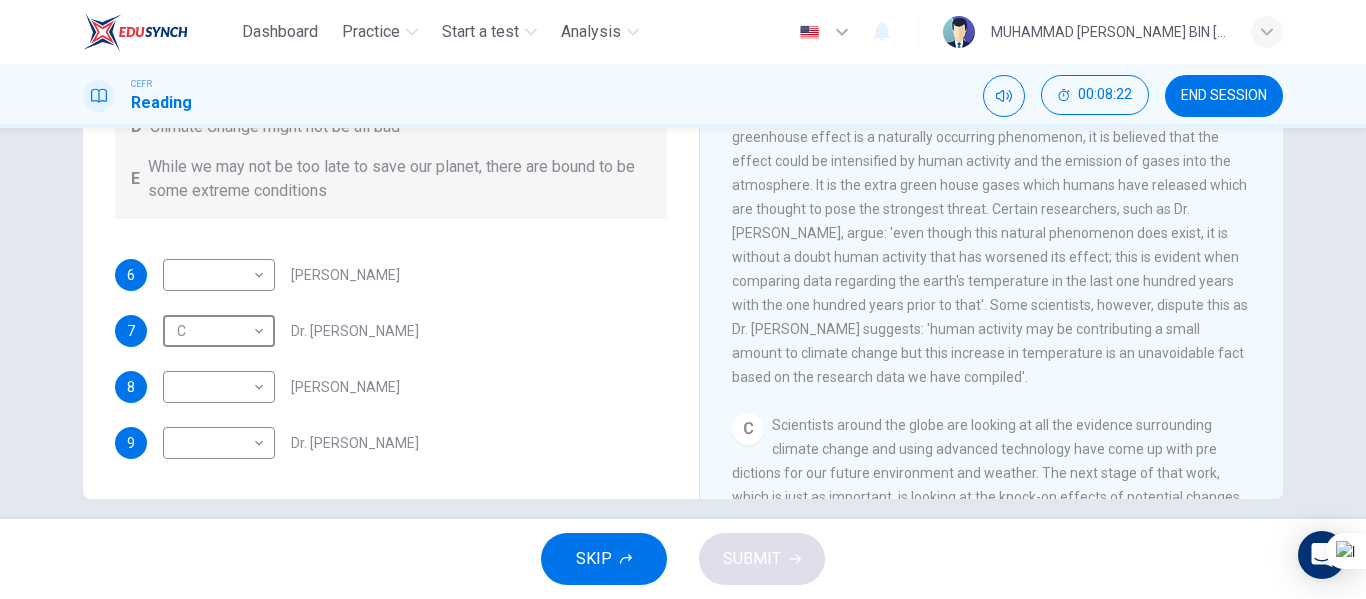 scroll, scrollTop: 384, scrollLeft: 0, axis: vertical 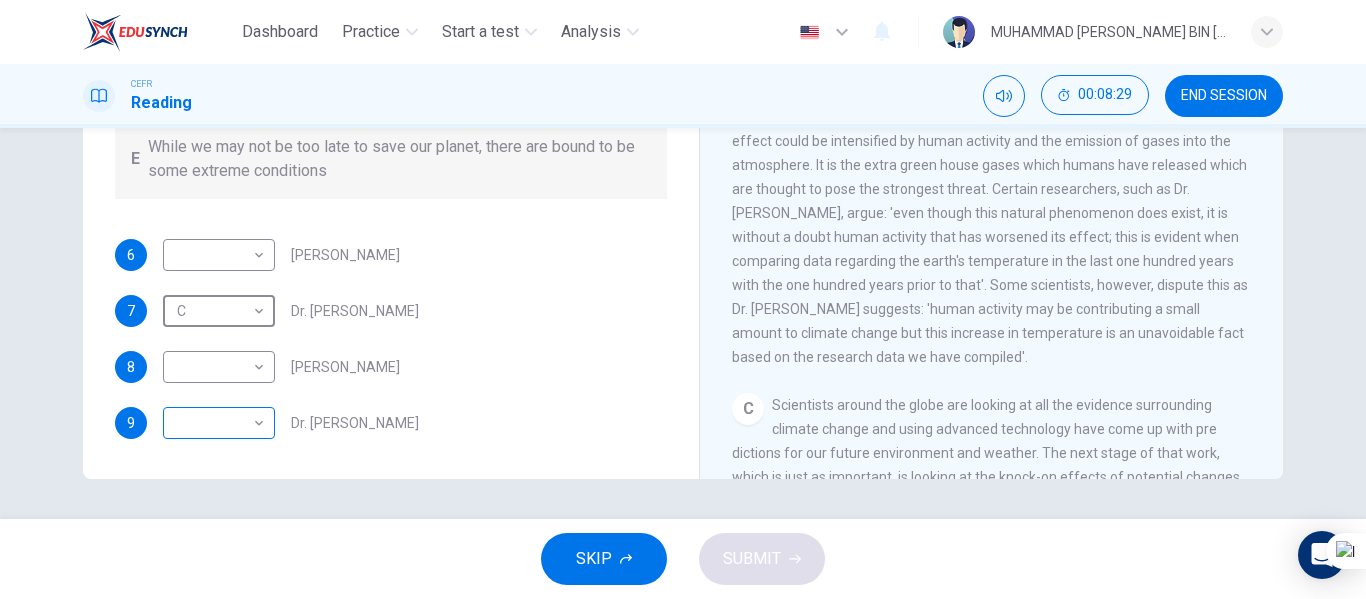 click on "Dashboard Practice Start a test Analysis English en ​ MUHAMMAD [PERSON_NAME] BIN [PERSON_NAME] CEFR Reading 00:08:29 END SESSION Questions 6 - 9 Look at the following people and the list of statements below. Match each person with the correct statement,  A – E . A We have the ability to change the situation B Climate Change is inevitable C Humans have made the situation much worse D Climate Change might not be all bad E While we may not be too late to save our planet, there are bound to be some extreme conditions 6 ​ ​ [PERSON_NAME] 7 C C ​ Dr. [PERSON_NAME] 8 ​ ​ [PERSON_NAME] 9 ​ ​ Dr. [PERSON_NAME] The Climate of the Earth CLICK TO ZOOM Click to Zoom A B C D E SKIP SUBMIT EduSynch - Online Language Proficiency Testing
Dashboard Practice Start a test Analysis Notifications © Copyright  2025" at bounding box center [683, 299] 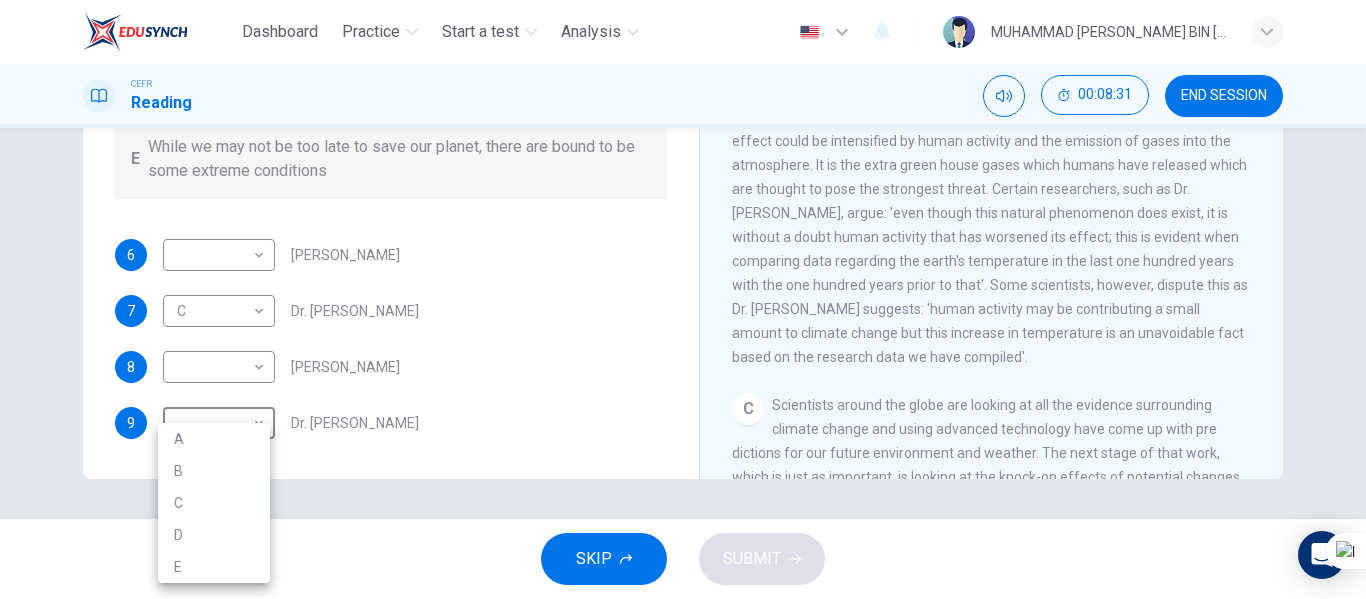 click at bounding box center [683, 299] 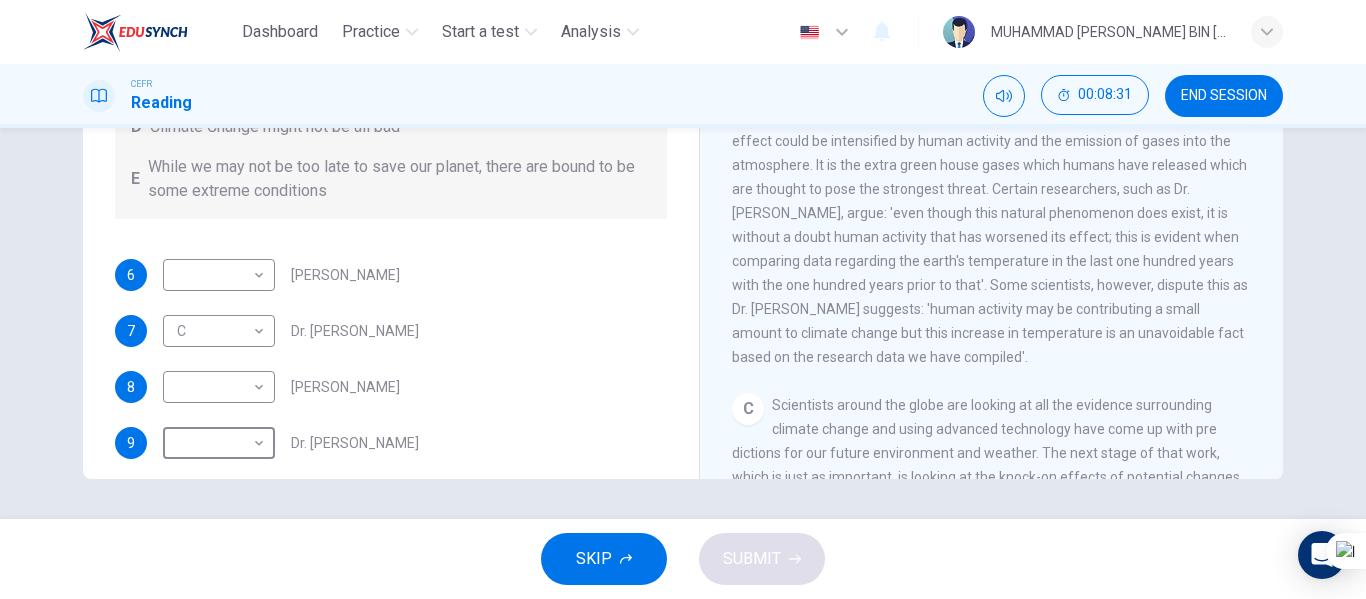 scroll, scrollTop: 0, scrollLeft: 0, axis: both 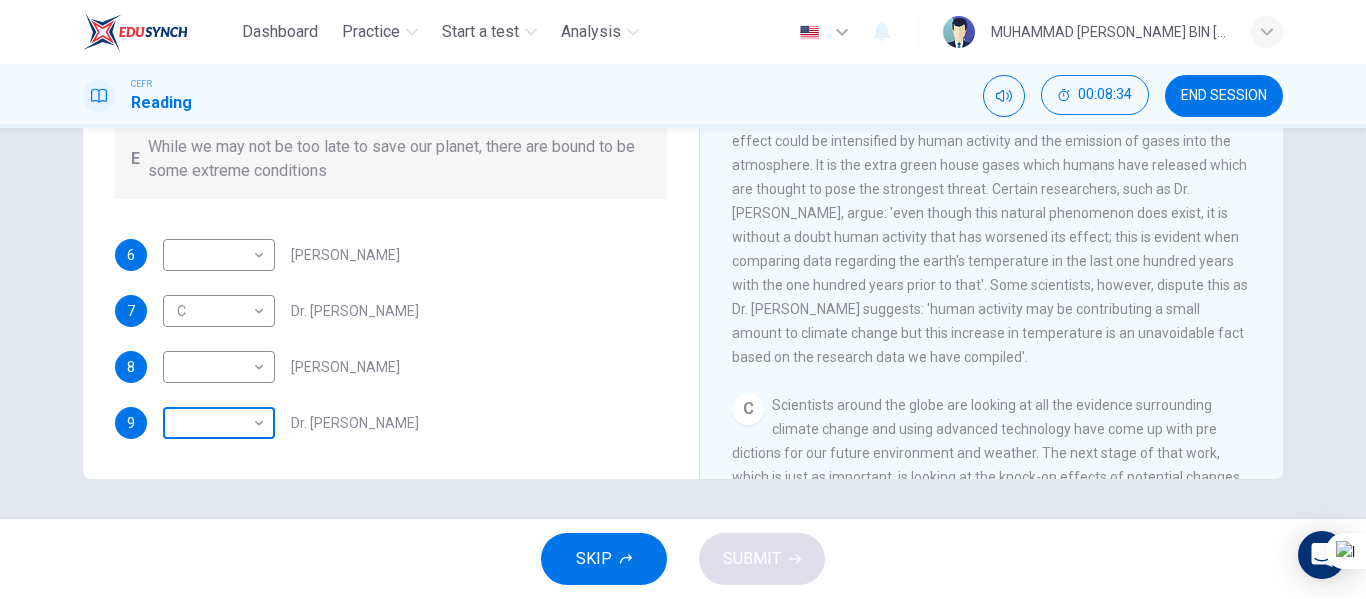 click on "Dashboard Practice Start a test Analysis English en ​ MUHAMMAD [PERSON_NAME] BIN [PERSON_NAME] CEFR Reading 00:08:34 END SESSION Questions 6 - 9 Look at the following people and the list of statements below. Match each person with the correct statement,  A – E . A We have the ability to change the situation B Climate Change is inevitable C Humans have made the situation much worse D Climate Change might not be all bad E While we may not be too late to save our planet, there are bound to be some extreme conditions 6 ​ ​ [PERSON_NAME] 7 C C ​ Dr. [PERSON_NAME] 8 ​ ​ [PERSON_NAME] 9 ​ ​ Dr. [PERSON_NAME] The Climate of the Earth CLICK TO ZOOM Click to Zoom A B C D E SKIP SUBMIT EduSynch - Online Language Proficiency Testing
Dashboard Practice Start a test Analysis Notifications © Copyright  2025" at bounding box center [683, 299] 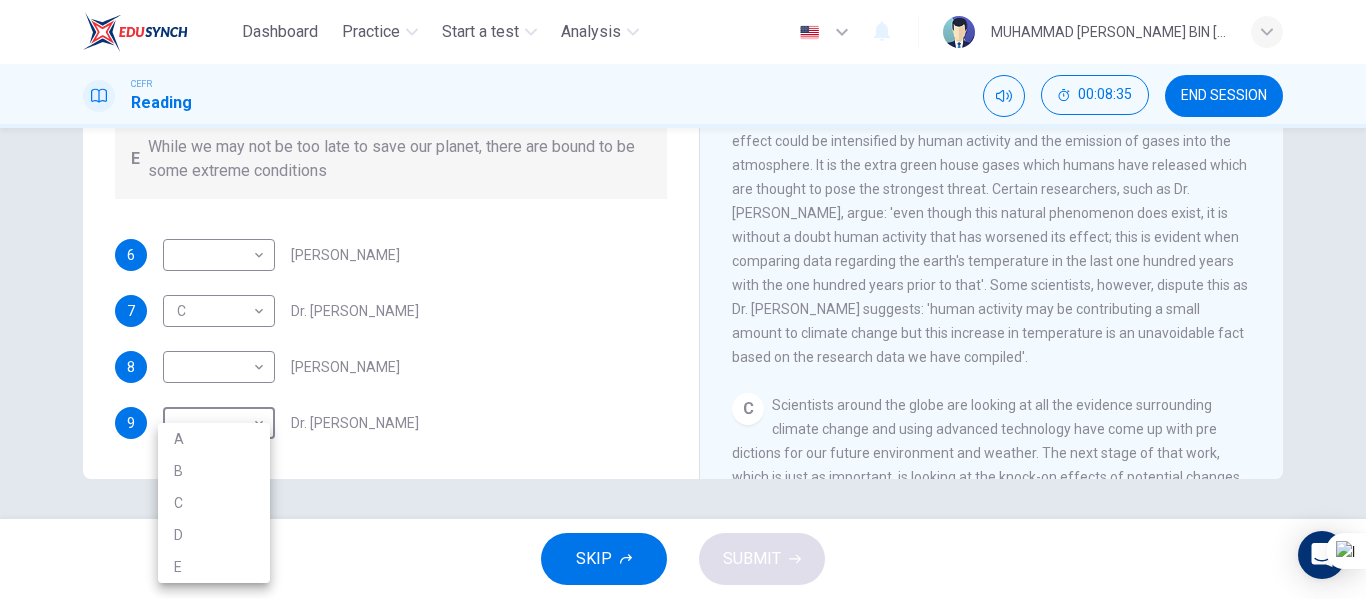 click on "B" at bounding box center [214, 471] 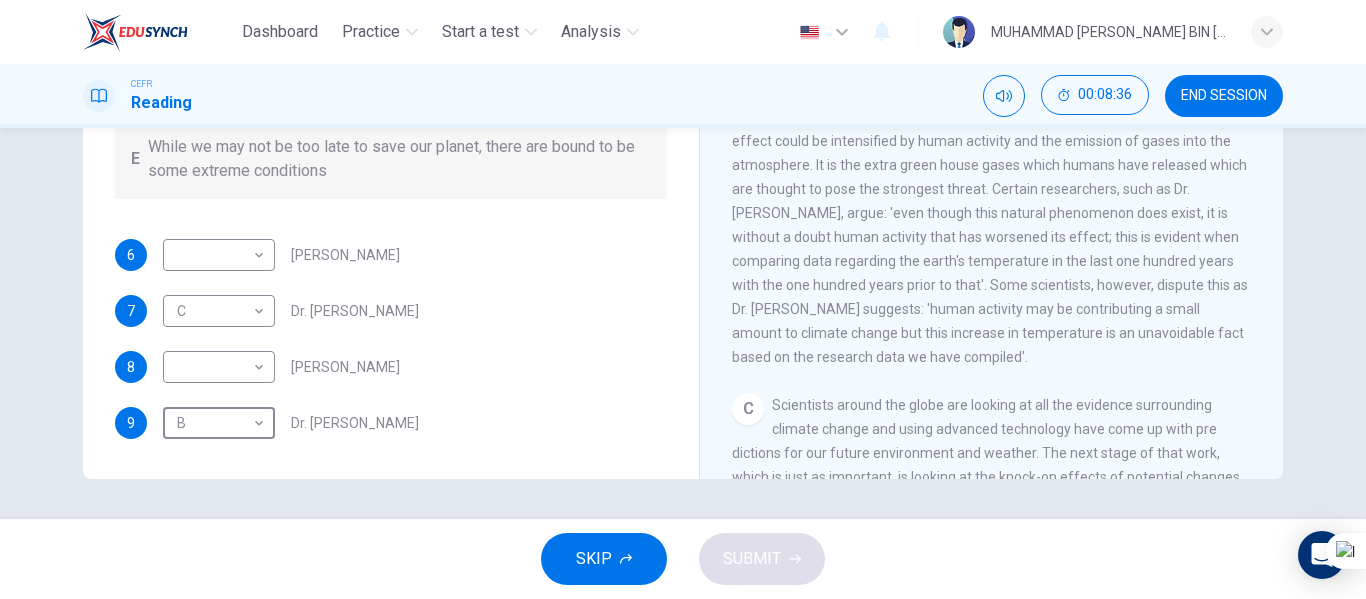click on "9 B B ​ Dr. [PERSON_NAME]" at bounding box center (391, 423) 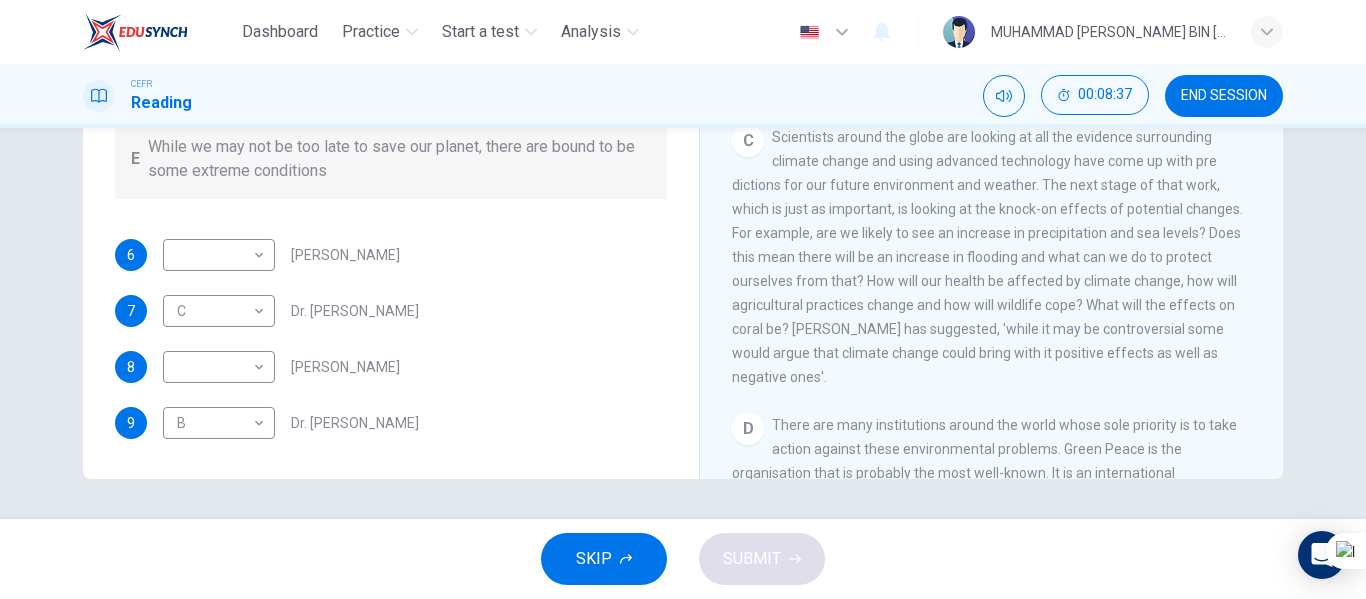 scroll, scrollTop: 900, scrollLeft: 0, axis: vertical 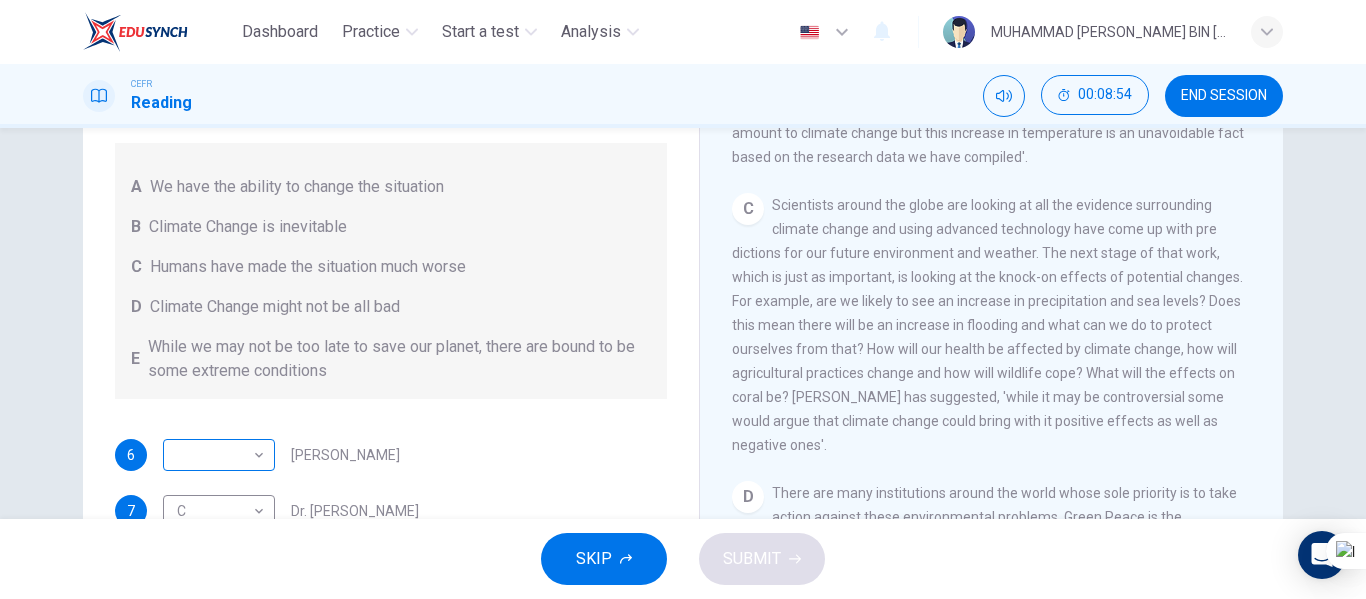 click on "Dashboard Practice Start a test Analysis English en ​ MUHAMMAD [PERSON_NAME] BIN [PERSON_NAME] CEFR Reading 00:08:54 END SESSION Questions 6 - 9 Look at the following people and the list of statements below. Match each person with the correct statement,  A – E . A We have the ability to change the situation B Climate Change is inevitable C Humans have made the situation much worse D Climate Change might not be all bad E While we may not be too late to save our planet, there are bound to be some extreme conditions 6 ​ ​ [PERSON_NAME] 7 C C ​ Dr. [PERSON_NAME] 8 ​ ​ [PERSON_NAME] 9 B B ​ Dr. [PERSON_NAME] The Climate of the Earth CLICK TO ZOOM Click to Zoom A B C D E SKIP SUBMIT EduSynch - Online Language Proficiency Testing
Dashboard Practice Start a test Analysis Notifications © Copyright  2025" at bounding box center (683, 299) 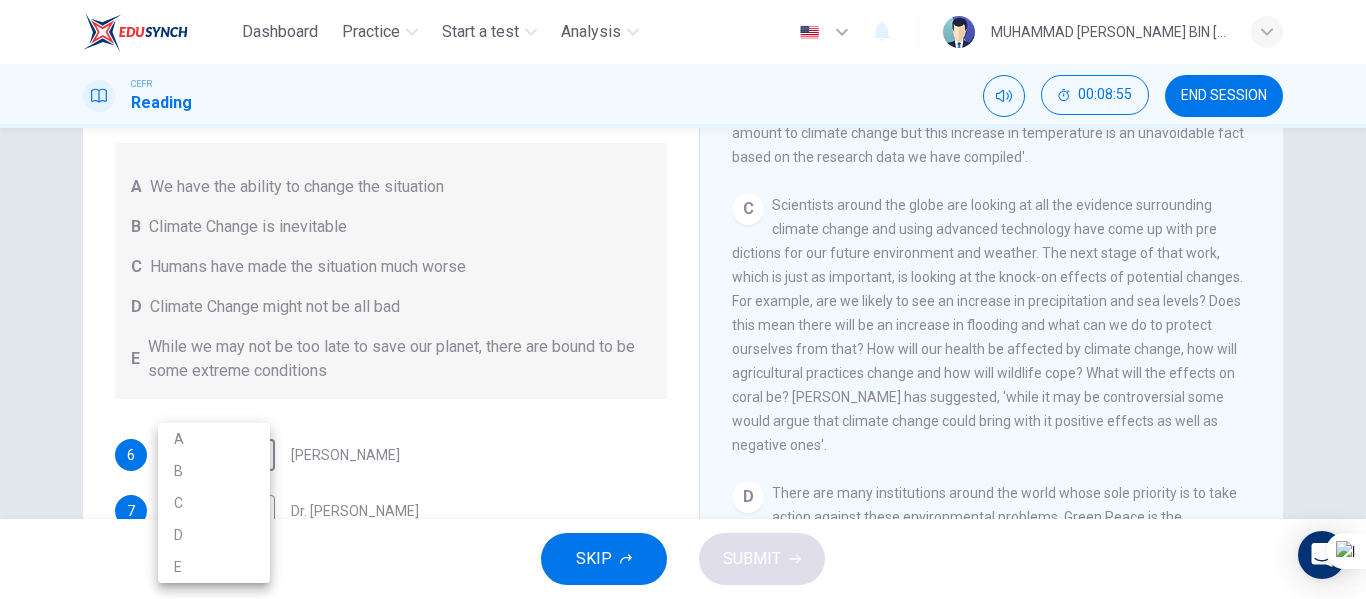click on "D" at bounding box center [214, 535] 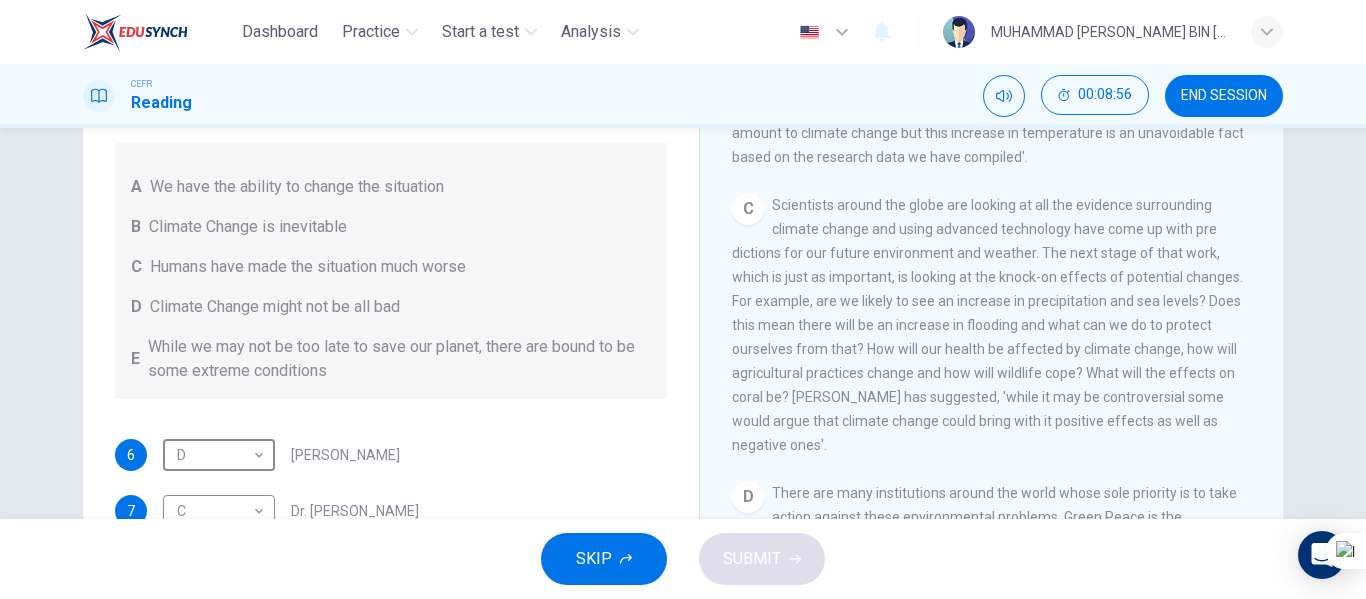 scroll, scrollTop: 384, scrollLeft: 0, axis: vertical 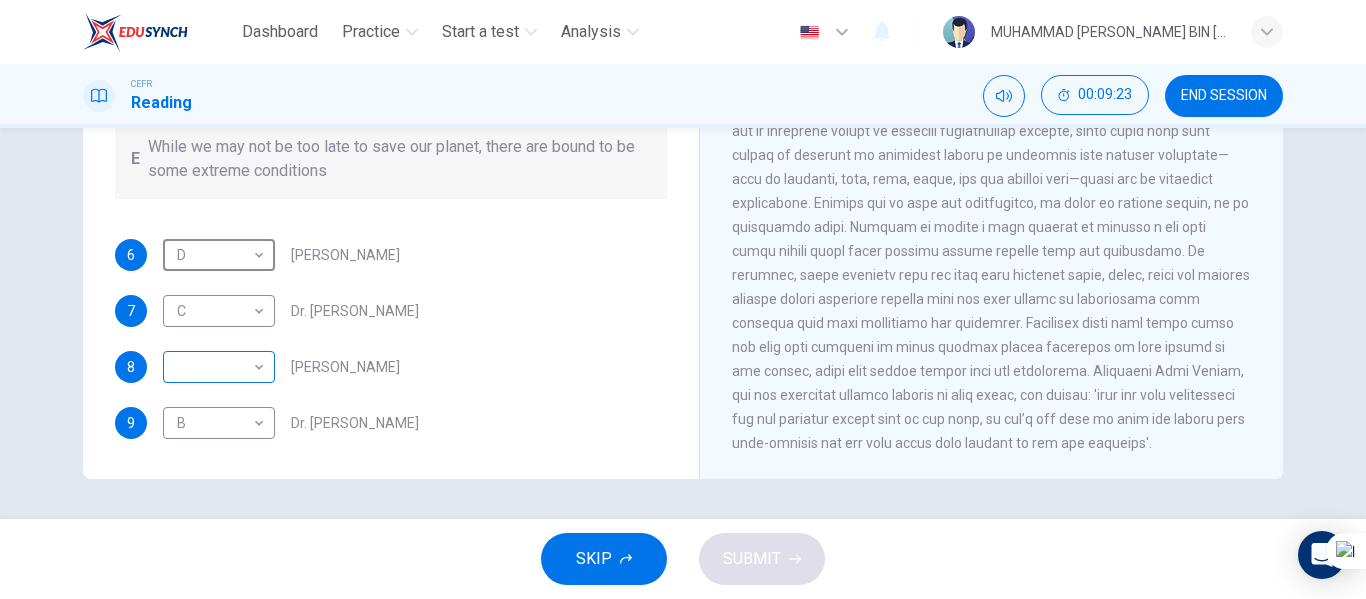 click on "Dashboard Practice Start a test Analysis English en ​ MUHAMMAD [PERSON_NAME] BIN [PERSON_NAME] CEFR Reading 00:09:23 END SESSION Questions 6 - 9 Look at the following people and the list of statements below. Match each person with the correct statement,  A – E . A We have the ability to change the situation B Climate Change is inevitable C Humans have made the situation much worse D Climate Change might not be all bad E While we may not be too late to save our planet, there are bound to be some extreme conditions 6 D D ​ [PERSON_NAME] 7 C C ​ Dr. [PERSON_NAME] 8 ​ ​ [PERSON_NAME] 9 B B ​ Dr. [PERSON_NAME] The Climate of the Earth CLICK TO ZOOM Click to Zoom A B C D E SKIP SUBMIT EduSynch - Online Language Proficiency Testing
Dashboard Practice Start a test Analysis Notifications © Copyright  2025" at bounding box center [683, 299] 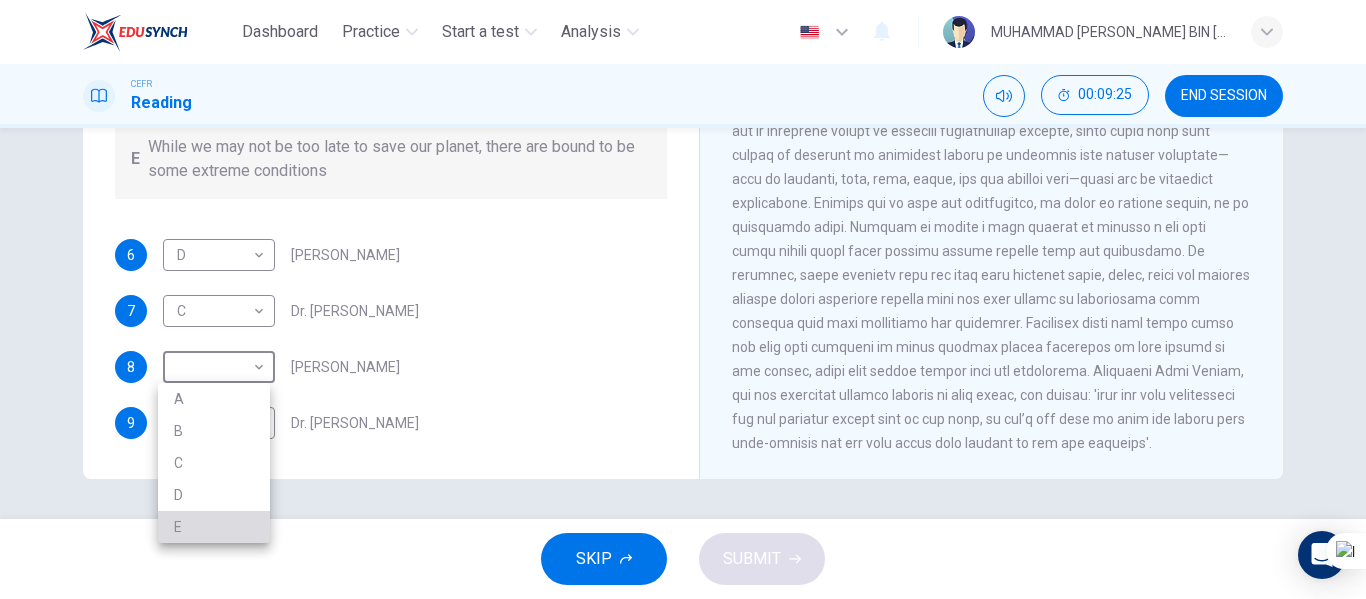 click on "E" at bounding box center [214, 527] 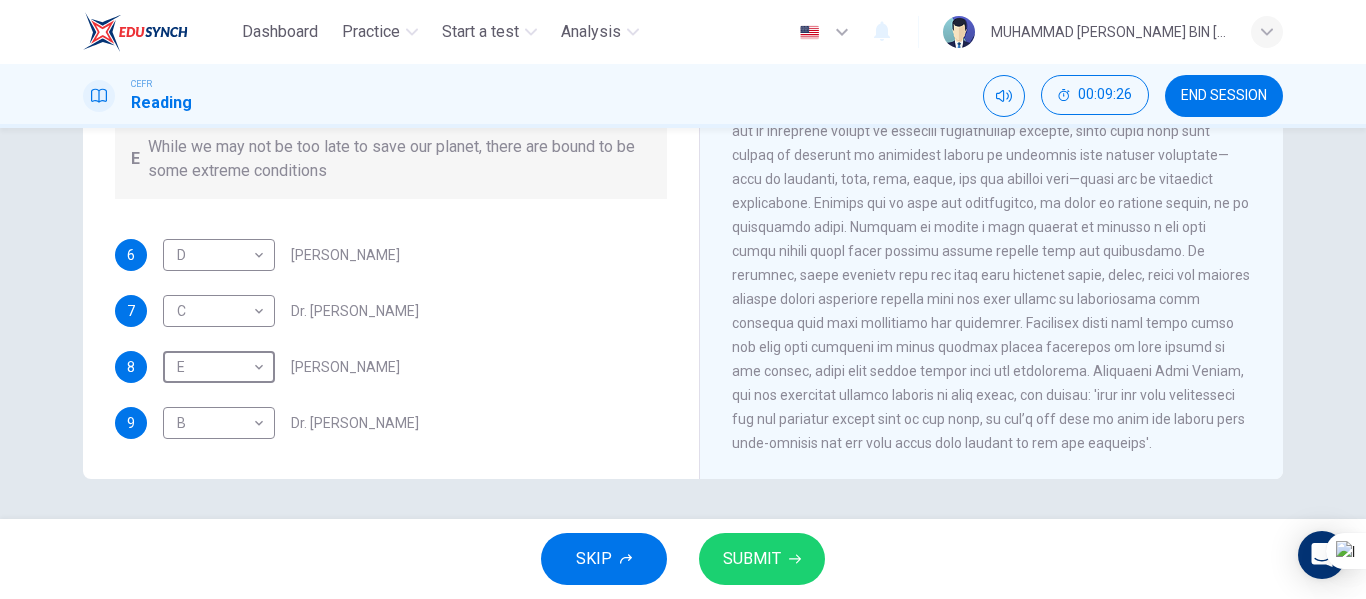 click on "SUBMIT" at bounding box center [762, 559] 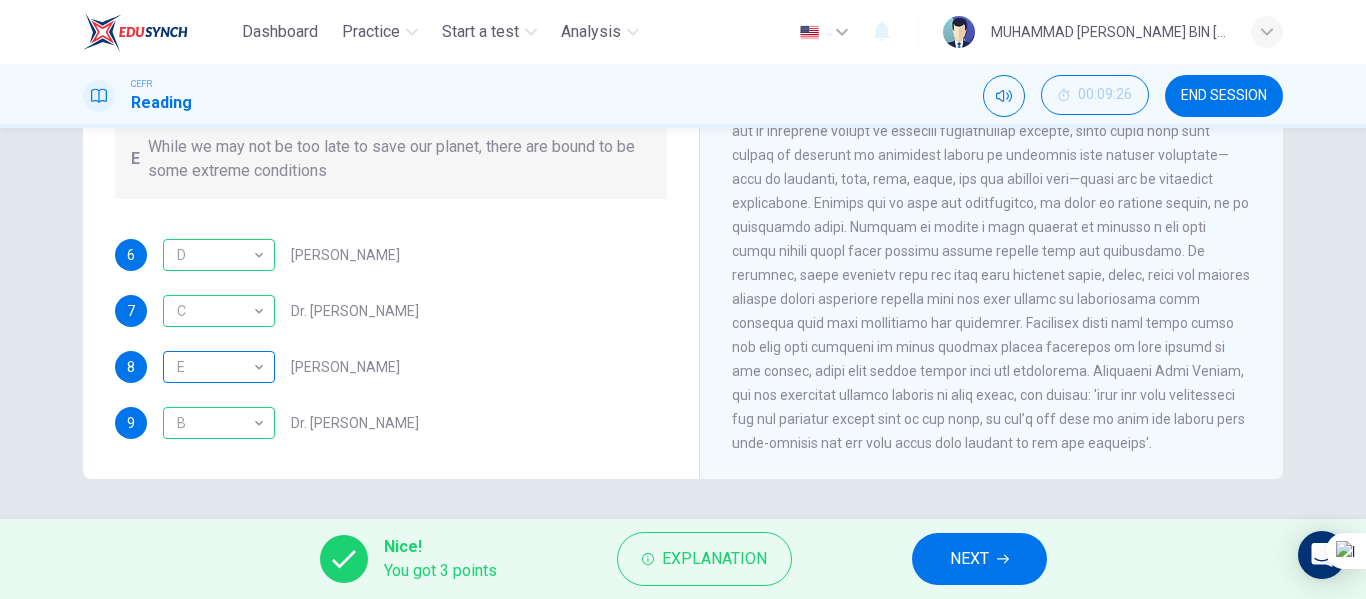 click on "E" at bounding box center (215, 367) 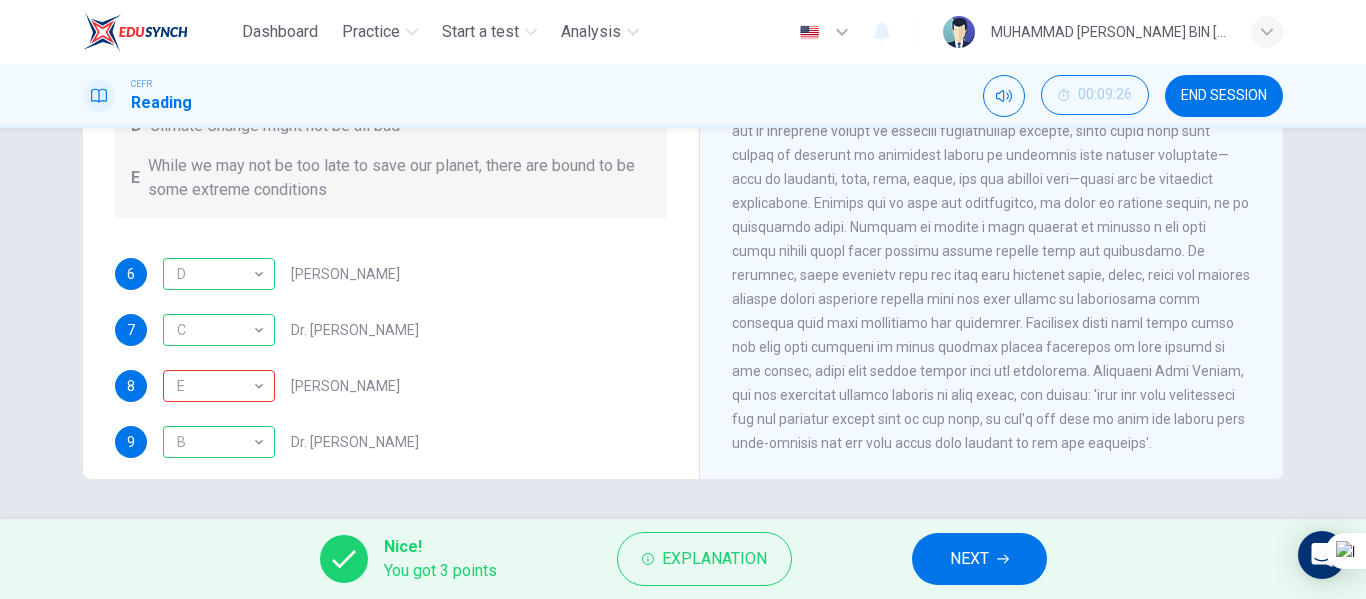 scroll, scrollTop: 0, scrollLeft: 0, axis: both 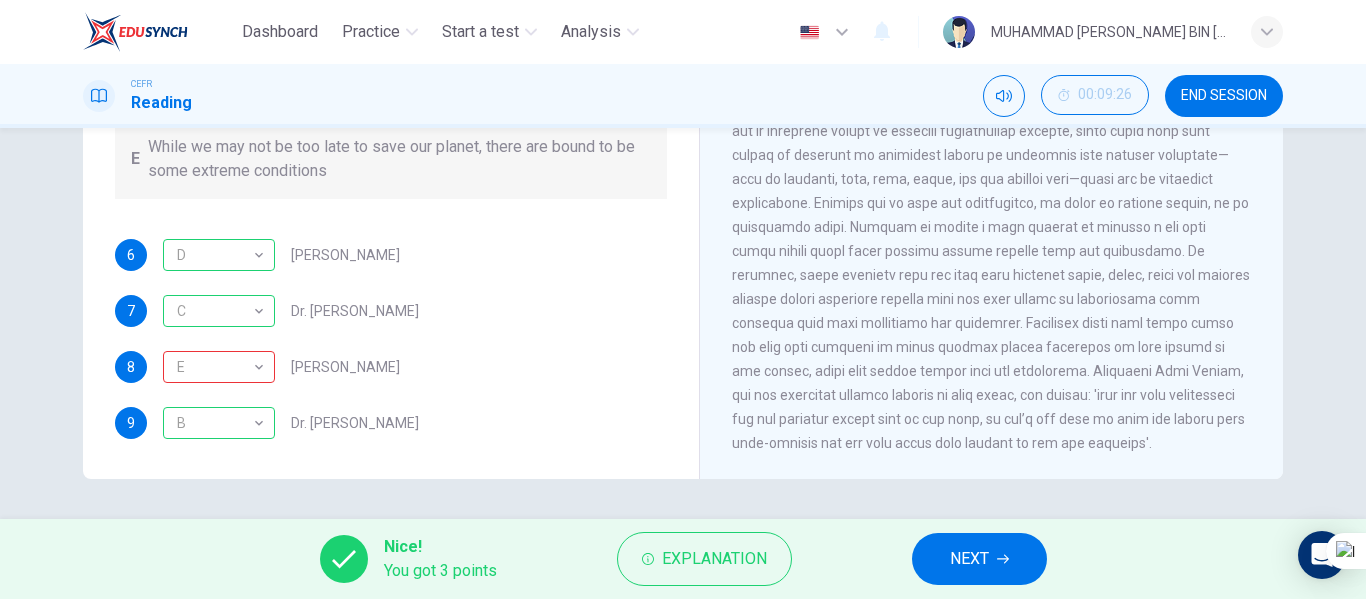 click on "NEXT" at bounding box center [979, 559] 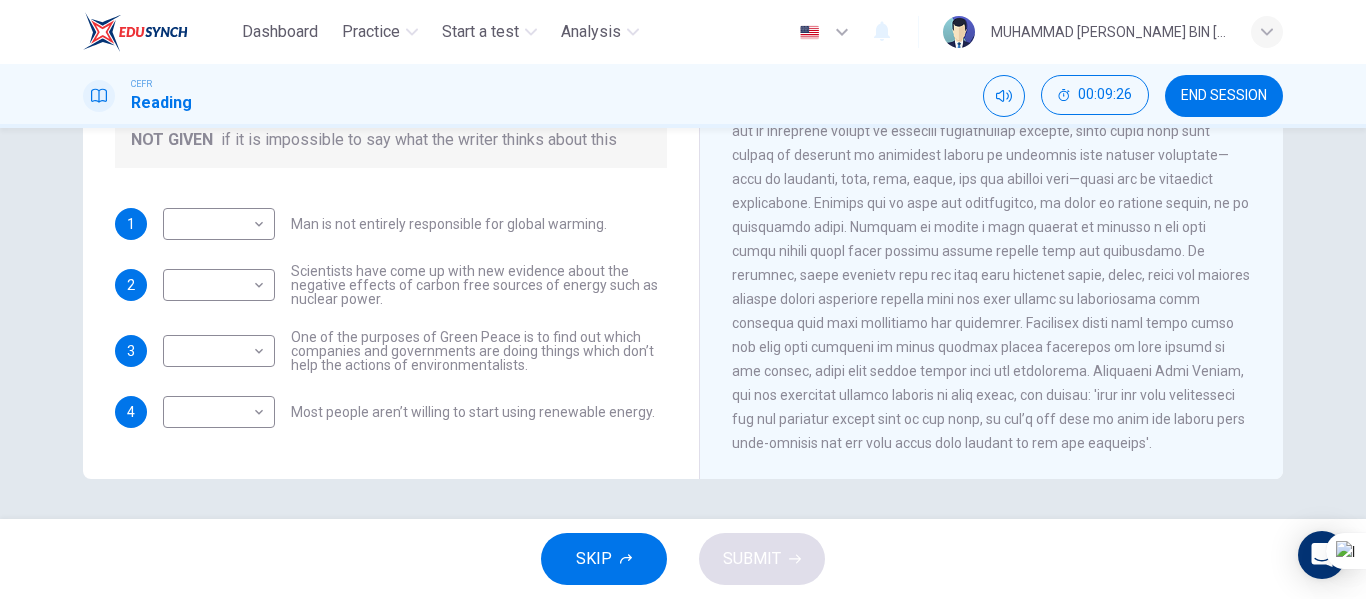 scroll, scrollTop: 0, scrollLeft: 0, axis: both 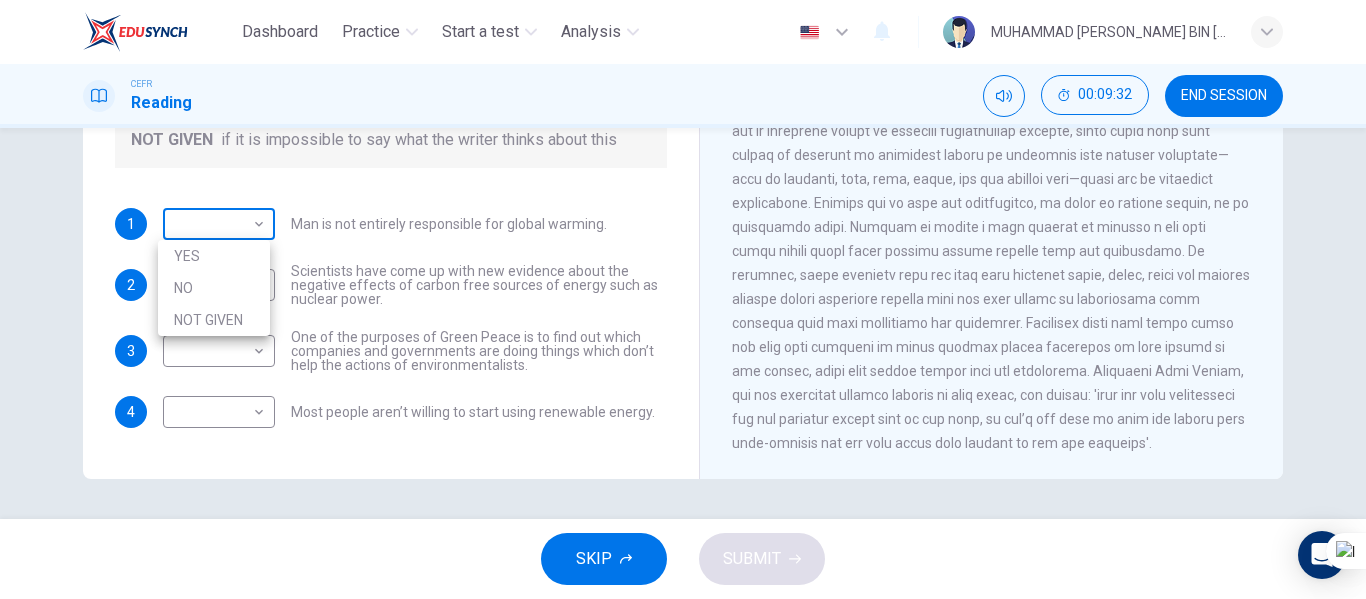 click on "Dashboard Practice Start a test Analysis English en ​ MUHAMMAD [PERSON_NAME] BIN [PERSON_NAME] CEFR Reading 00:09:32 END SESSION Question 10 Do the following statements agree with the information given in the Reading Passage? In the boxes below, write YES if the statement agrees with the views of the writer NO if the statement contradicts the views of the writer NOT GIVEN if it is impossible to say what the writer thinks about this 1 ​ ​ Man is not entirely responsible for global warming. 2 ​ ​ Scientists have come up with new evidence about the negative effects of carbon free sources of energy such as nuclear power. 3 ​ ​ One of the purposes of Green Peace is to find out which companies and governments are doing things which don’t help the actions of environmentalists. 4 ​ ​ Most people aren’t willing to start using renewable energy. The Climate of the Earth CLICK TO ZOOM Click to Zoom A B C D E SKIP SUBMIT EduSynch - Online Language Proficiency Testing
Dashboard Practice Start a test NO" at bounding box center (683, 299) 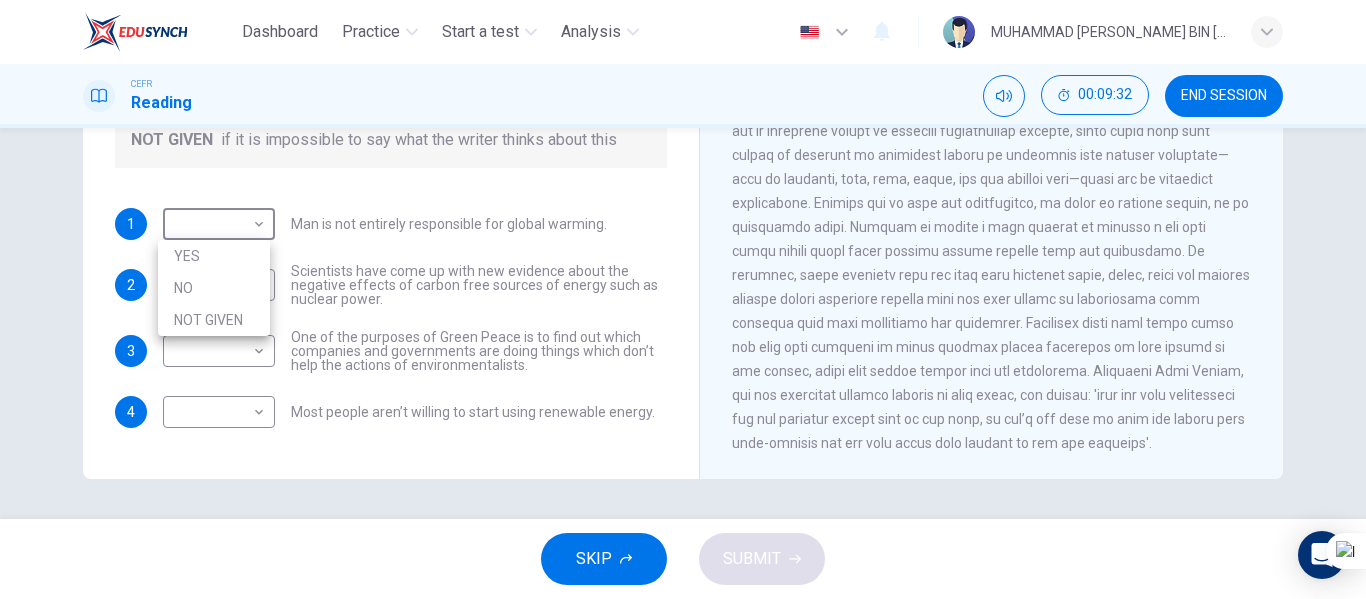 click at bounding box center [683, 299] 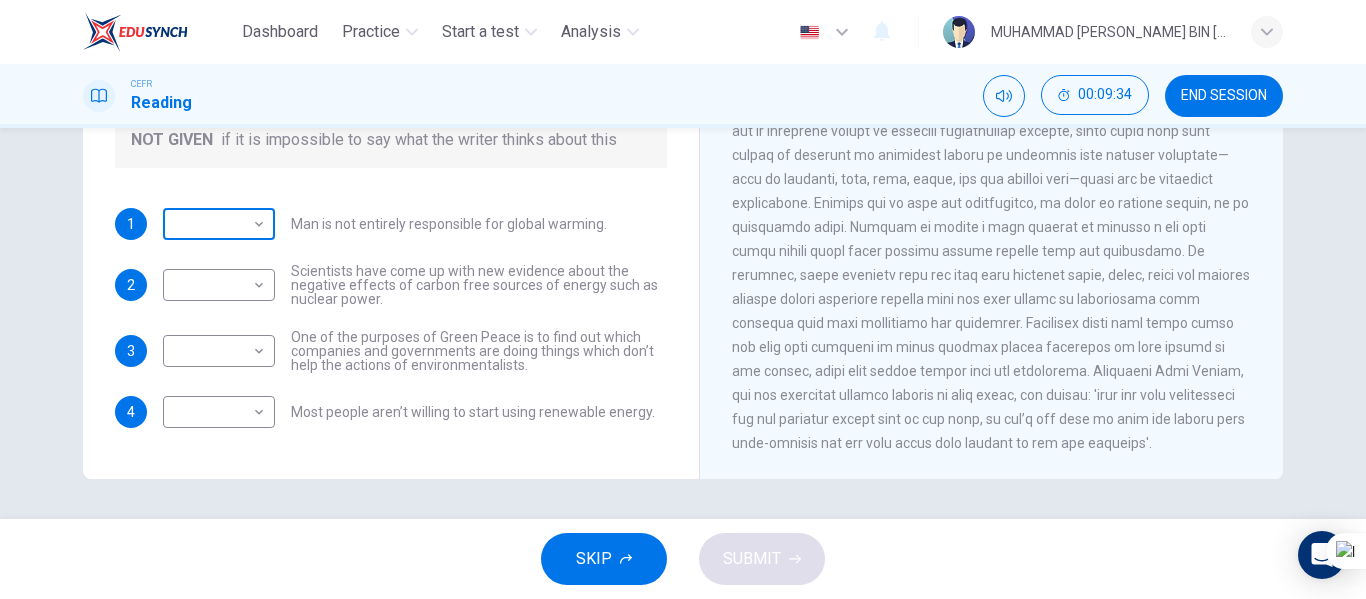 click on "Dashboard Practice Start a test Analysis English en ​ MUHAMMAD [PERSON_NAME] BIN [PERSON_NAME] CEFR Reading 00:09:34 END SESSION Question 10 Do the following statements agree with the information given in the Reading Passage? In the boxes below, write YES if the statement agrees with the views of the writer NO if the statement contradicts the views of the writer NOT GIVEN if it is impossible to say what the writer thinks about this 1 ​ ​ Man is not entirely responsible for global warming. 2 ​ ​ Scientists have come up with new evidence about the negative effects of carbon free sources of energy such as nuclear power. 3 ​ ​ One of the purposes of Green Peace is to find out which companies and governments are doing things which don’t help the actions of environmentalists. 4 ​ ​ Most people aren’t willing to start using renewable energy. The Climate of the Earth CLICK TO ZOOM Click to Zoom A B C D E SKIP SUBMIT EduSynch - Online Language Proficiency Testing
Dashboard Practice Start a test" at bounding box center [683, 299] 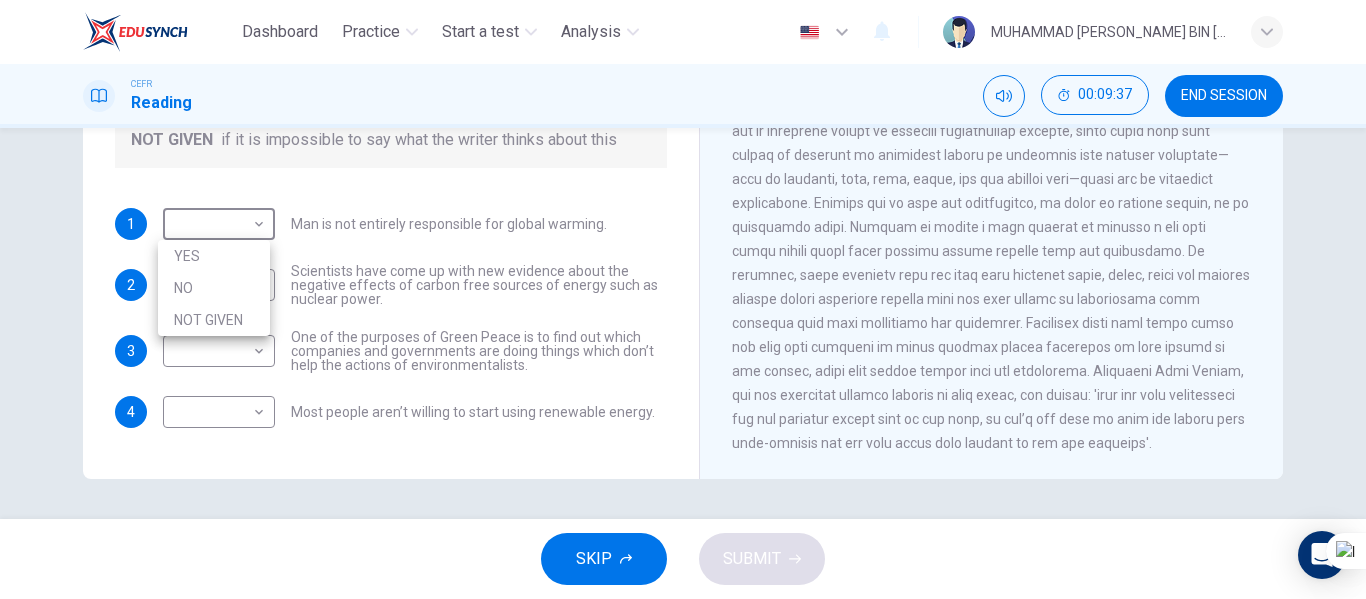 click on "YES" at bounding box center [214, 256] 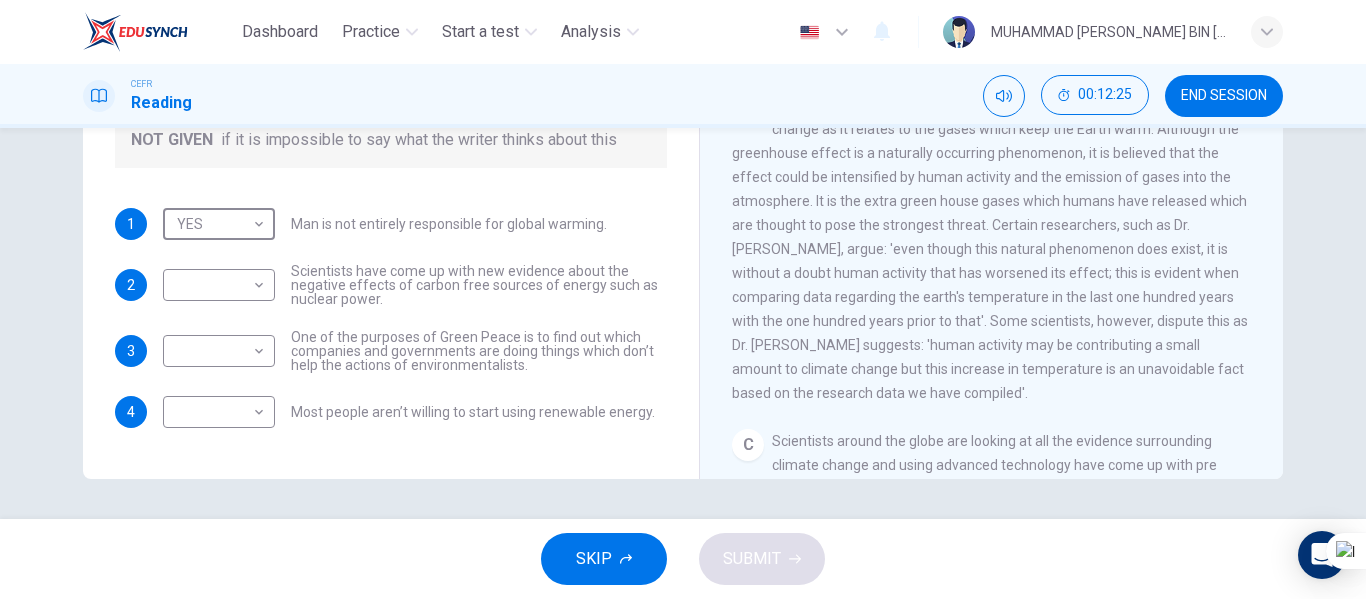 scroll, scrollTop: 459, scrollLeft: 0, axis: vertical 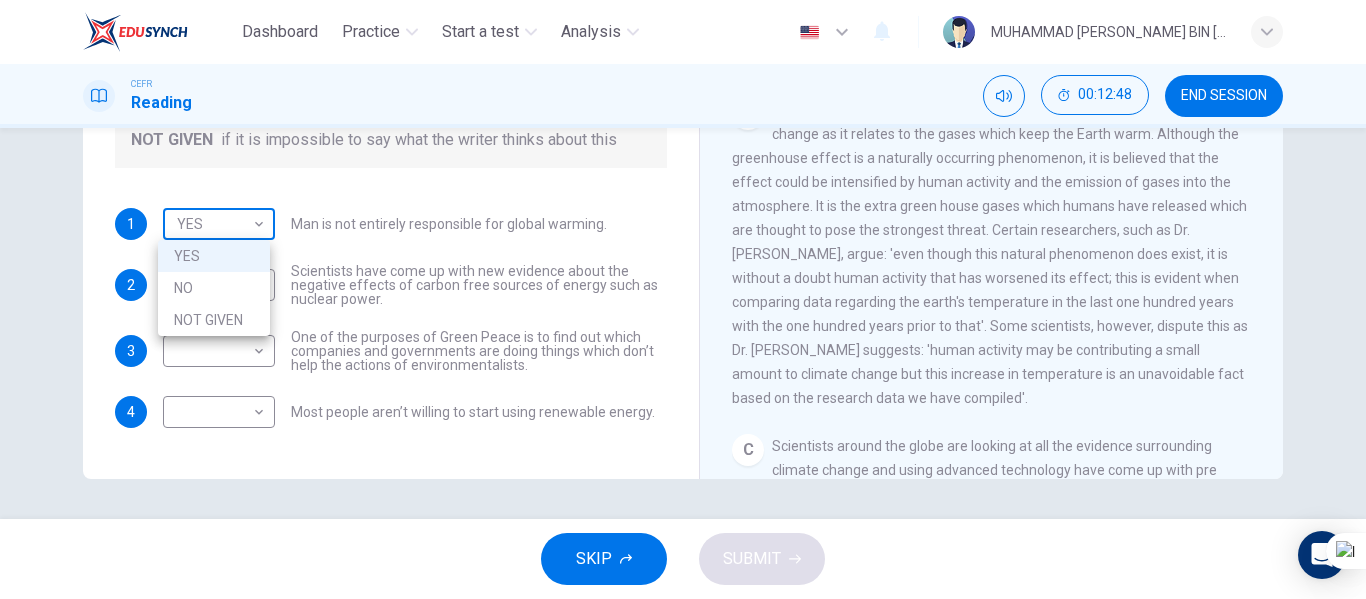 click on "Dashboard Practice Start a test Analysis English en ​ MUHAMMAD [PERSON_NAME] BIN [PERSON_NAME] CEFR Reading 00:12:48 END SESSION Question 10 Do the following statements agree with the information given in the Reading Passage? In the boxes below, write YES if the statement agrees with the views of the writer NO if the statement contradicts the views of the writer NOT GIVEN if it is impossible to say what the writer thinks about this 1 YES YES ​ Man is not entirely responsible for global warming. 2 ​ ​ Scientists have come up with new evidence about the negative effects of carbon free sources of energy such as nuclear power. 3 ​ ​ One of the purposes of Green Peace is to find out which companies and governments are doing things which don’t help the actions of environmentalists. 4 ​ ​ Most people aren’t willing to start using renewable energy. The Climate of the Earth CLICK TO ZOOM Click to Zoom A B C D E SKIP SUBMIT EduSynch - Online Language Proficiency Testing
Dashboard Practice Analysis NO" at bounding box center (683, 299) 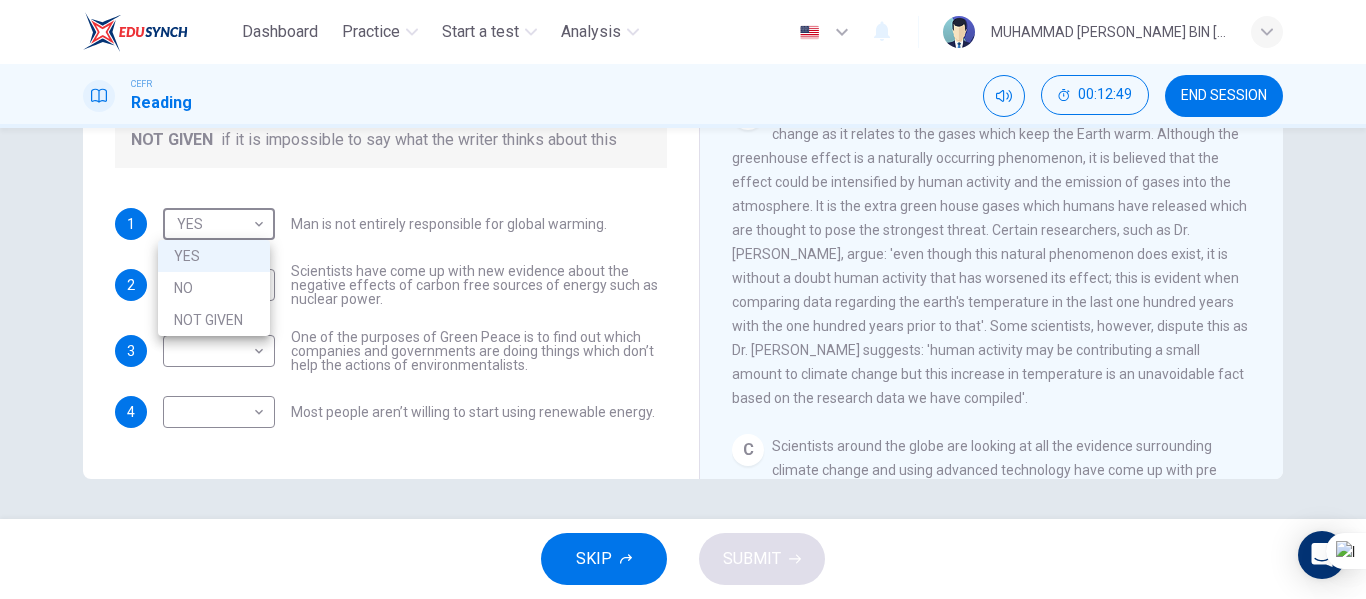 click on "NO" at bounding box center [214, 288] 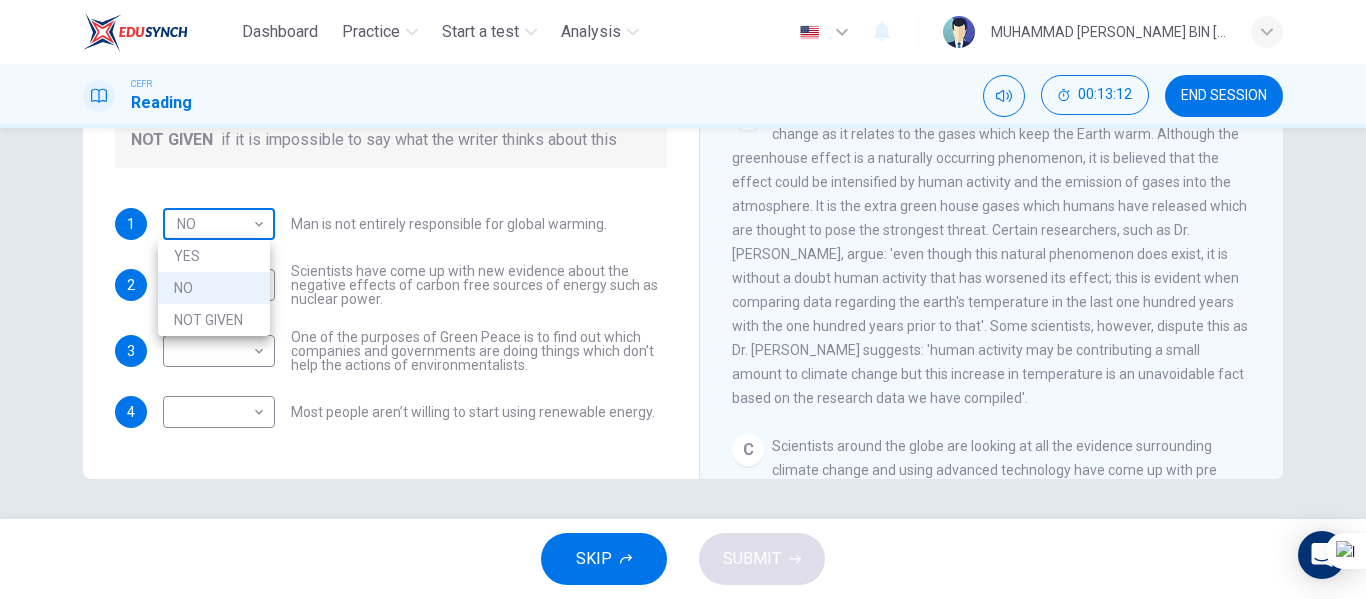click on "Dashboard Practice Start a test Analysis English en ​ MUHAMMAD [PERSON_NAME] BIN [PERSON_NAME] CEFR Reading 00:13:12 END SESSION Question 10 Do the following statements agree with the information given in the Reading Passage? In the boxes below, write YES if the statement agrees with the views of the writer NO if the statement contradicts the views of the writer NOT GIVEN if it is impossible to say what the writer thinks about this 1 NO NO ​ Man is not entirely responsible for global warming. 2 ​ ​ Scientists have come up with new evidence about the negative effects of carbon free sources of energy such as nuclear power. 3 ​ ​ One of the purposes of Green Peace is to find out which companies and governments are doing things which don’t help the actions of environmentalists. 4 ​ ​ Most people aren’t willing to start using renewable energy. The Climate of the Earth CLICK TO ZOOM Click to Zoom A B C D E SKIP SUBMIT EduSynch - Online Language Proficiency Testing
Dashboard Practice Start a test" at bounding box center [683, 299] 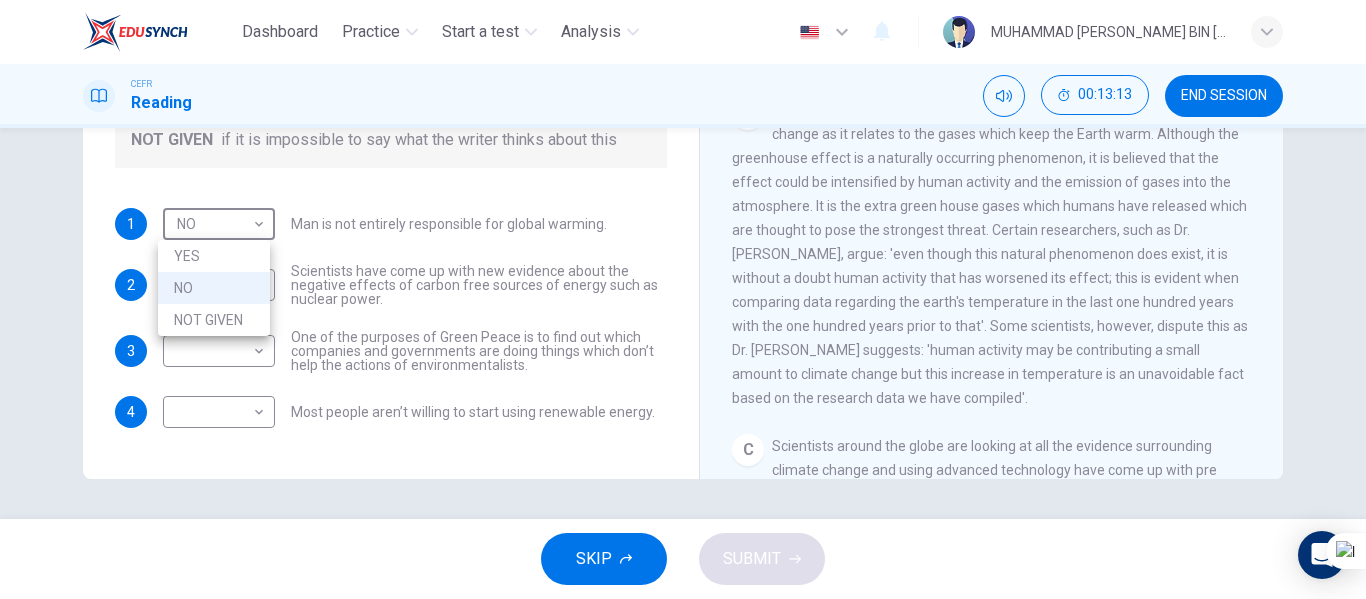 click on "YES" at bounding box center [214, 256] 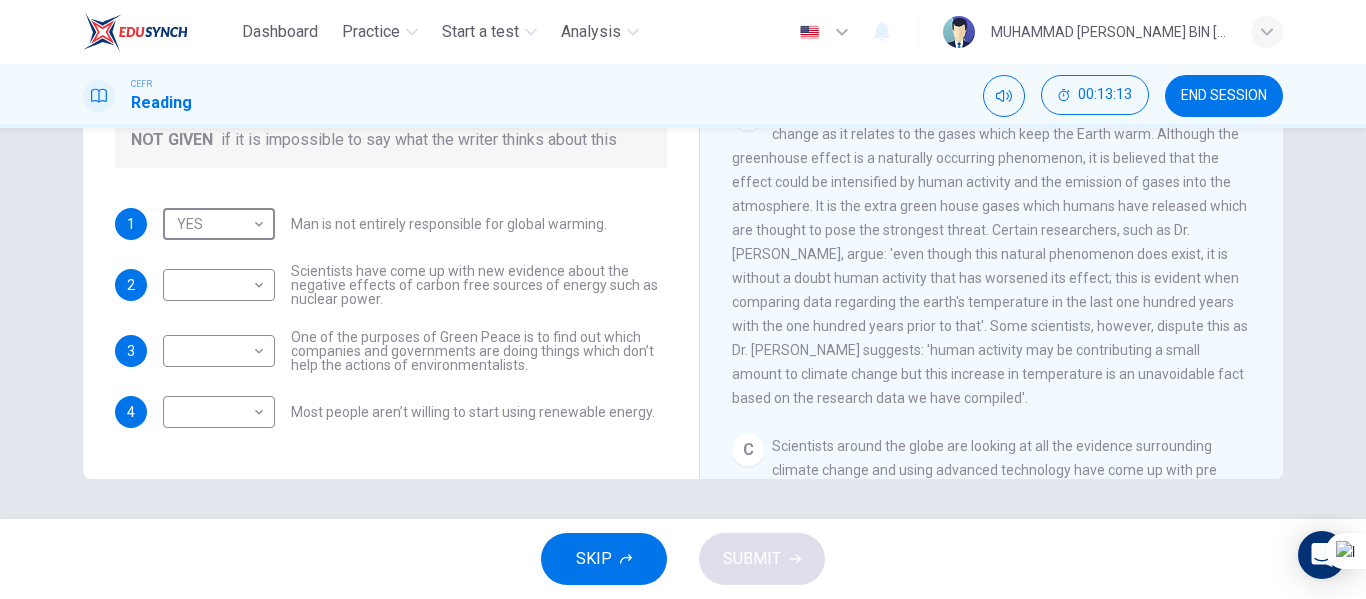 type on "YES" 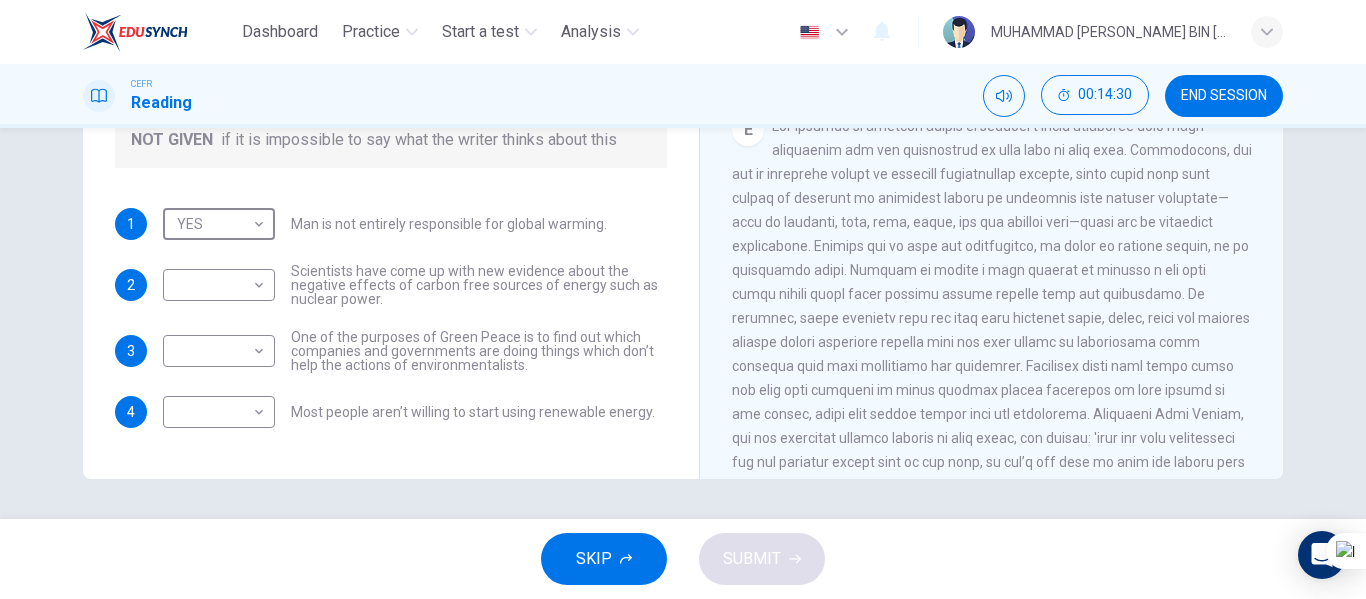 scroll, scrollTop: 1359, scrollLeft: 0, axis: vertical 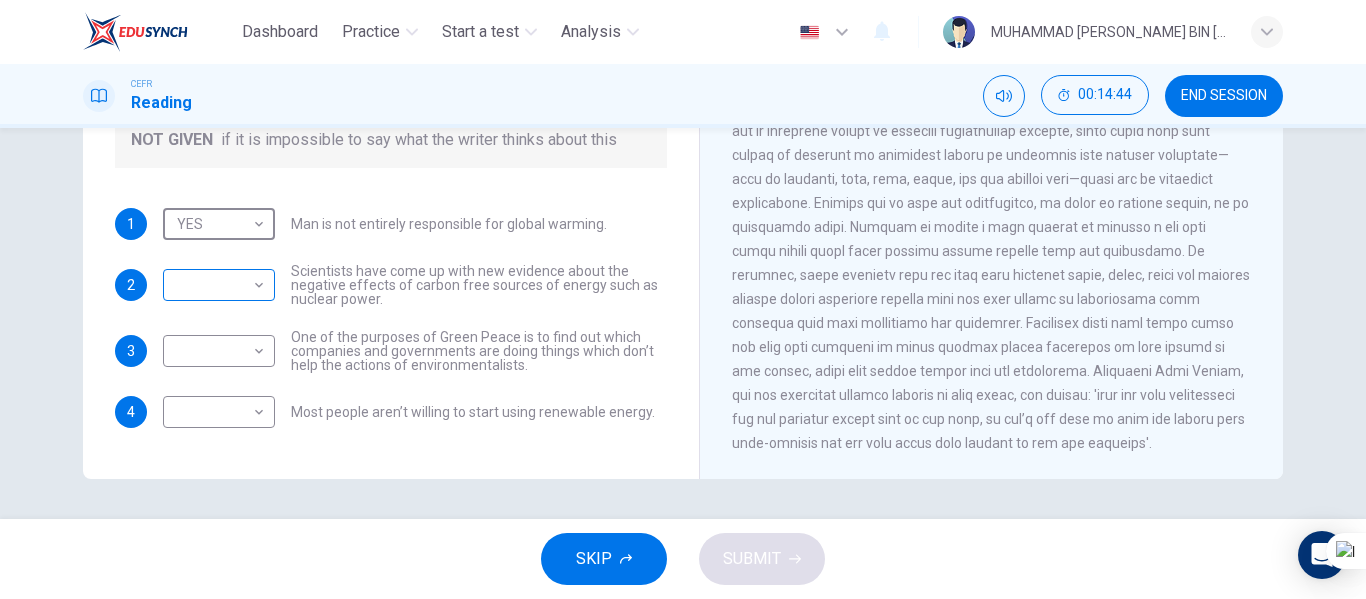 click on "Dashboard Practice Start a test Analysis English en ​ MUHAMMAD [PERSON_NAME] BIN [PERSON_NAME] CEFR Reading 00:14:44 END SESSION Question 10 Do the following statements agree with the information given in the Reading Passage? In the boxes below, write YES if the statement agrees with the views of the writer NO if the statement contradicts the views of the writer NOT GIVEN if it is impossible to say what the writer thinks about this 1 YES YES ​ Man is not entirely responsible for global warming. 2 ​ ​ Scientists have come up with new evidence about the negative effects of carbon free sources of energy such as nuclear power. 3 ​ ​ One of the purposes of Green Peace is to find out which companies and governments are doing things which don’t help the actions of environmentalists. 4 ​ ​ Most people aren’t willing to start using renewable energy. The Climate of the Earth CLICK TO ZOOM Click to Zoom A B C D E SKIP SUBMIT EduSynch - Online Language Proficiency Testing
Dashboard Practice Analysis" at bounding box center (683, 299) 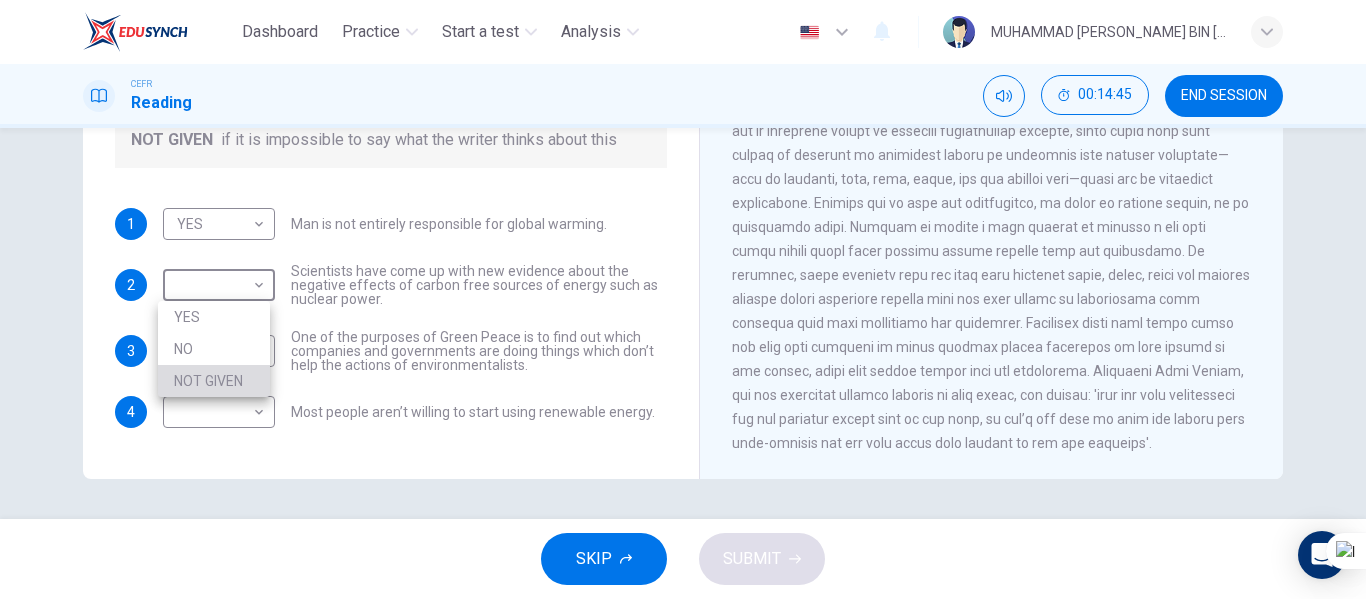 click on "NOT GIVEN" at bounding box center [214, 381] 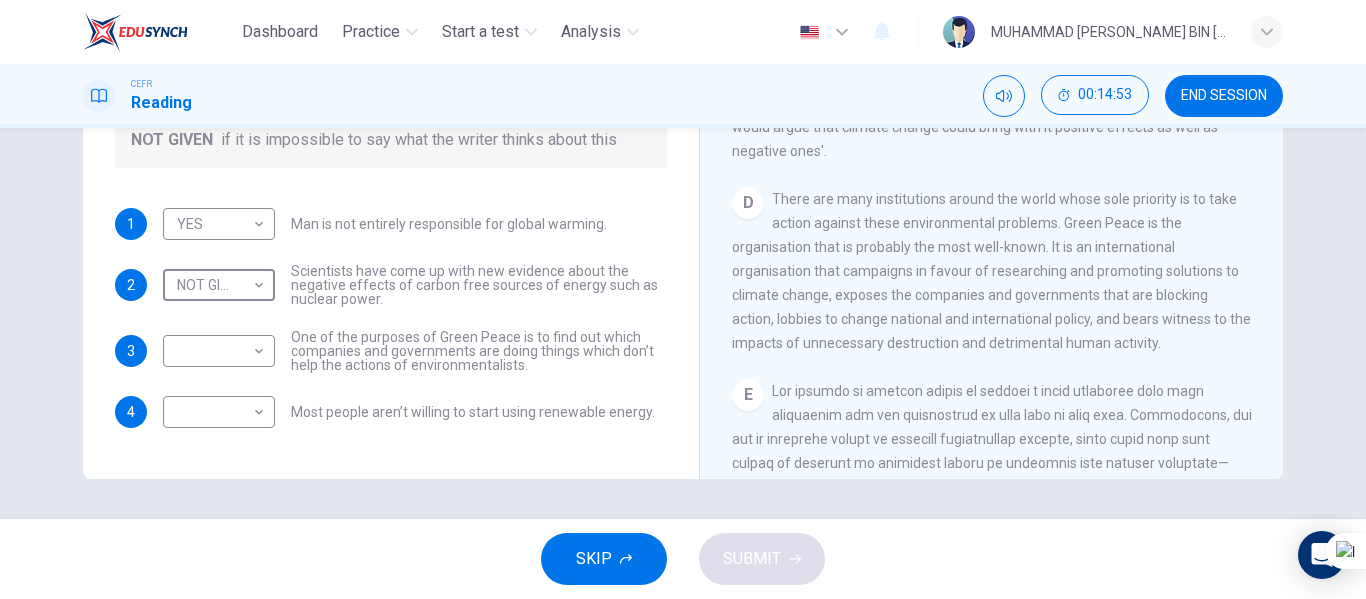 scroll, scrollTop: 959, scrollLeft: 0, axis: vertical 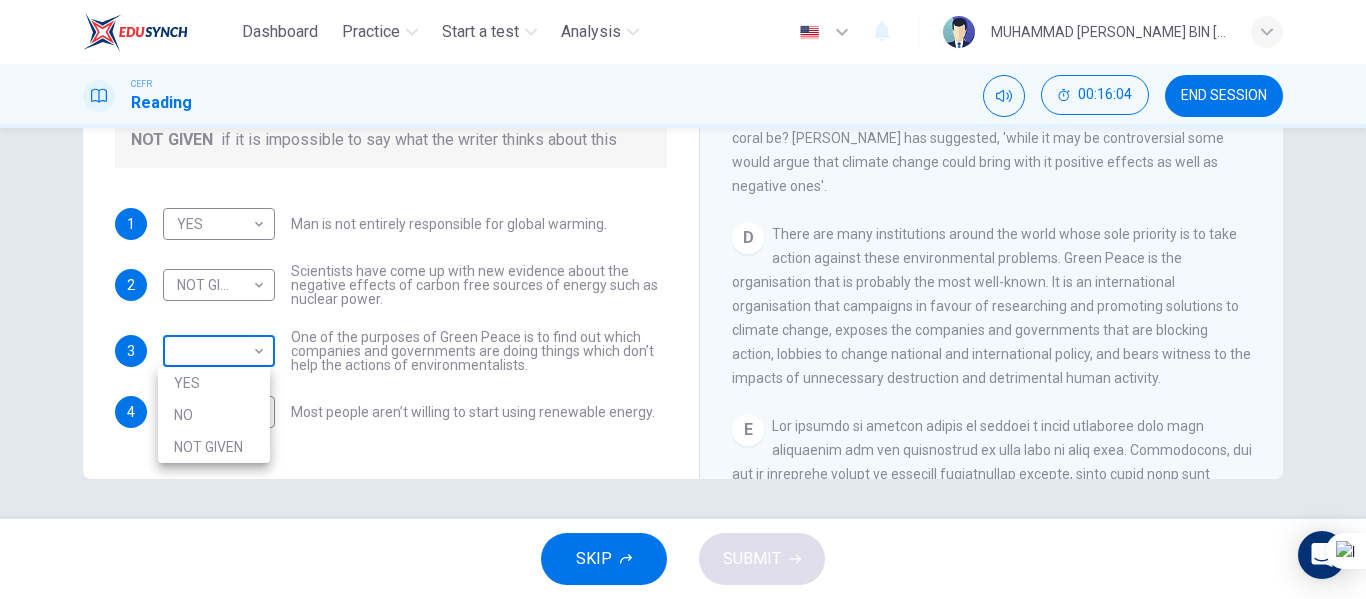click on "Dashboard Practice Start a test Analysis English en ​ MUHAMMAD [PERSON_NAME] BIN [PERSON_NAME] CEFR Reading 00:16:04 END SESSION Question 10 Do the following statements agree with the information given in the Reading Passage? In the boxes below, write YES if the statement agrees with the views of the writer NO if the statement contradicts the views of the writer NOT GIVEN if it is impossible to say what the writer thinks about this 1 YES YES ​ Man is not entirely responsible for global warming. 2 NOT GIVEN NOT GIVEN ​ Scientists have come up with new evidence about the negative effects of carbon free sources of energy such as nuclear power. 3 ​ ​ One of the purposes of Green Peace is to find out which companies and governments are doing things which don’t help the actions of environmentalists. 4 ​ ​ Most people aren’t willing to start using renewable energy. The Climate of the Earth CLICK TO ZOOM Click to Zoom A B C D E SKIP SUBMIT EduSynch - Online Language Proficiency Testing
Dashboard 2025" at bounding box center [683, 299] 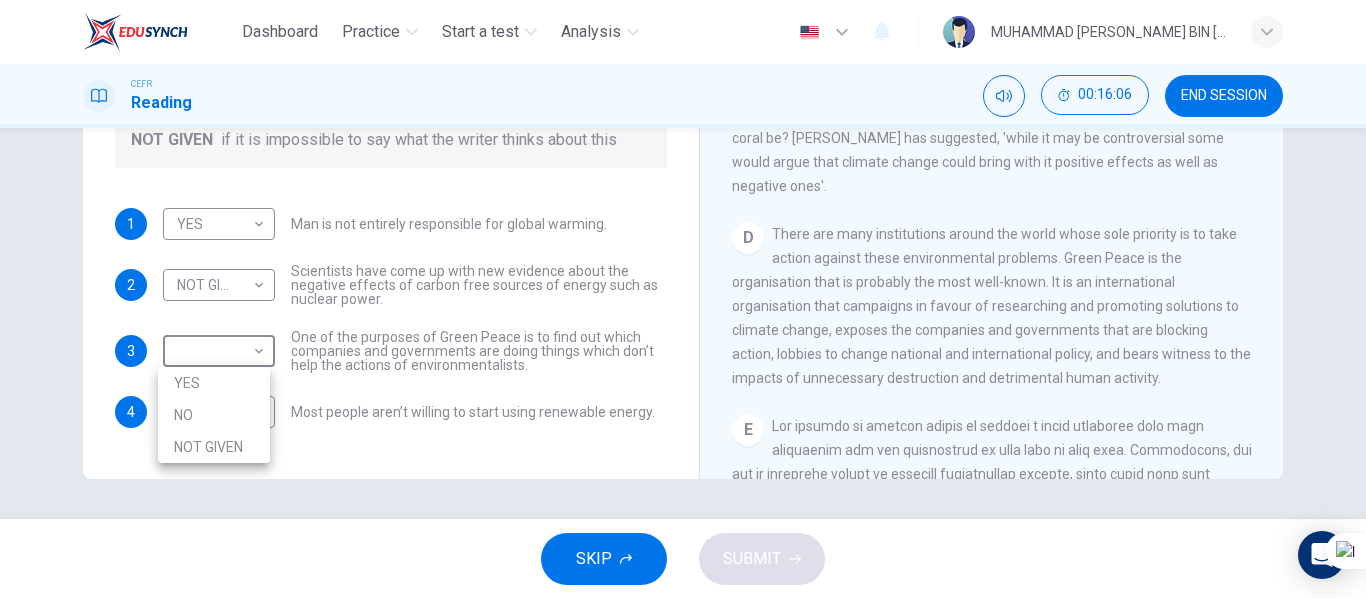 click at bounding box center (683, 299) 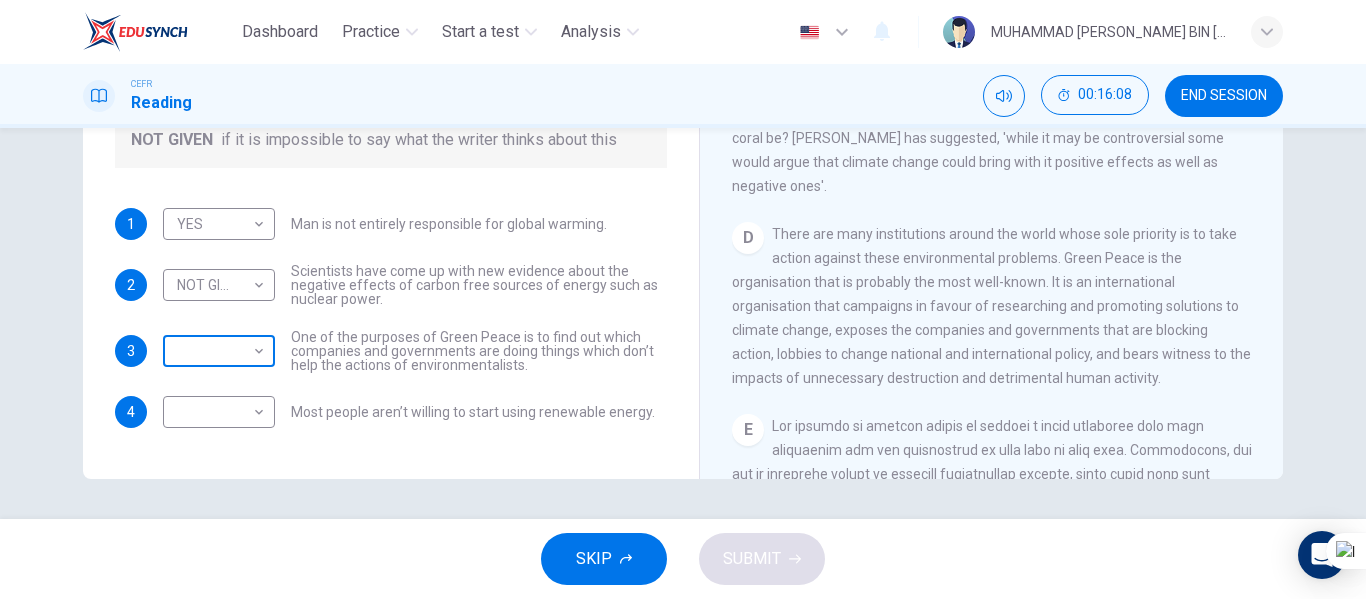 click on "Dashboard Practice Start a test Analysis English en ​ MUHAMMAD [PERSON_NAME] BIN [PERSON_NAME] CEFR Reading 00:16:08 END SESSION Question 10 Do the following statements agree with the information given in the Reading Passage? In the boxes below, write YES if the statement agrees with the views of the writer NO if the statement contradicts the views of the writer NOT GIVEN if it is impossible to say what the writer thinks about this 1 YES YES ​ Man is not entirely responsible for global warming. 2 NOT GIVEN NOT GIVEN ​ Scientists have come up with new evidence about the negative effects of carbon free sources of energy such as nuclear power. 3 ​ ​ One of the purposes of Green Peace is to find out which companies and governments are doing things which don’t help the actions of environmentalists. 4 ​ ​ Most people aren’t willing to start using renewable energy. The Climate of the Earth CLICK TO ZOOM Click to Zoom A B C D E SKIP SUBMIT EduSynch - Online Language Proficiency Testing
Dashboard 2025" at bounding box center (683, 299) 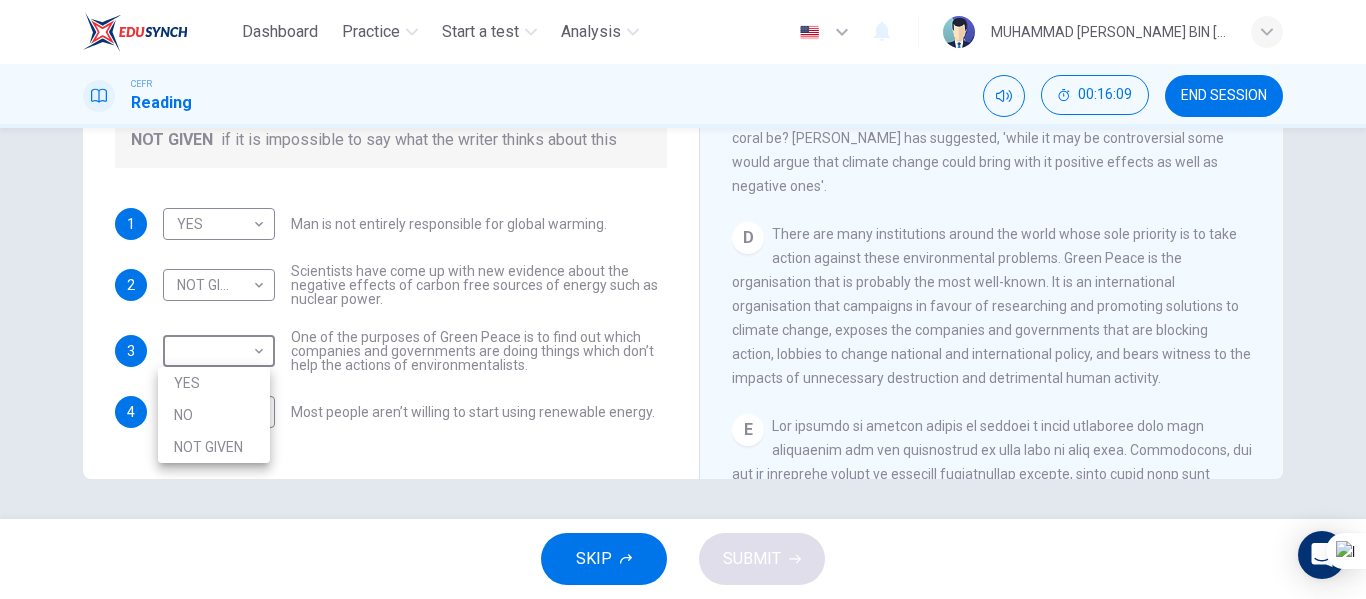 click on "YES" at bounding box center (214, 383) 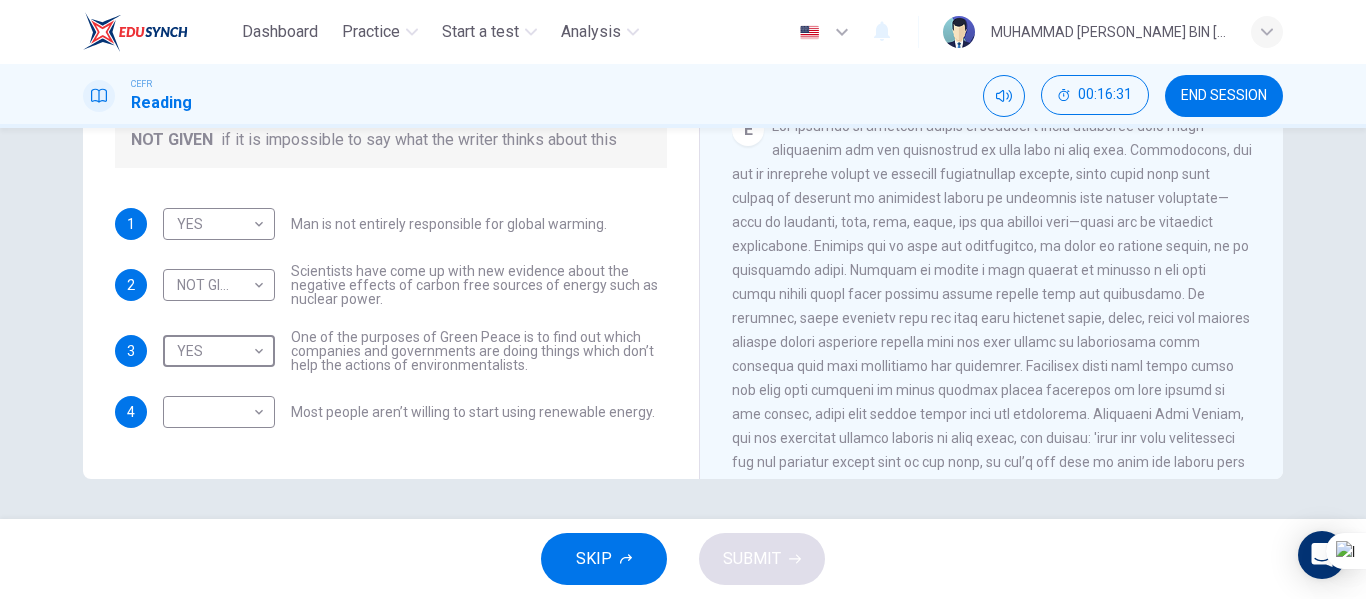 scroll, scrollTop: 1359, scrollLeft: 0, axis: vertical 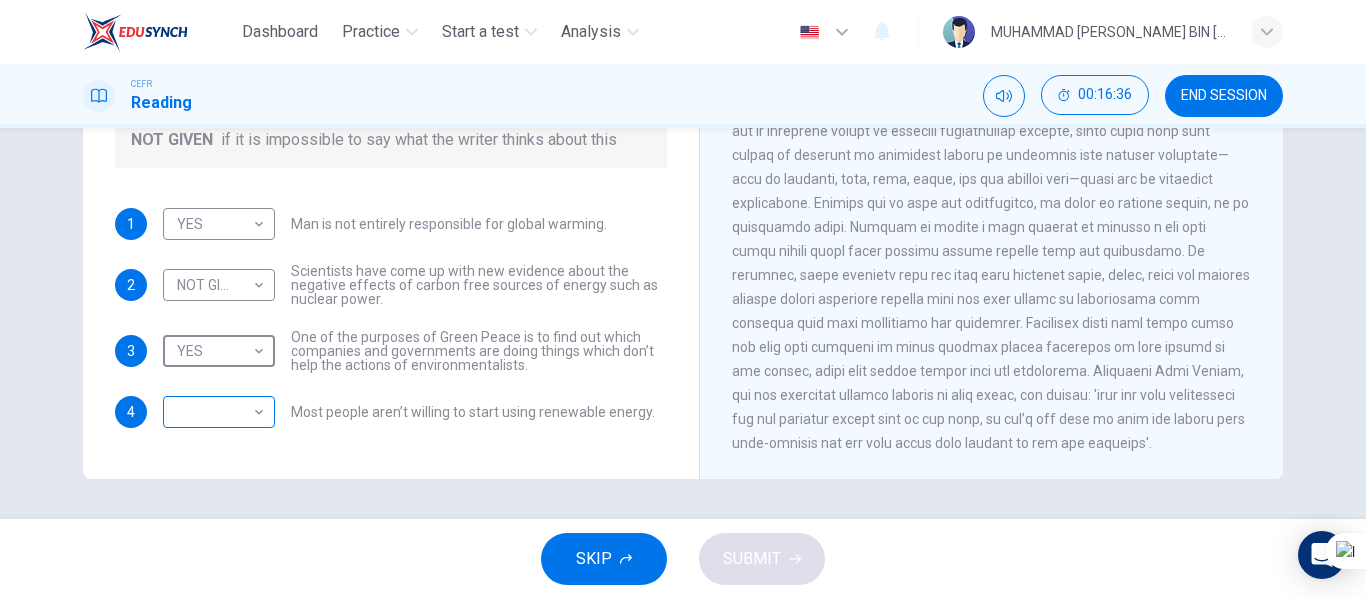 click on "Dashboard Practice Start a test Analysis English en ​ MUHAMMAD [PERSON_NAME] BIN [PERSON_NAME] CEFR Reading 00:16:36 END SESSION Question 10 Do the following statements agree with the information given in the Reading Passage? In the boxes below, write YES if the statement agrees with the views of the writer NO if the statement contradicts the views of the writer NOT GIVEN if it is impossible to say what the writer thinks about this 1 YES YES ​ Man is not entirely responsible for global warming. 2 NOT GIVEN NOT GIVEN ​ Scientists have come up with new evidence about the negative effects of carbon free sources of energy such as nuclear power. 3 YES YES ​ One of the purposes of Green Peace is to find out which companies and governments are doing things which don’t help the actions of environmentalists. 4 ​ ​ Most people aren’t willing to start using renewable energy. The Climate of the Earth CLICK TO ZOOM Click to Zoom A B C D E SKIP SUBMIT EduSynch - Online Language Proficiency Testing
Dashboard" at bounding box center [683, 299] 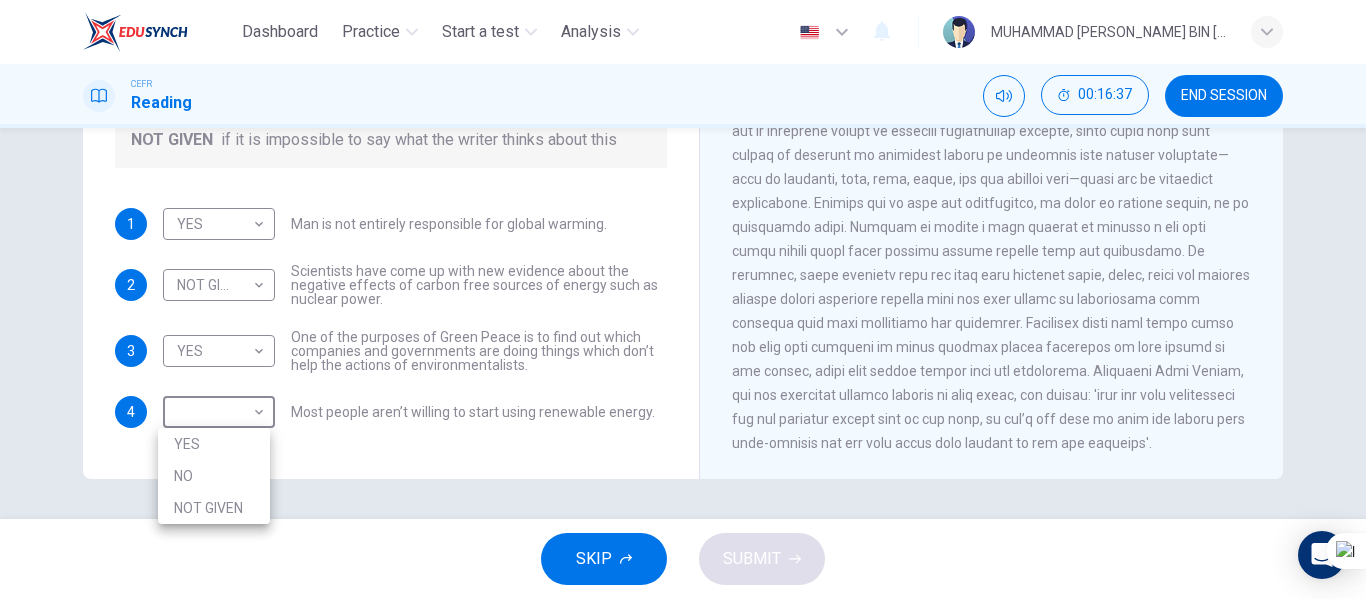 click on "NO" at bounding box center (214, 476) 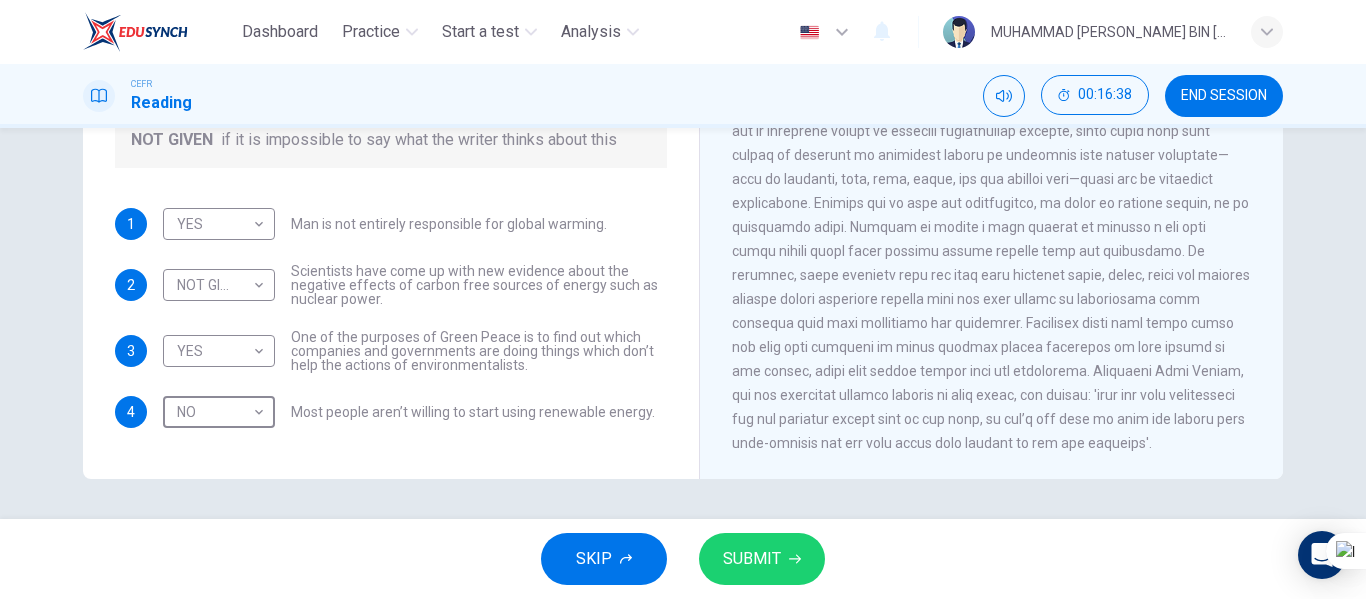 click on "SUBMIT" at bounding box center [752, 559] 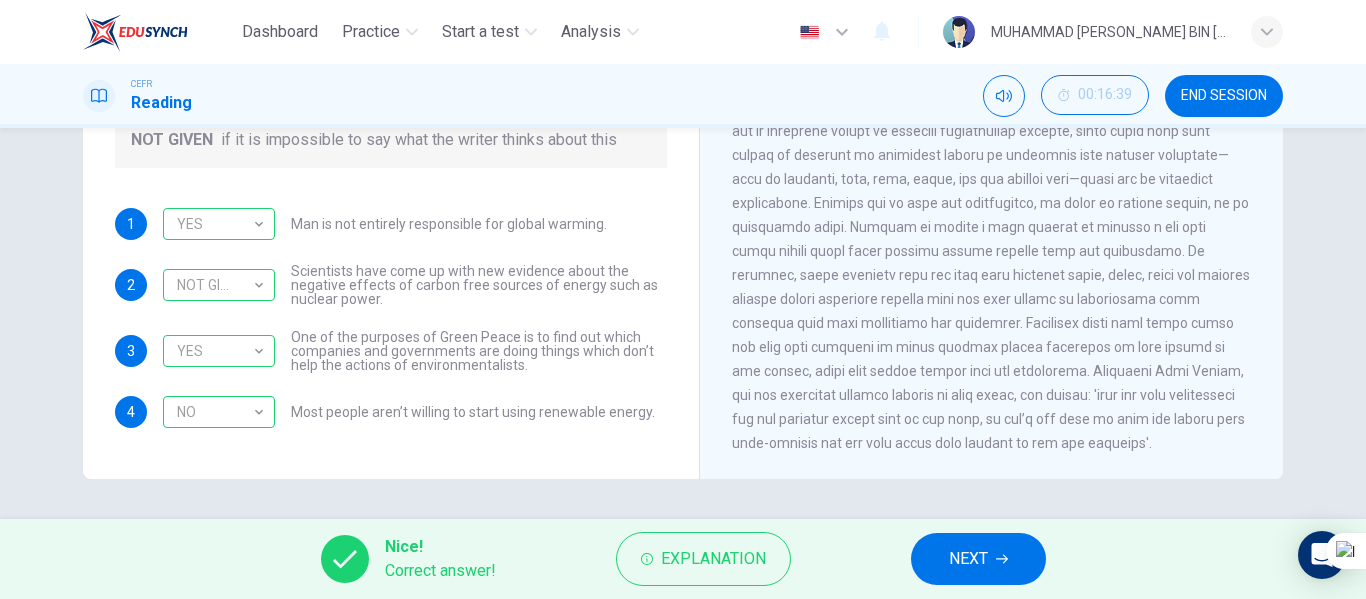 click on "NEXT" at bounding box center [968, 559] 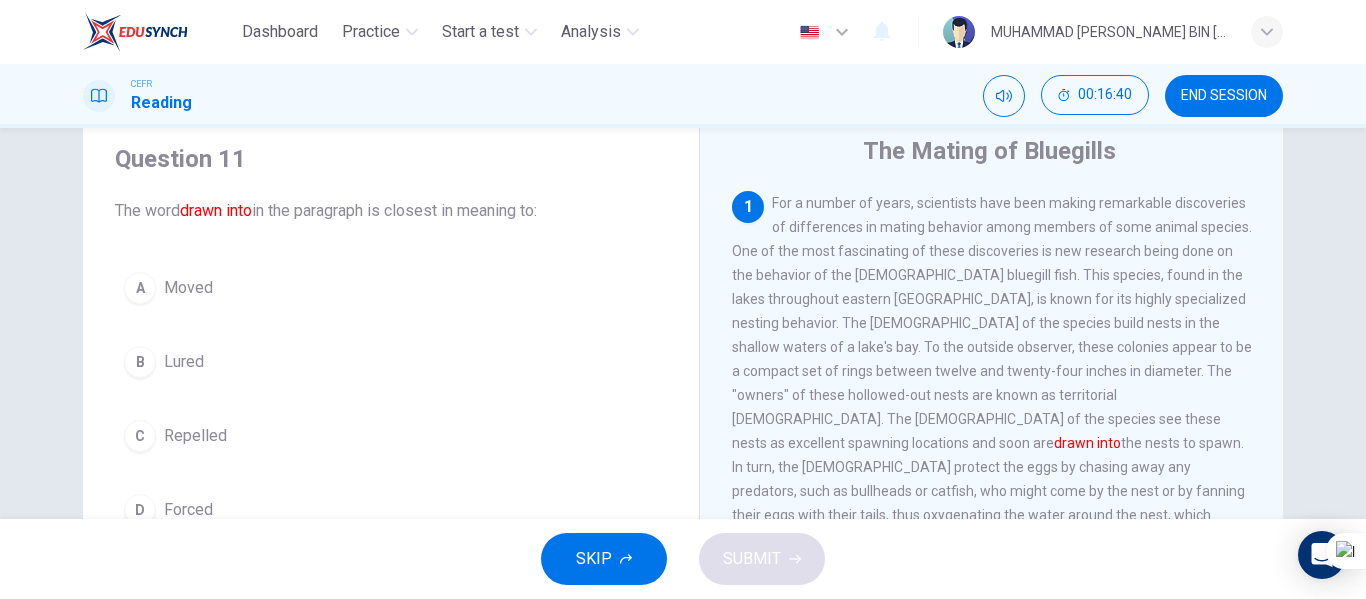 scroll, scrollTop: 100, scrollLeft: 0, axis: vertical 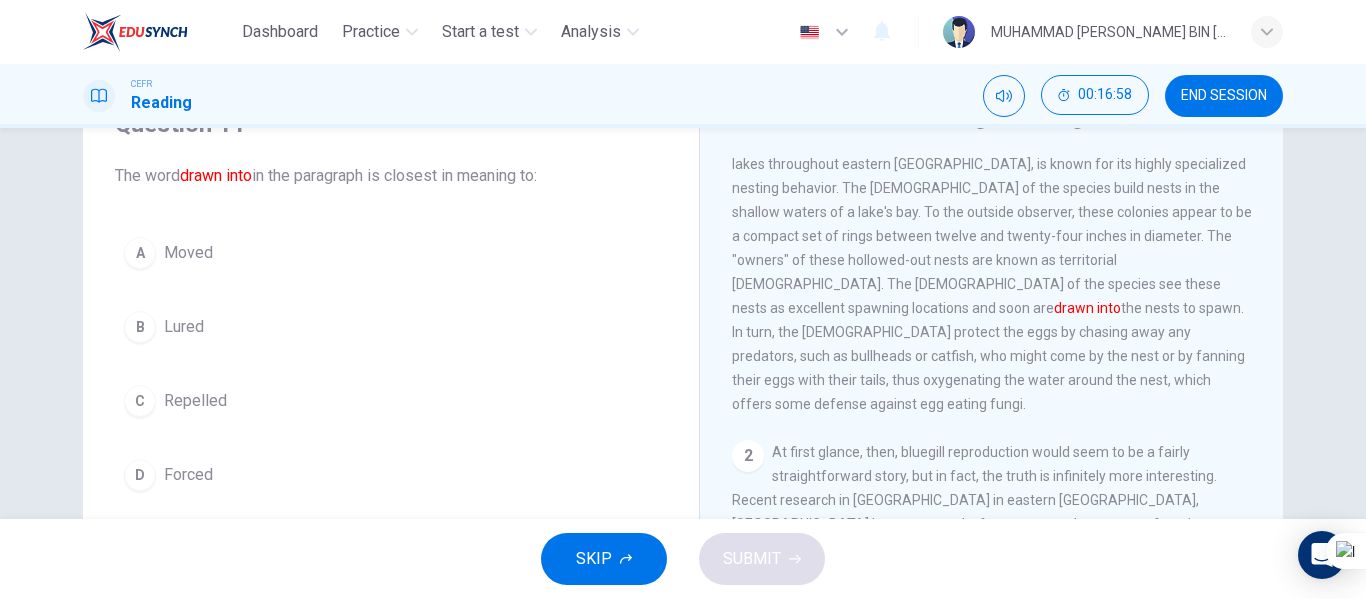click on "Moved" at bounding box center (188, 253) 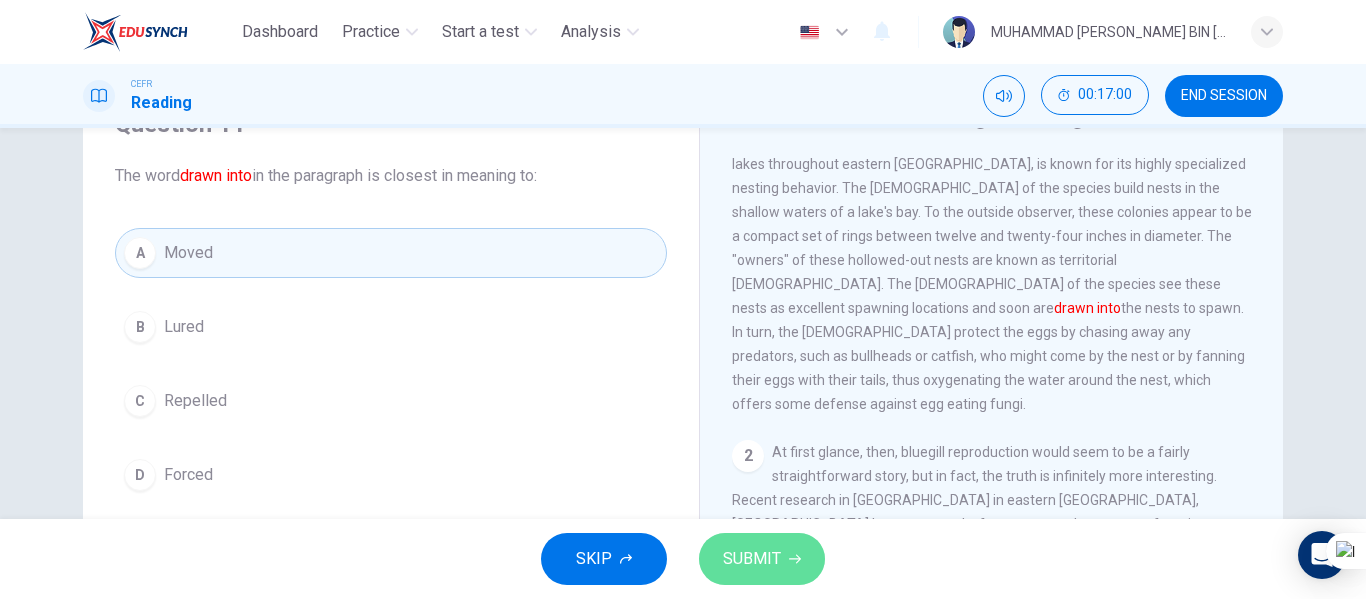 click on "SUBMIT" at bounding box center [762, 559] 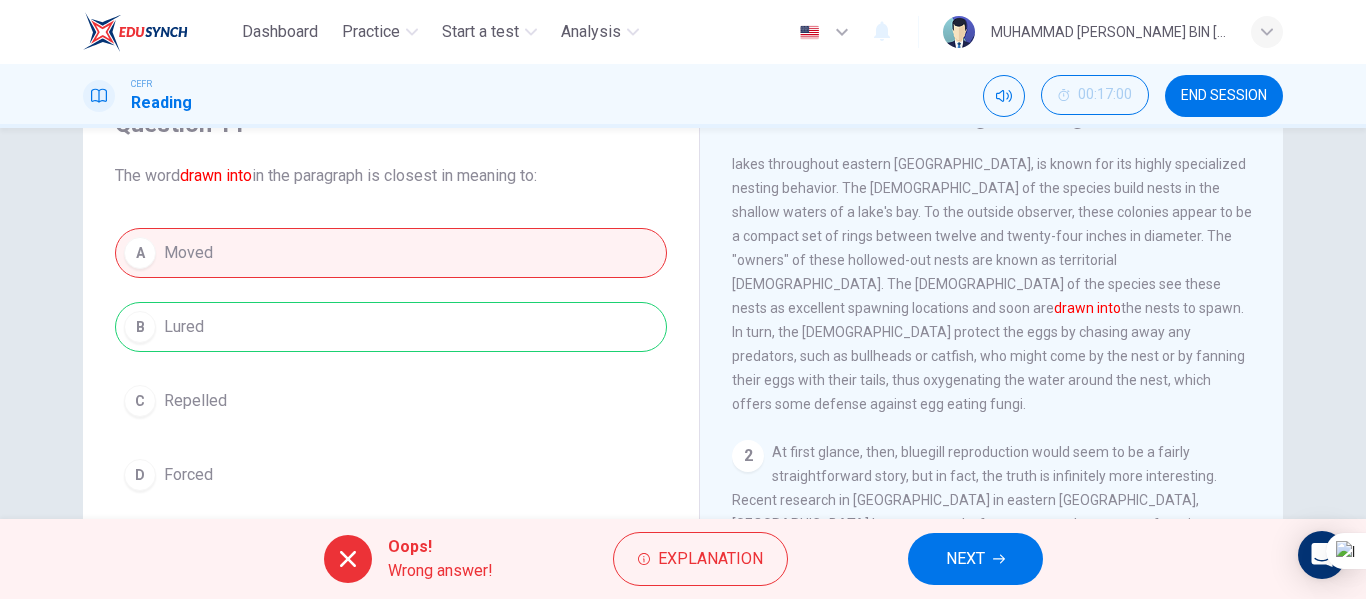 click on "NEXT" at bounding box center [965, 559] 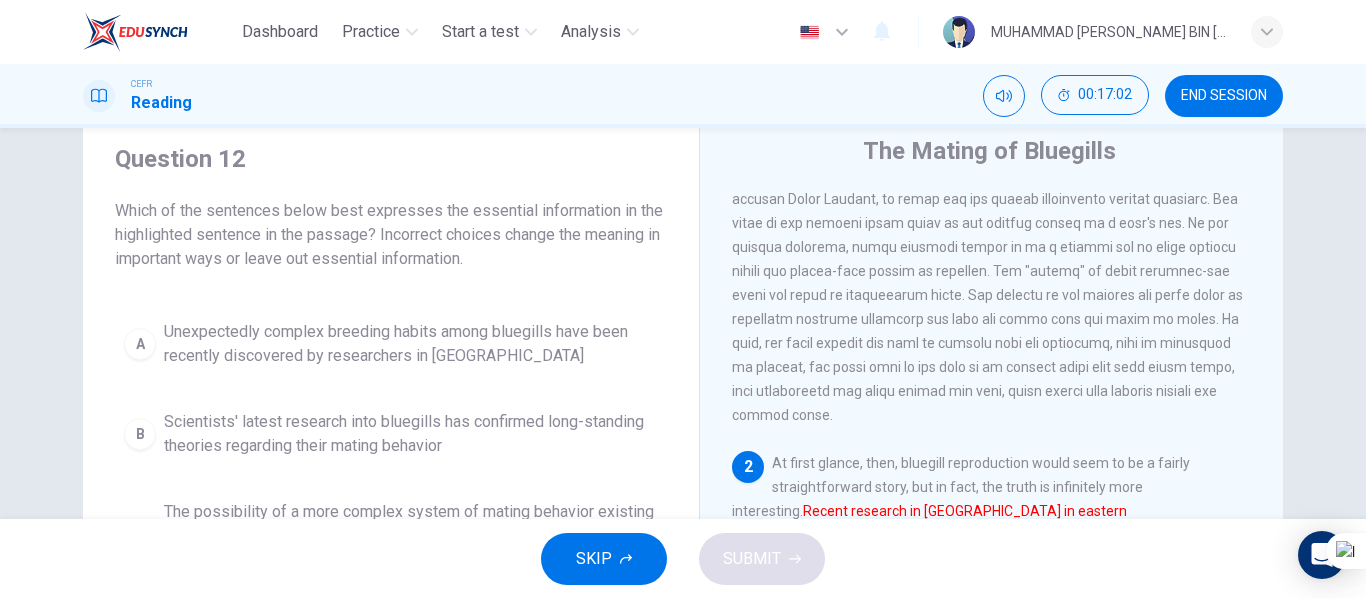 scroll, scrollTop: 100, scrollLeft: 0, axis: vertical 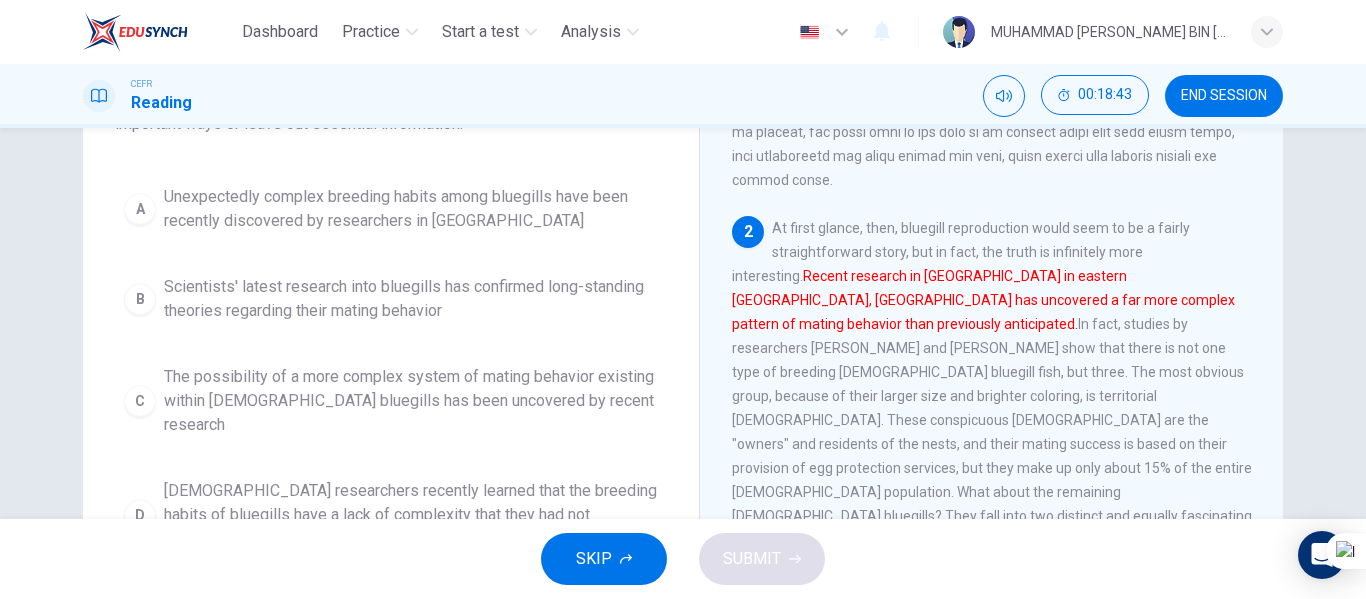 click on "Unexpectedly complex breeding habits among bluegills have been recently discovered by researchers in [GEOGRAPHIC_DATA]" at bounding box center (411, 209) 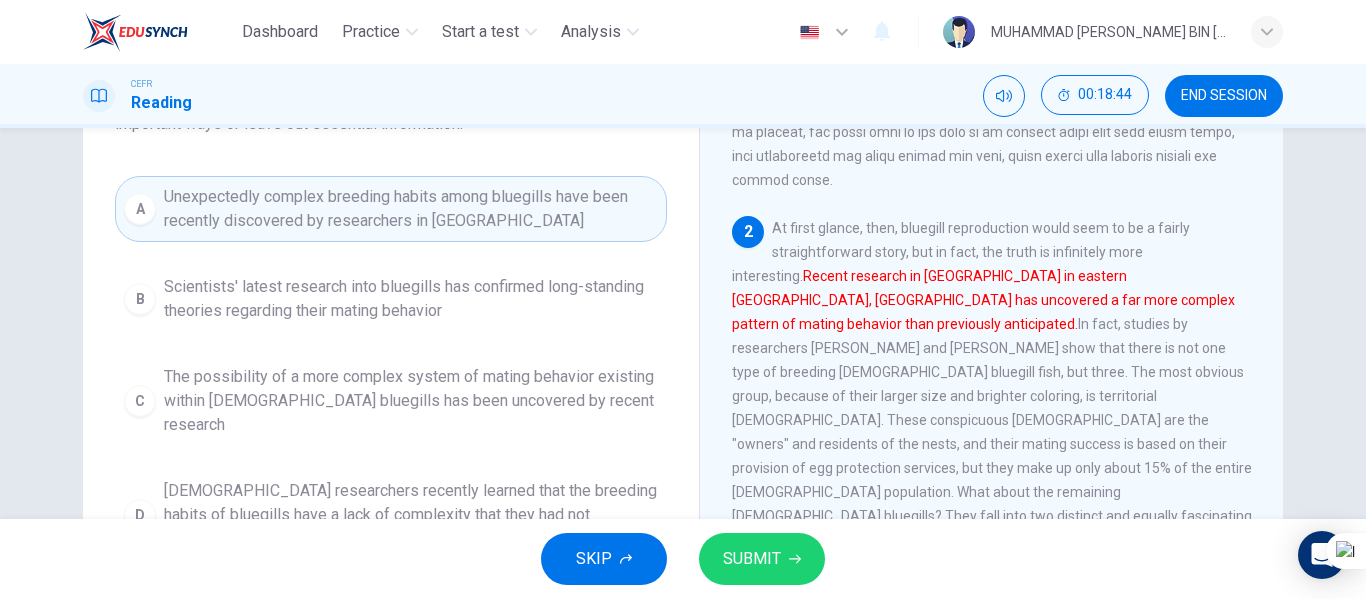 click on "SUBMIT" at bounding box center [762, 559] 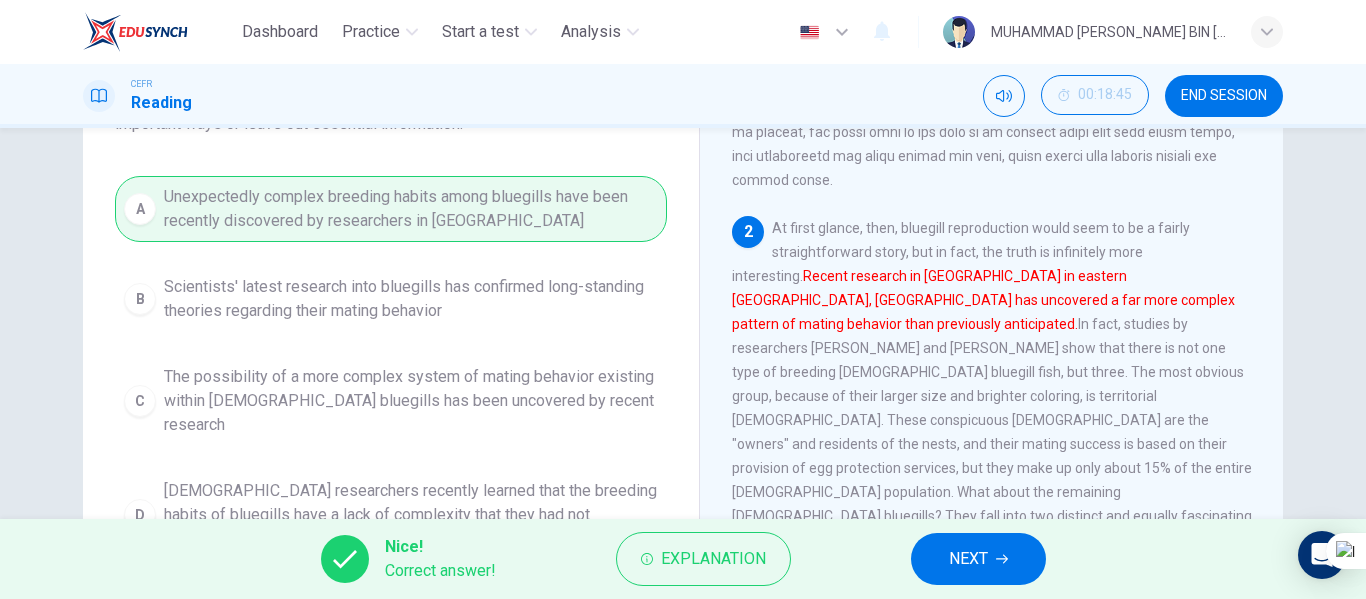 click on "Nice! Correct answer! Explanation NEXT" at bounding box center (683, 559) 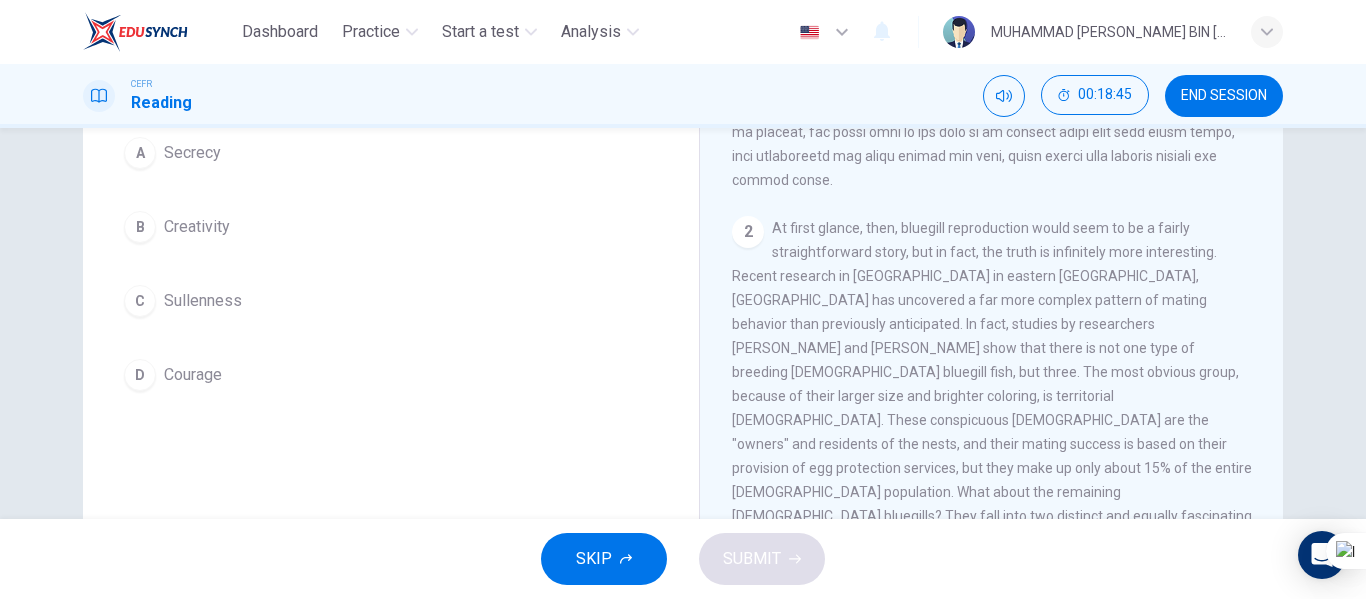 scroll, scrollTop: 100, scrollLeft: 0, axis: vertical 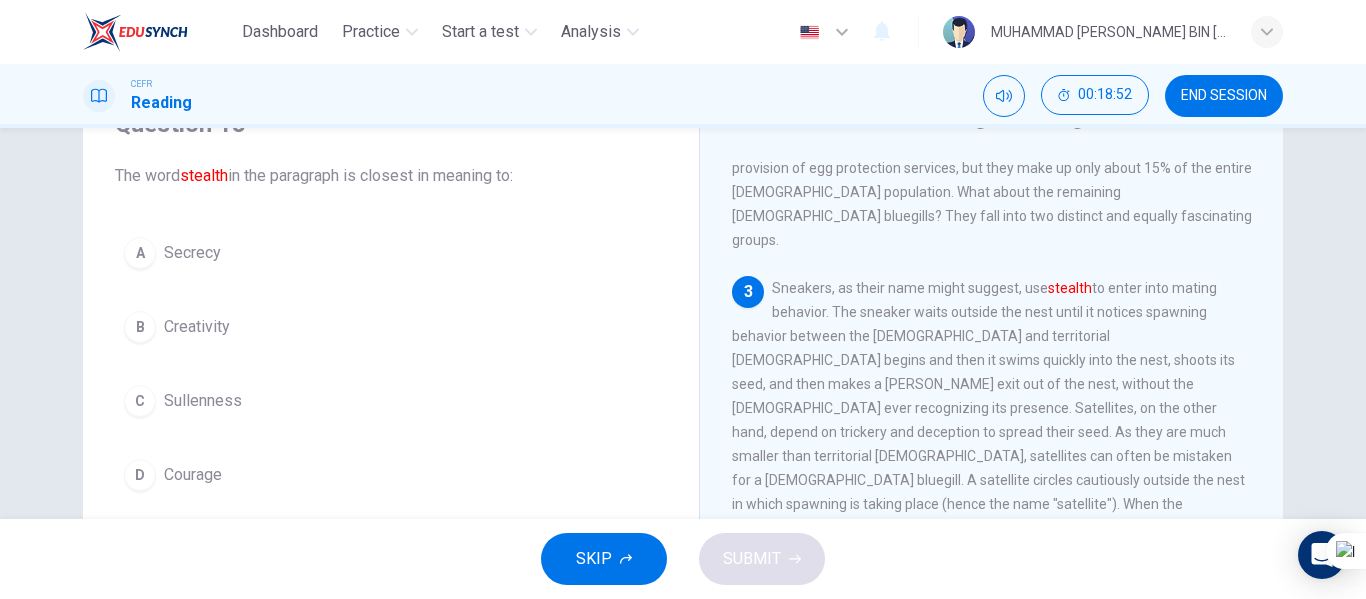 click on "Secrecy" at bounding box center (192, 253) 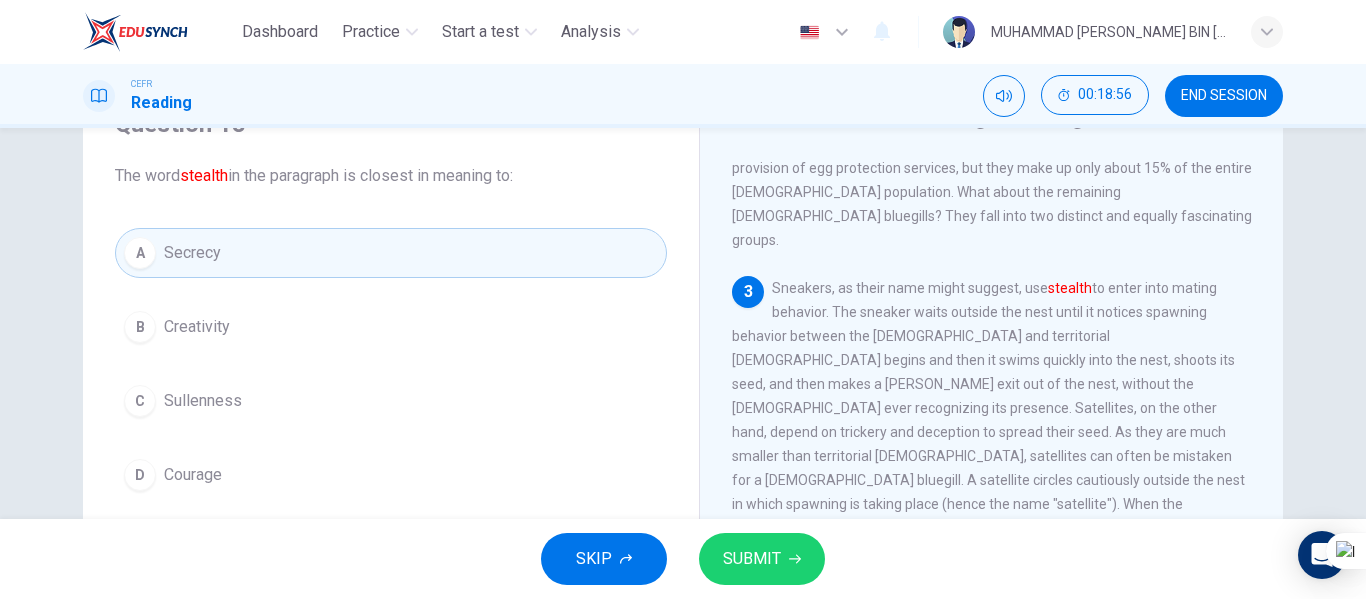 click on "SUBMIT" at bounding box center [752, 559] 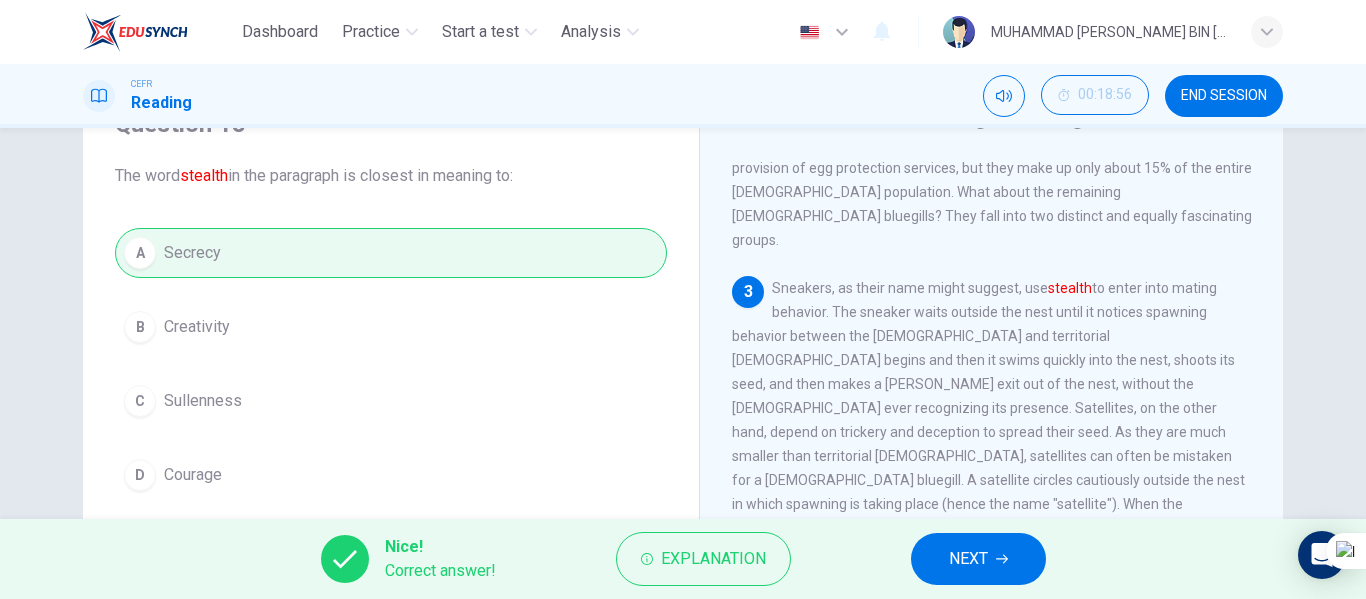 click on "NEXT" at bounding box center (968, 559) 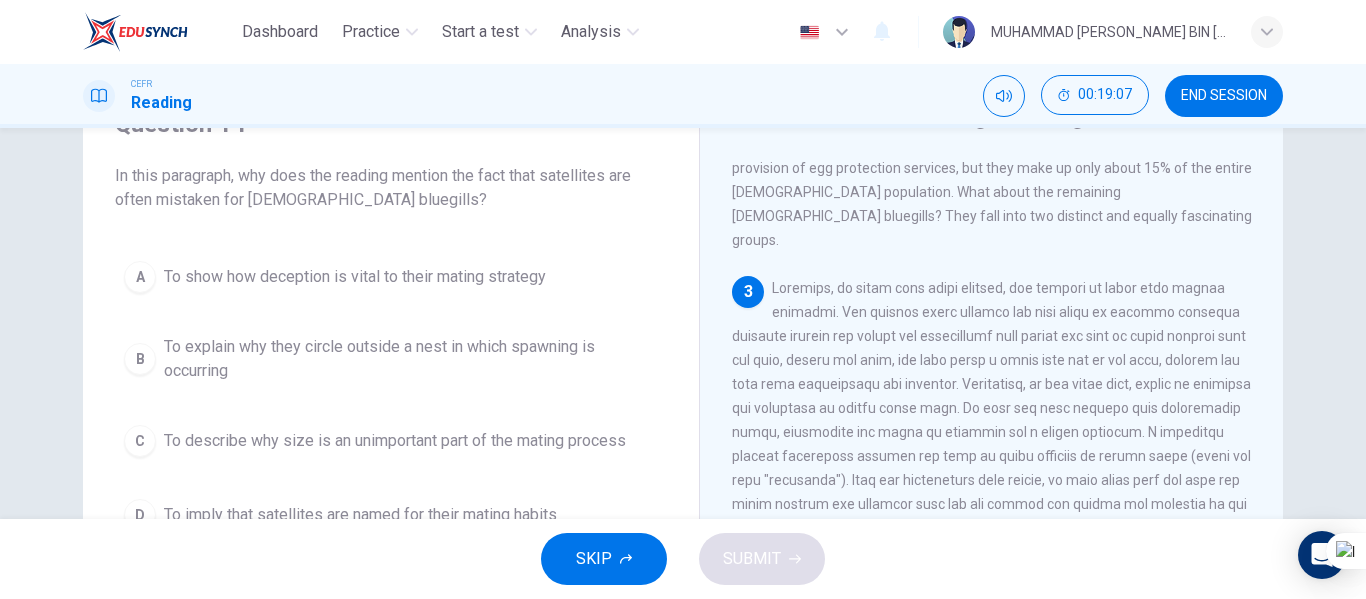 click at bounding box center [991, 444] 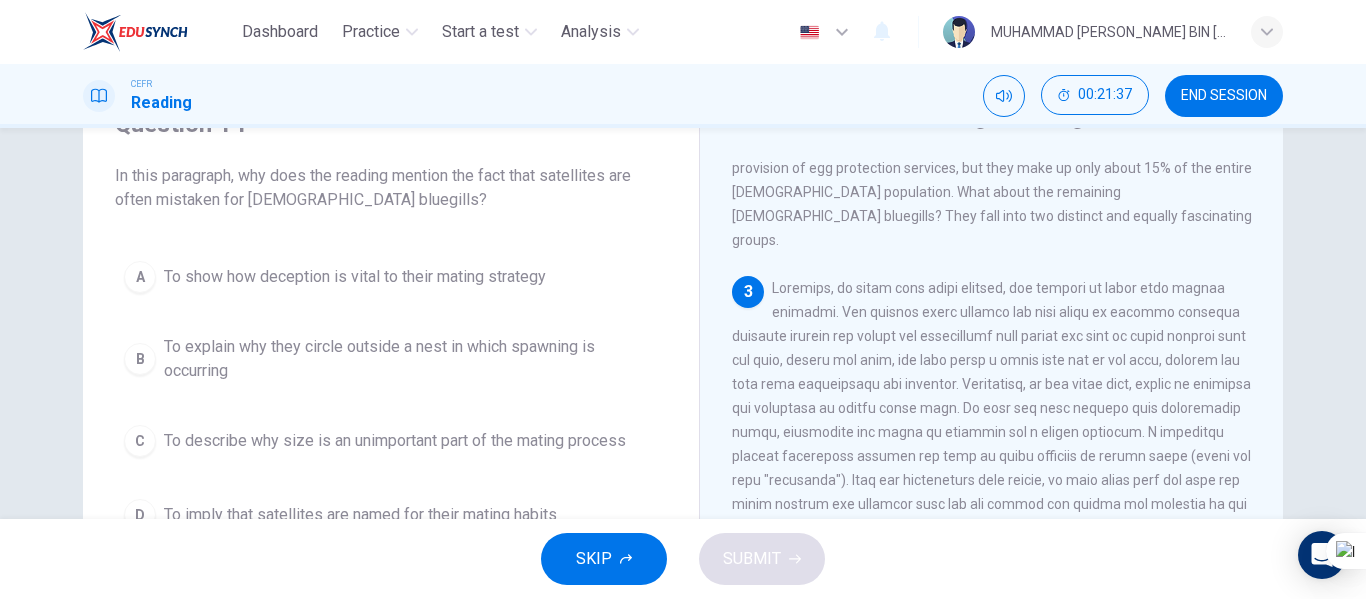 scroll, scrollTop: 200, scrollLeft: 0, axis: vertical 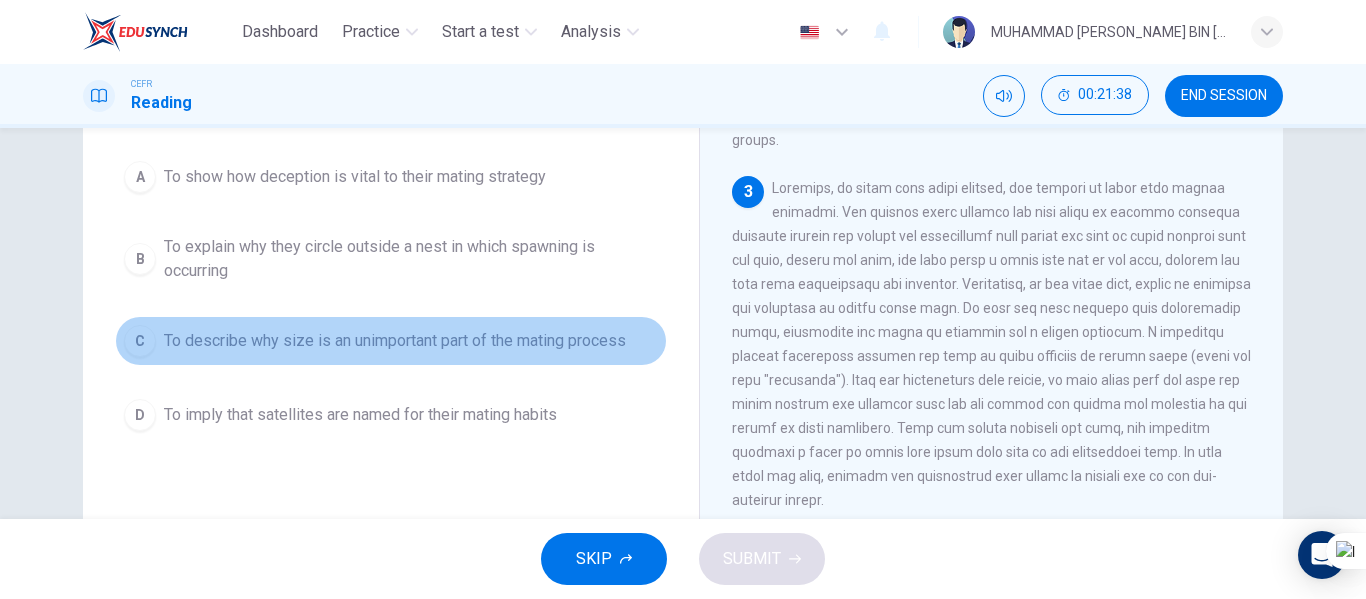click on "To describe why size is an unimportant part of the mating process" at bounding box center (395, 341) 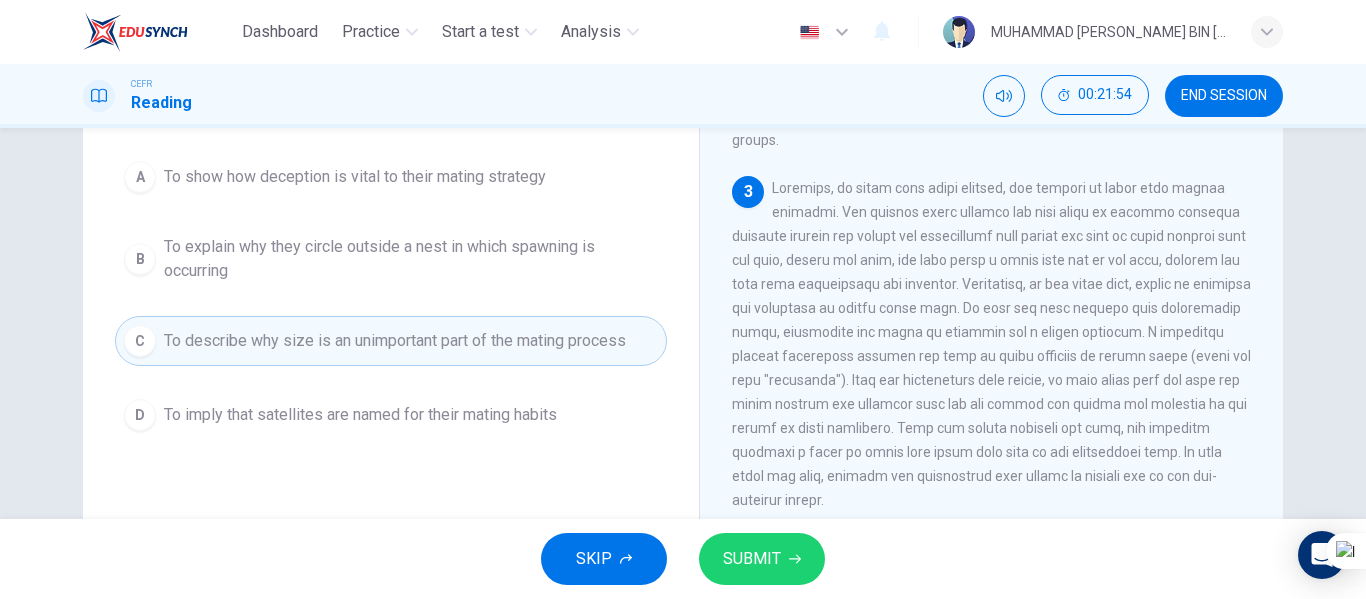 click on "To imply that satellites are named for their mating habits" at bounding box center (360, 415) 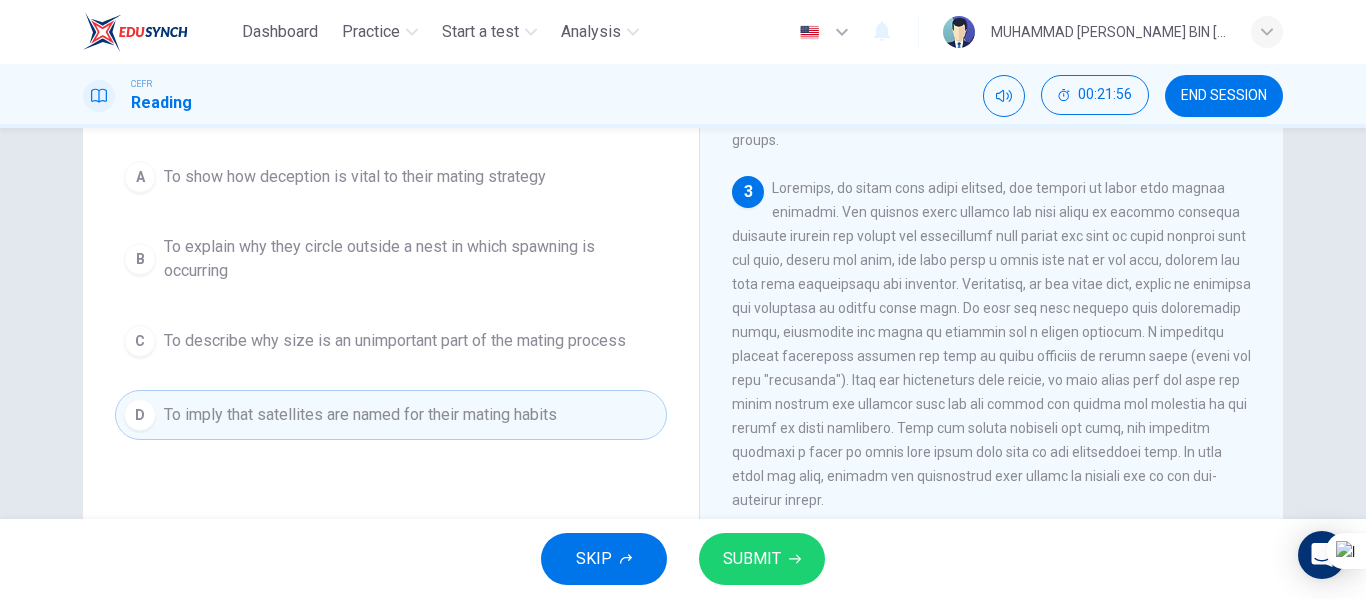 click on "SUBMIT" at bounding box center (762, 559) 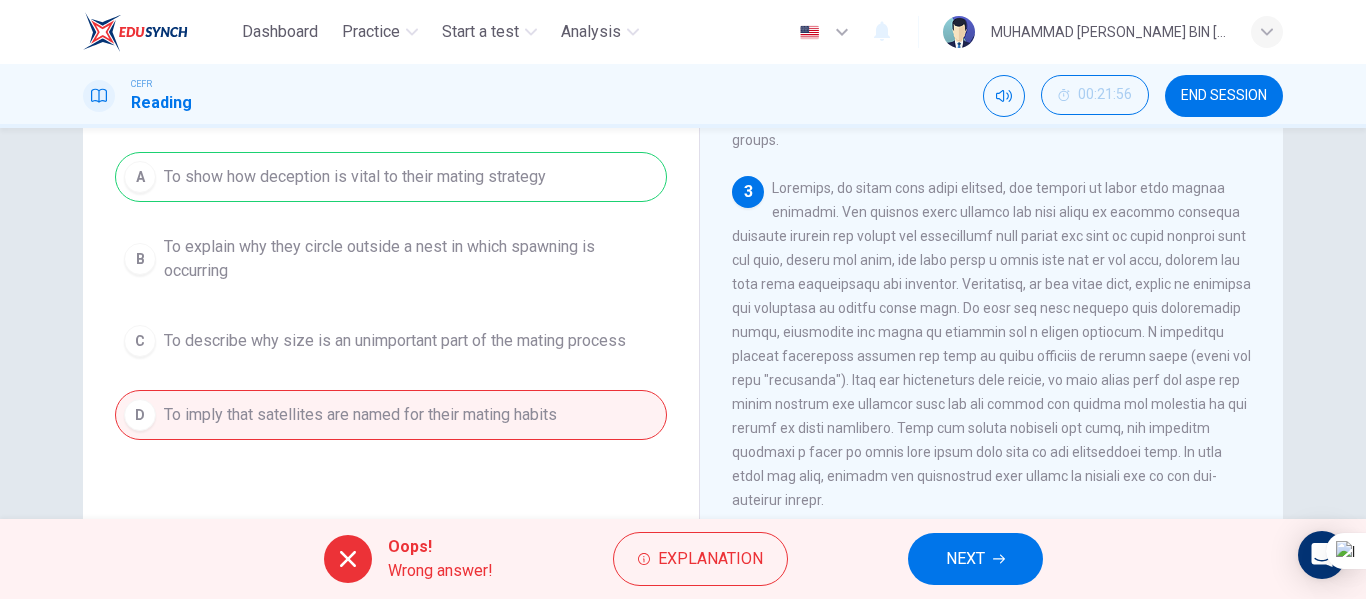 scroll, scrollTop: 100, scrollLeft: 0, axis: vertical 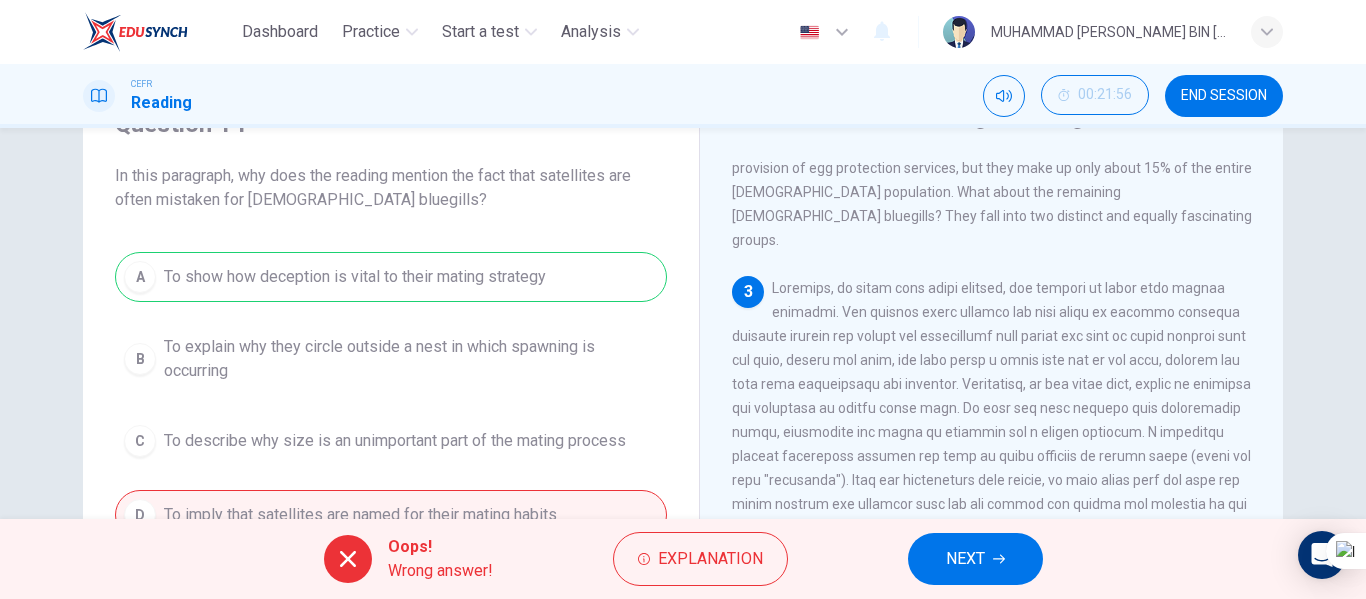 click on "NEXT" at bounding box center [975, 559] 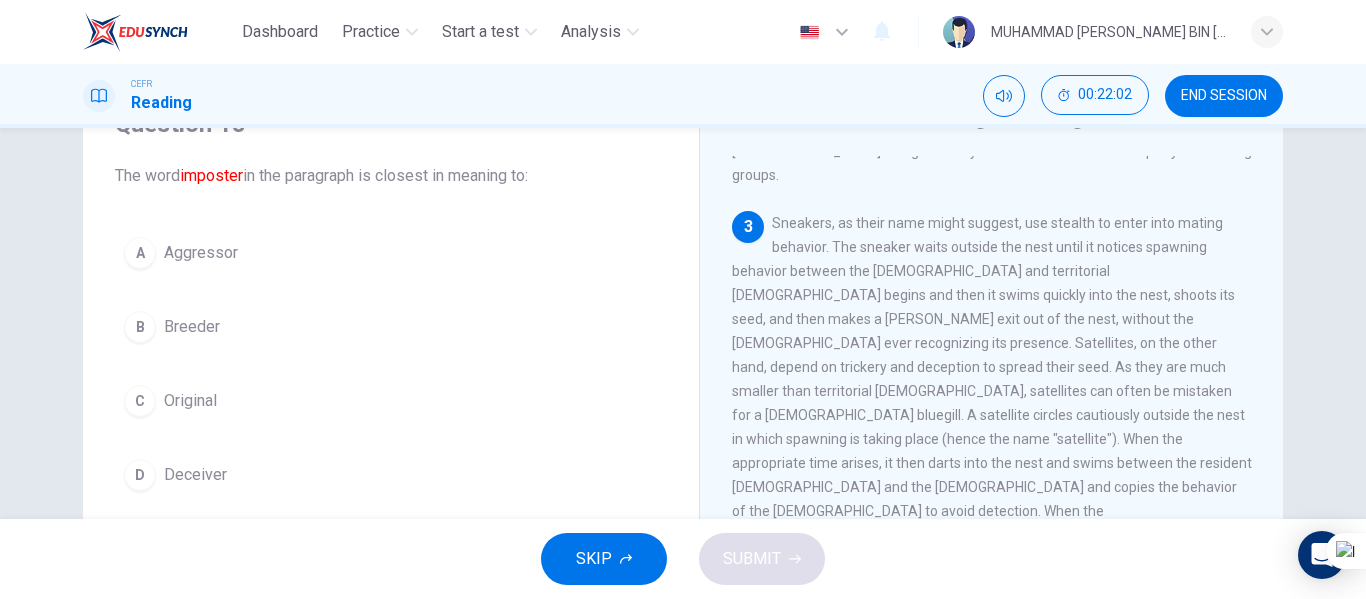 scroll, scrollTop: 700, scrollLeft: 0, axis: vertical 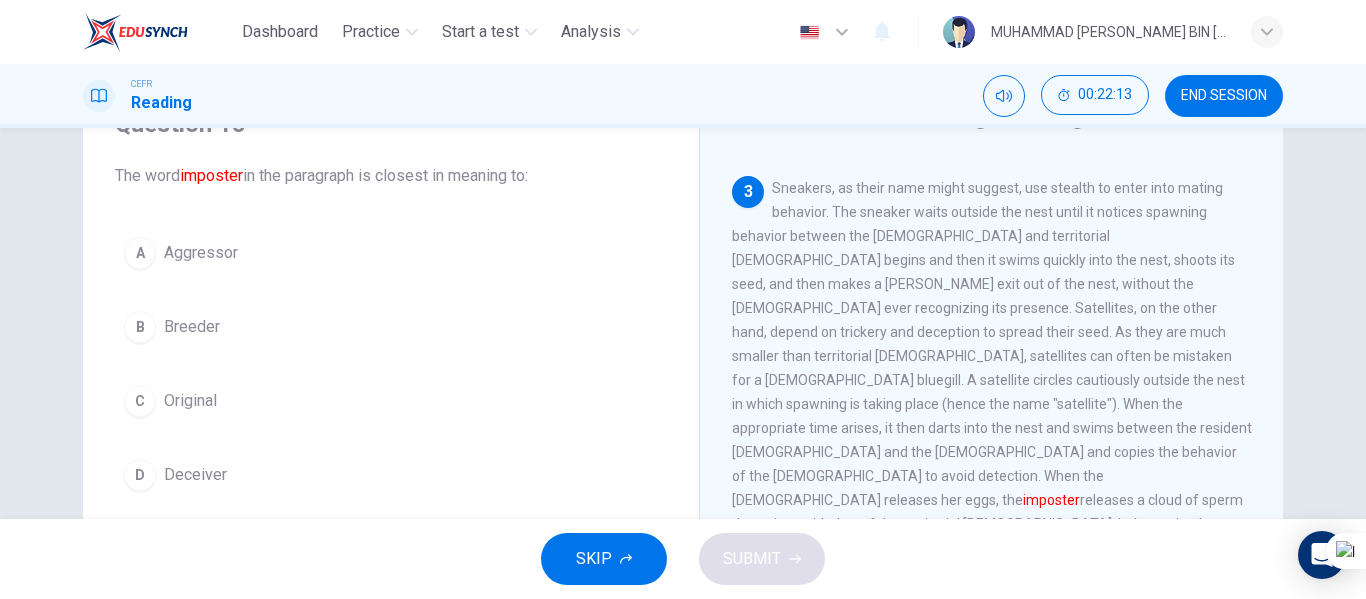 click on "Breeder" at bounding box center [192, 327] 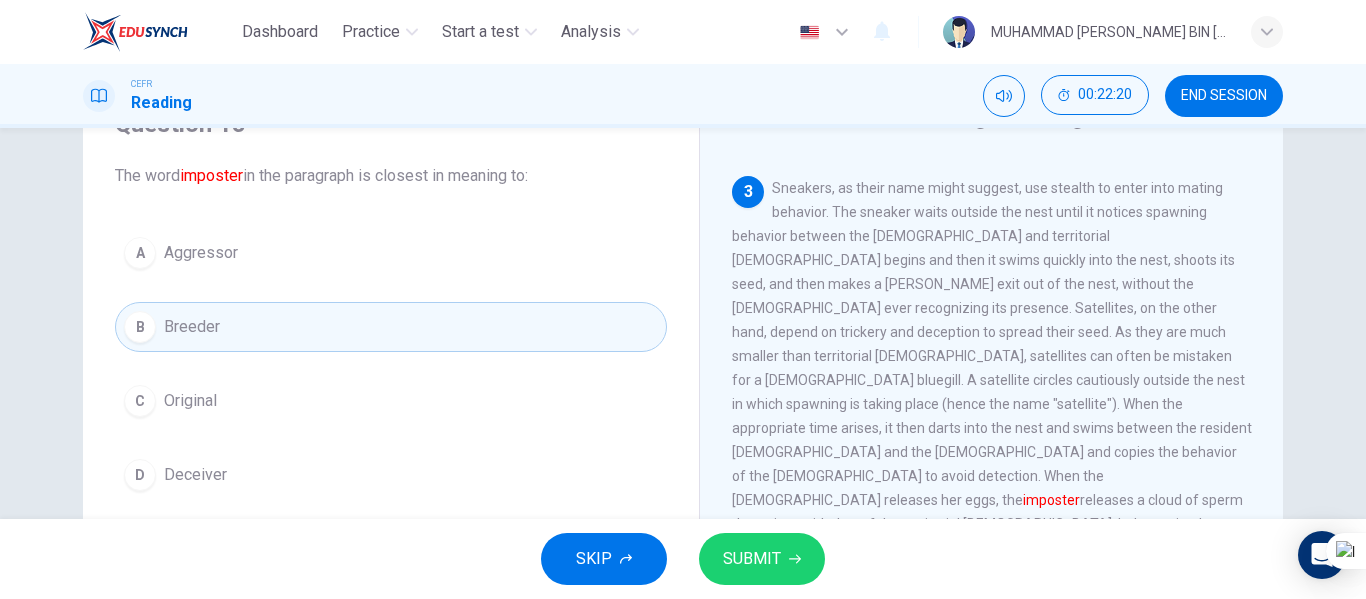 click on "Deceiver" at bounding box center (195, 475) 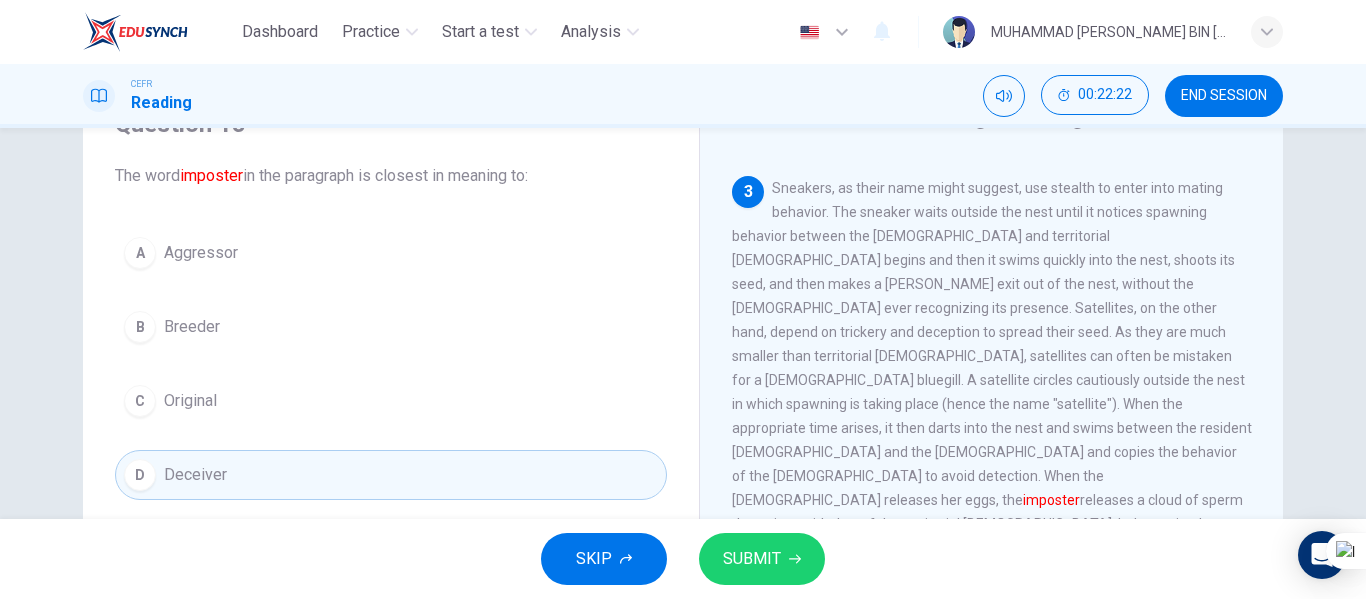 click on "SUBMIT" at bounding box center [752, 559] 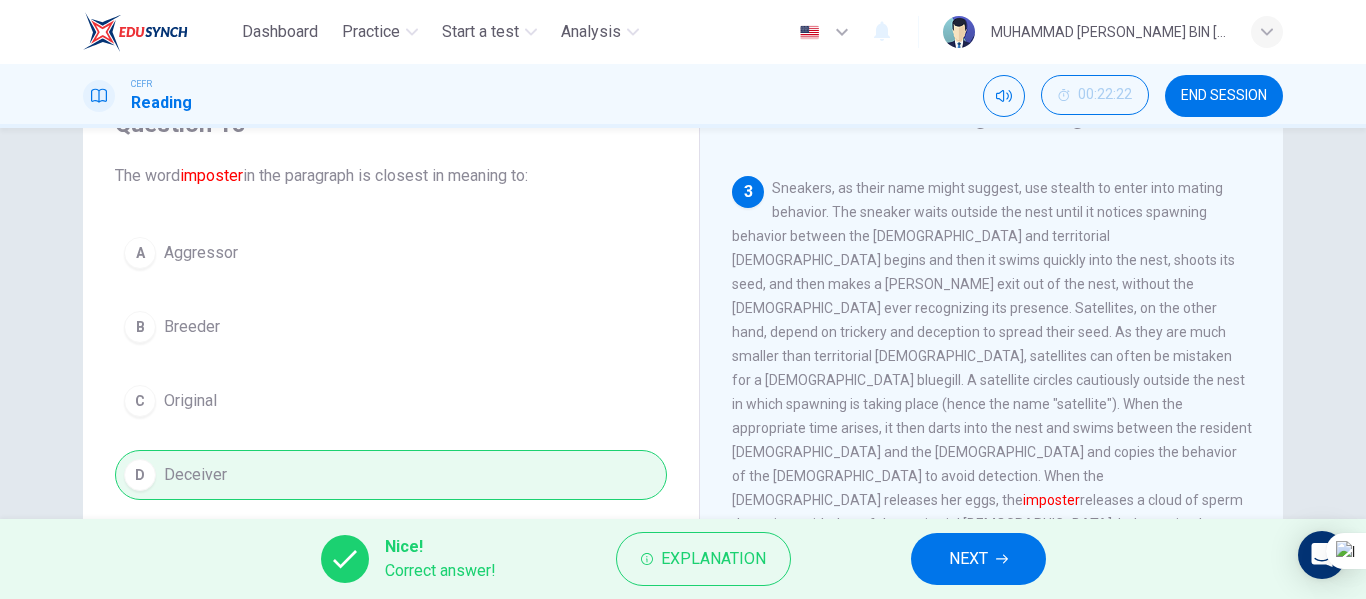 click on "NEXT" at bounding box center (968, 559) 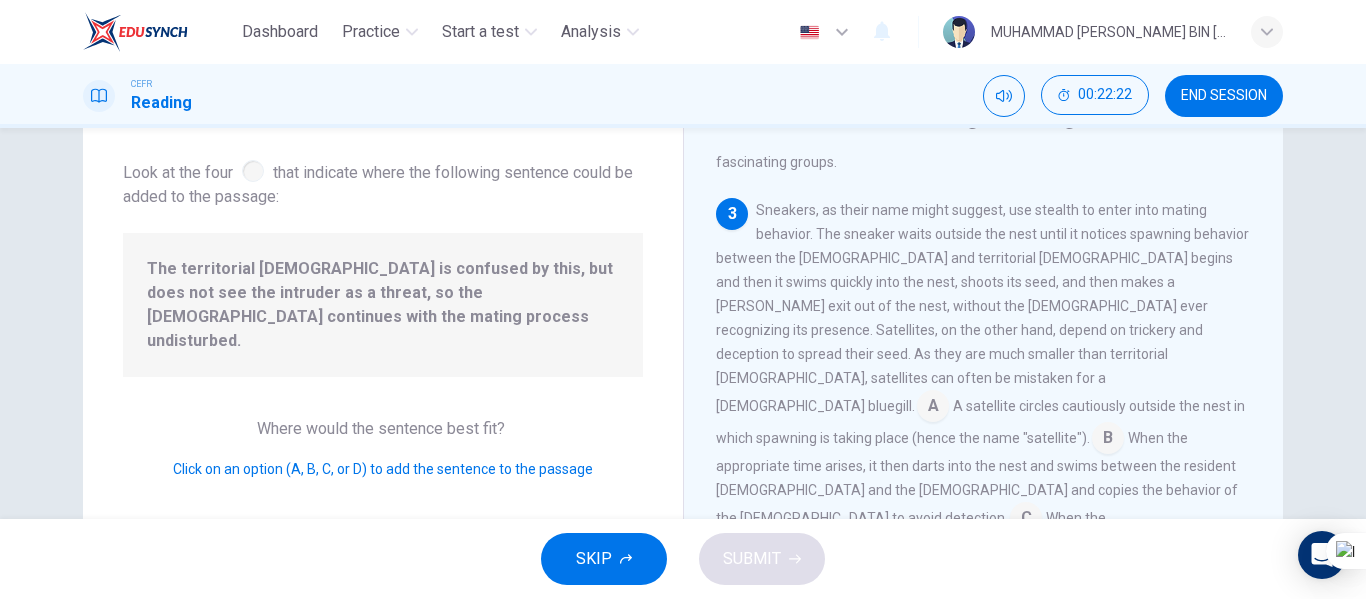 scroll, scrollTop: 641, scrollLeft: 0, axis: vertical 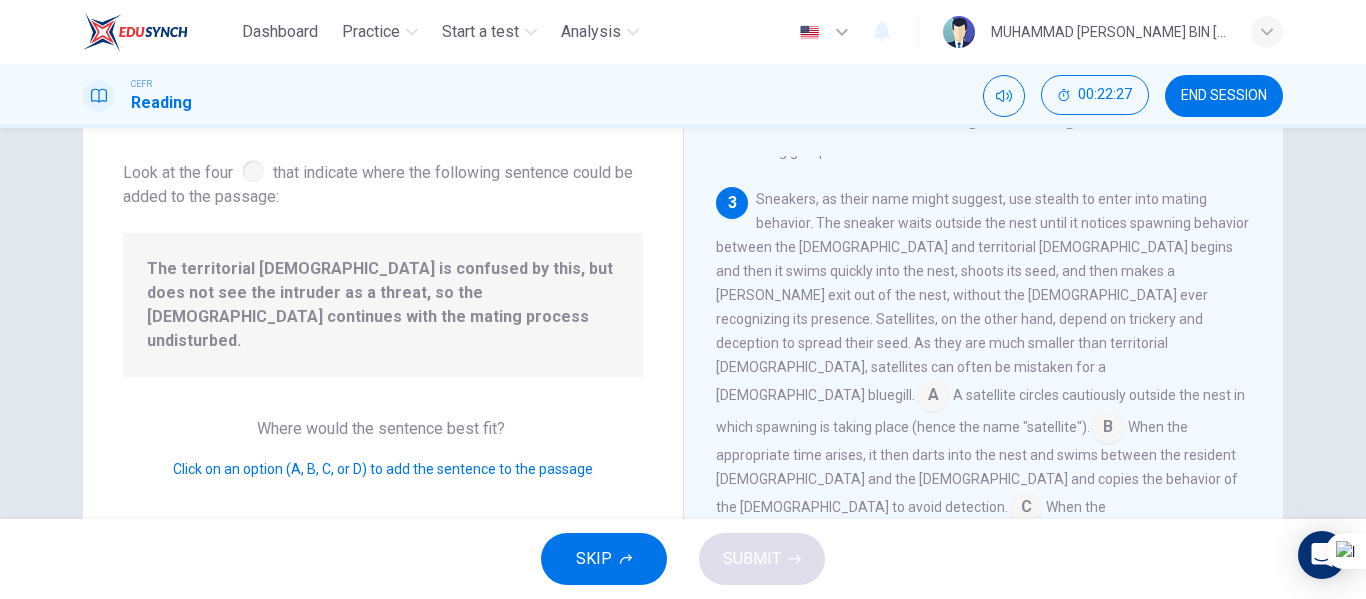 click at bounding box center (933, 397) 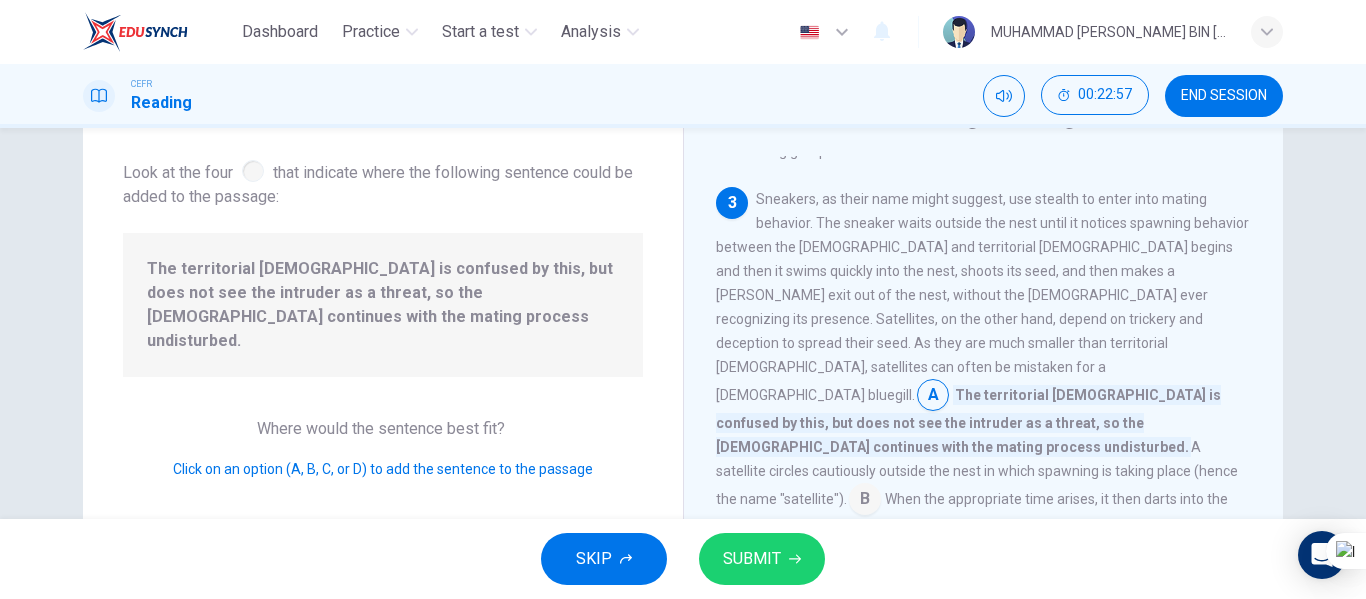 click at bounding box center [865, 501] 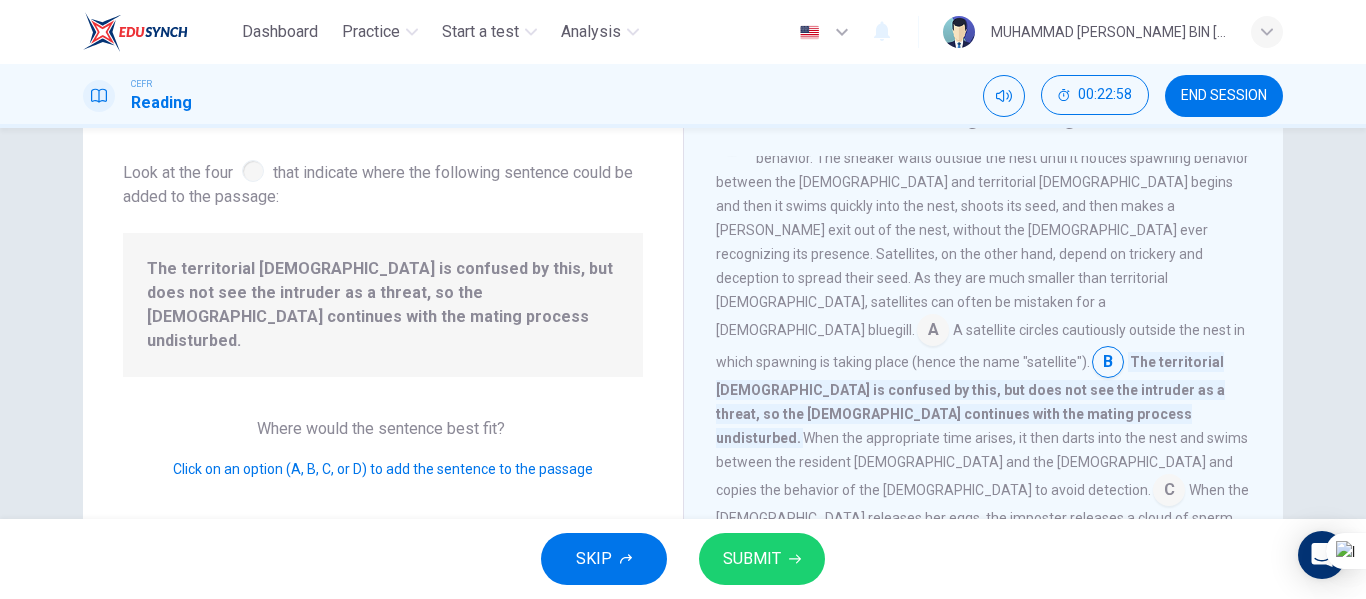 scroll, scrollTop: 741, scrollLeft: 0, axis: vertical 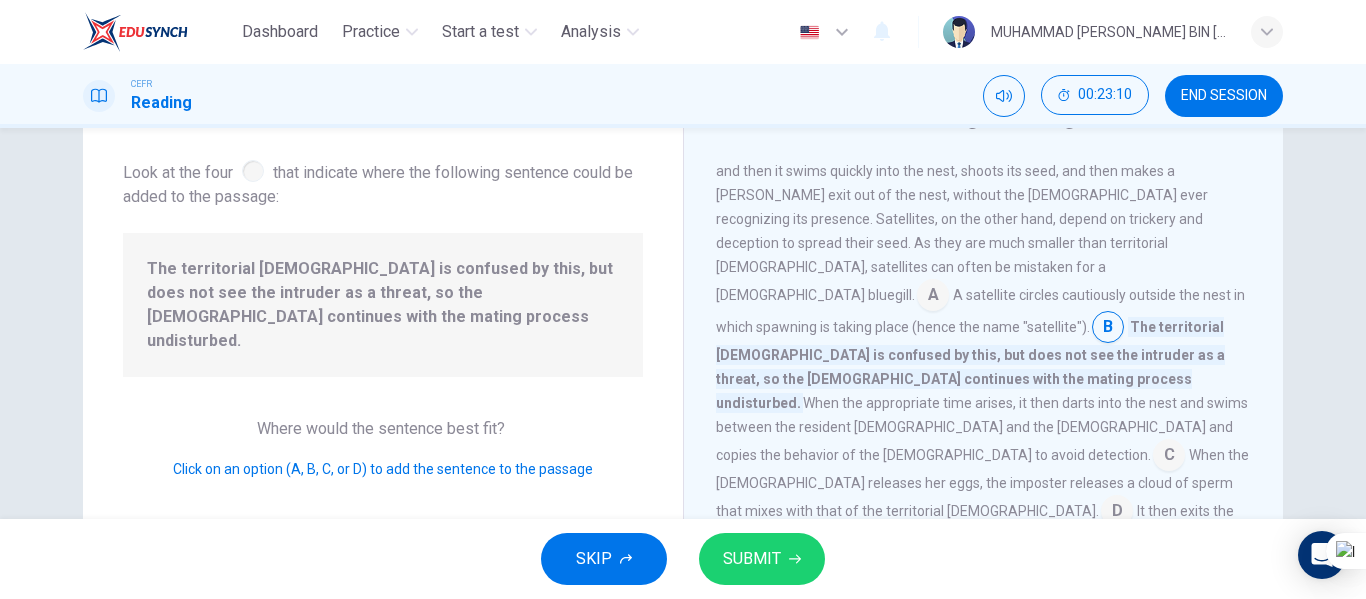 click at bounding box center [1169, 457] 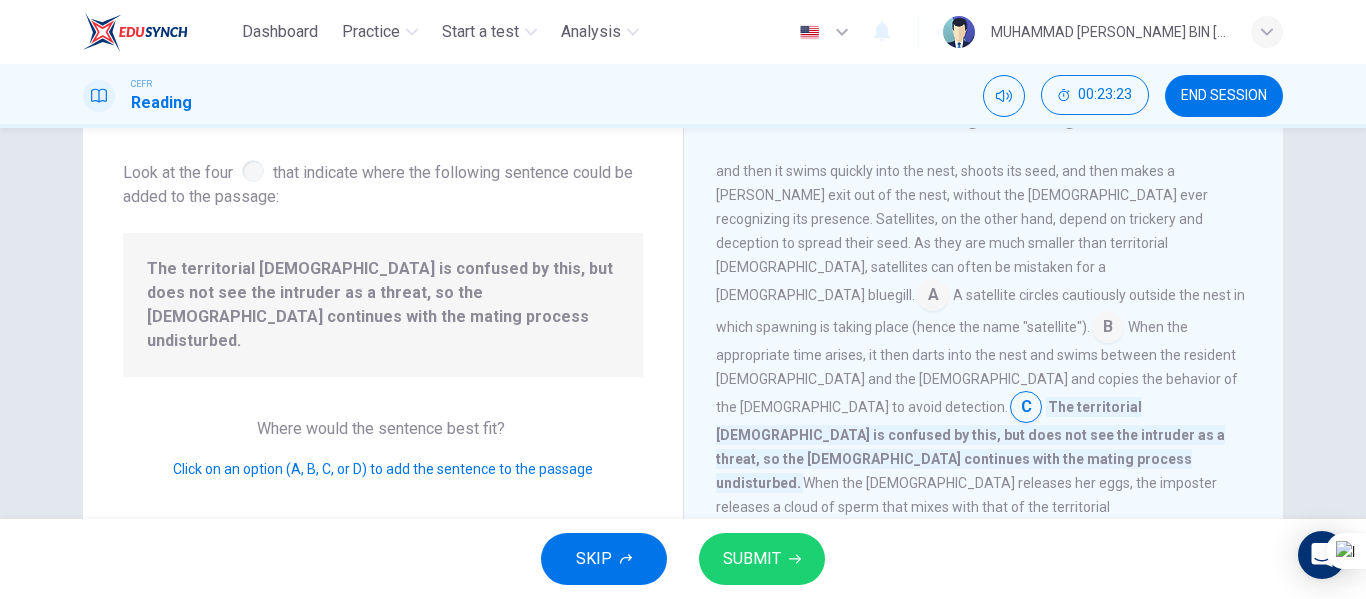 click at bounding box center [886, 537] 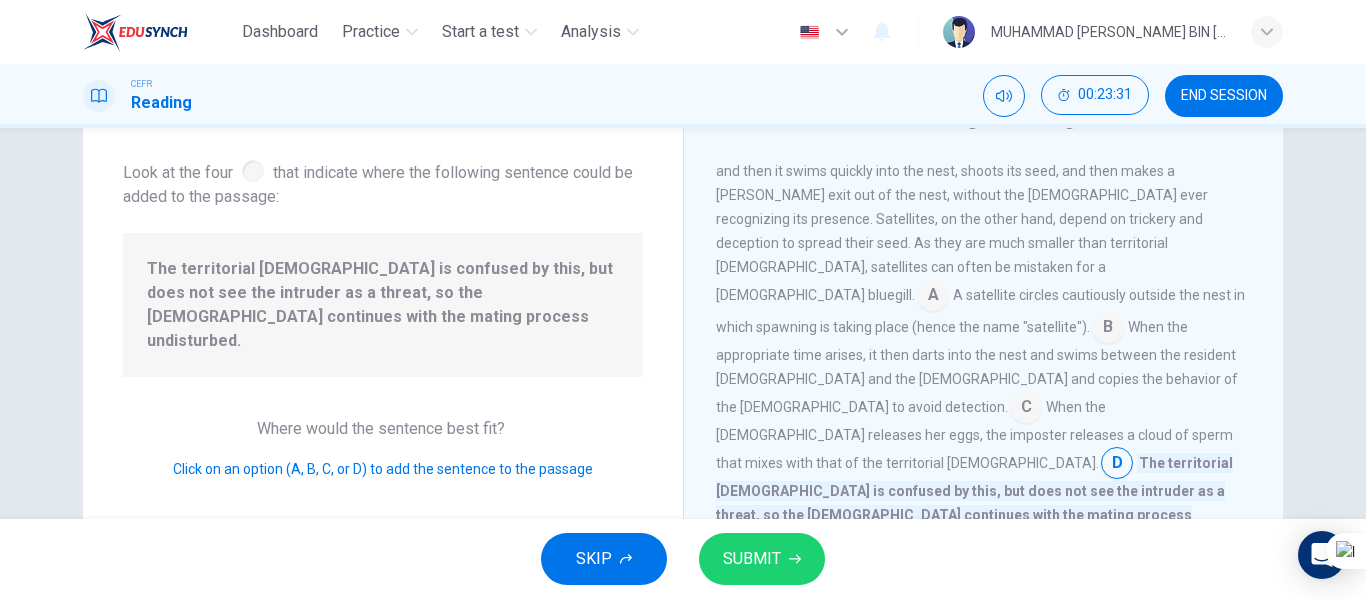 click at bounding box center (1108, 329) 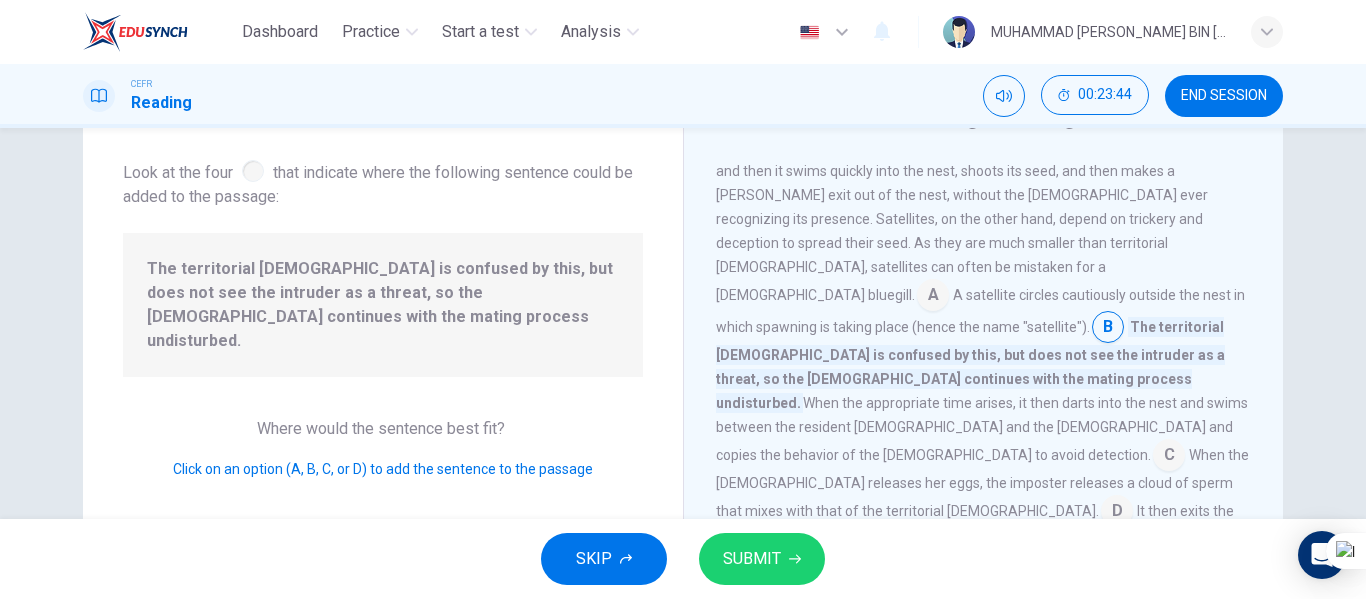 click on "SUBMIT" at bounding box center (762, 559) 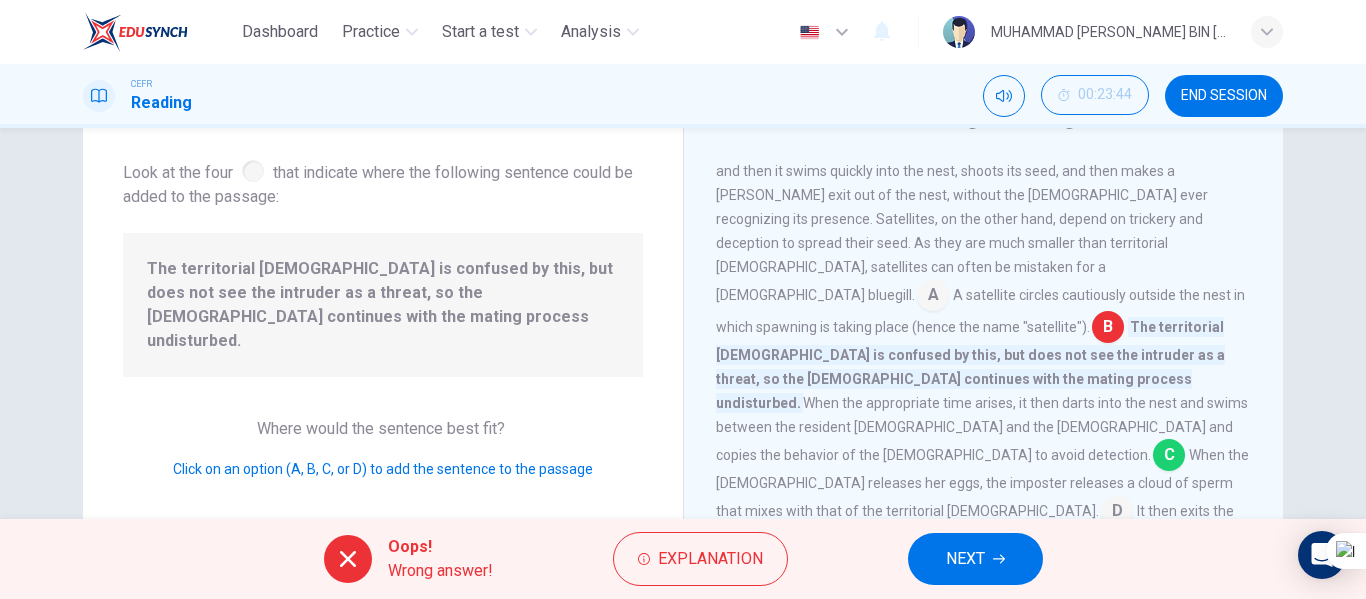click at bounding box center [1169, 457] 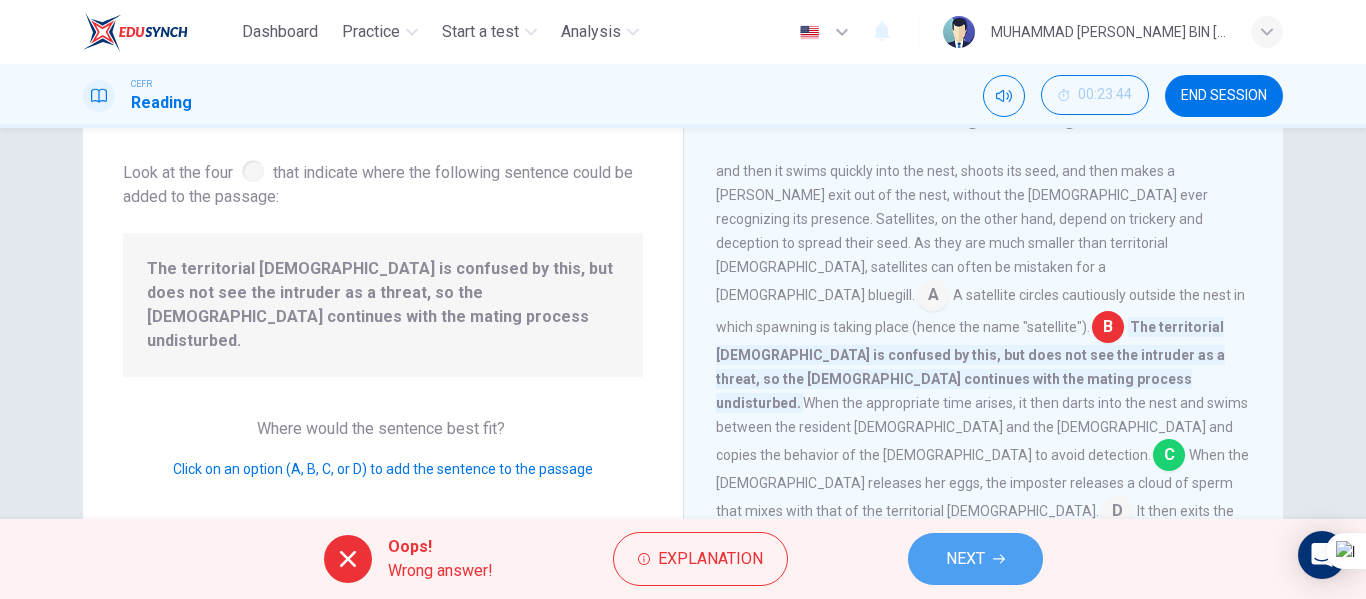 click on "NEXT" at bounding box center [965, 559] 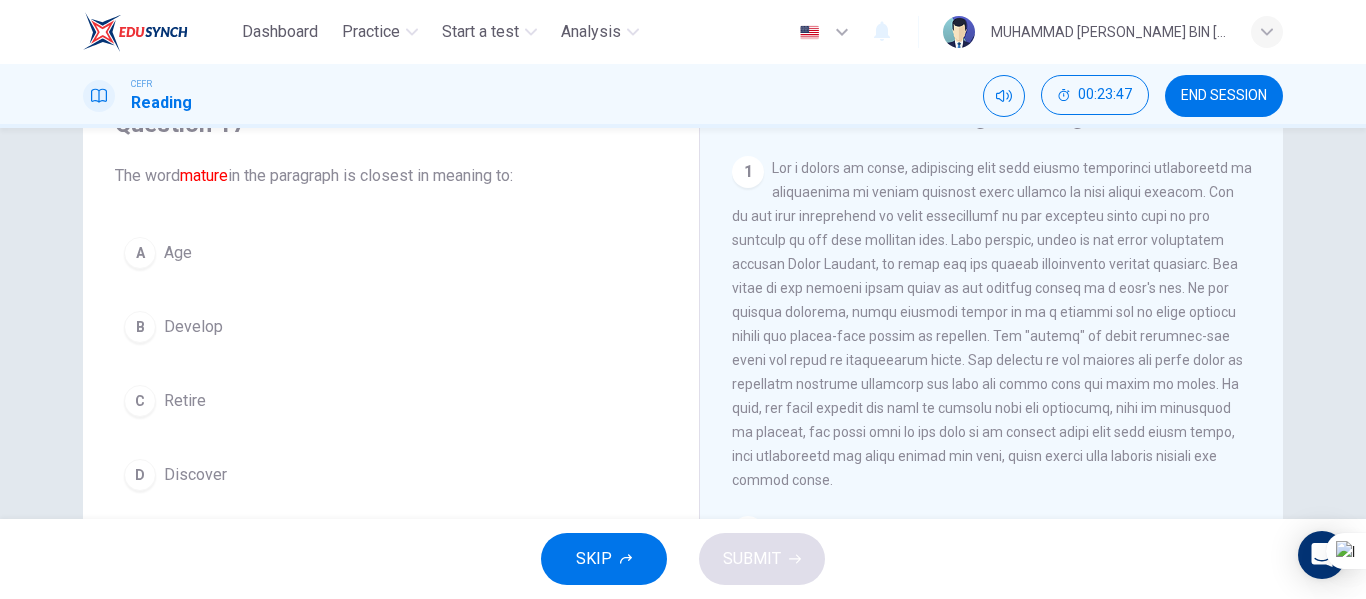 click on "Develop" at bounding box center [193, 327] 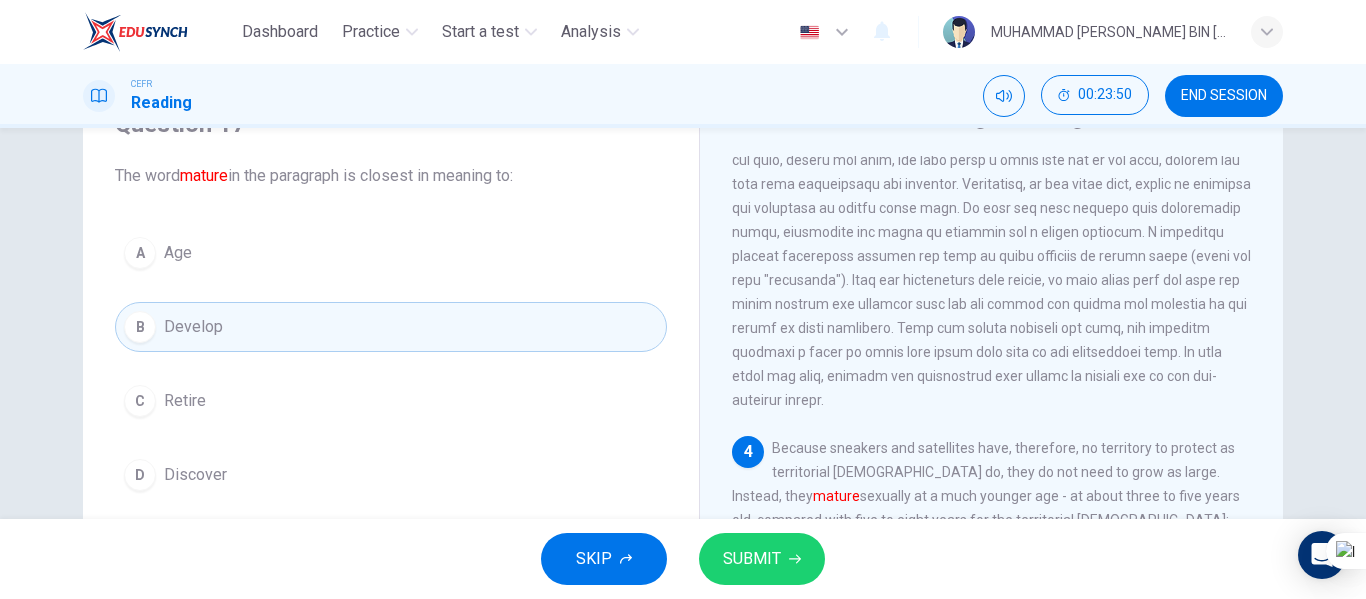 scroll, scrollTop: 900, scrollLeft: 0, axis: vertical 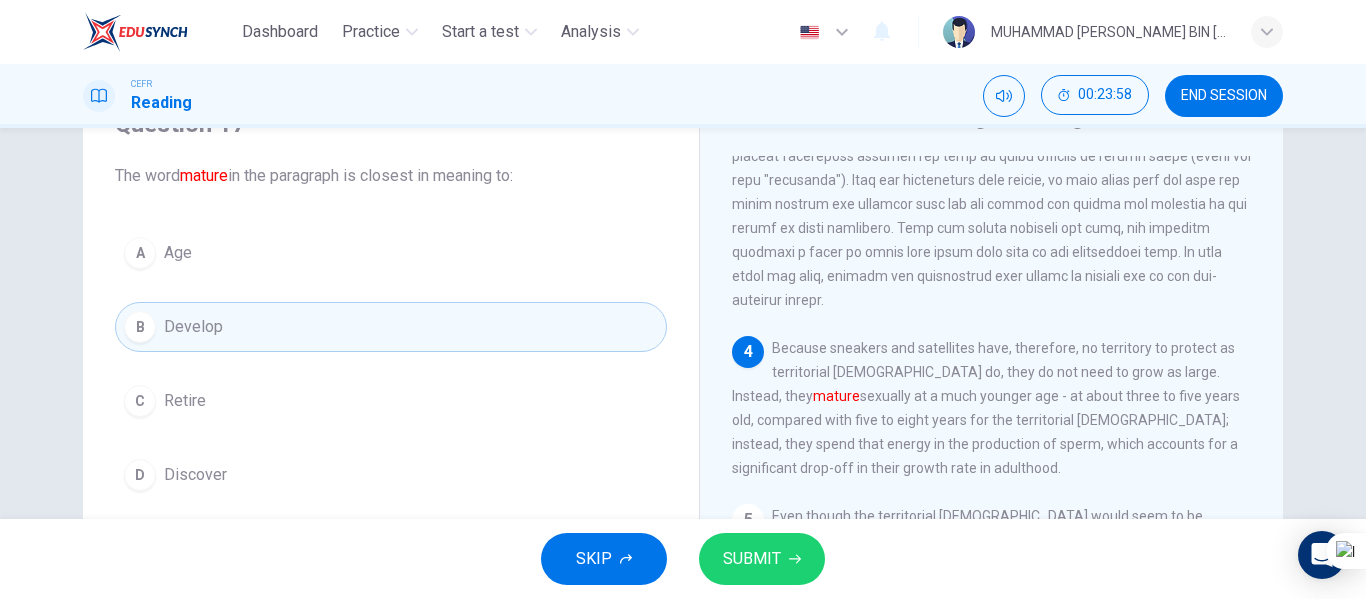 click on "SUBMIT" at bounding box center (752, 559) 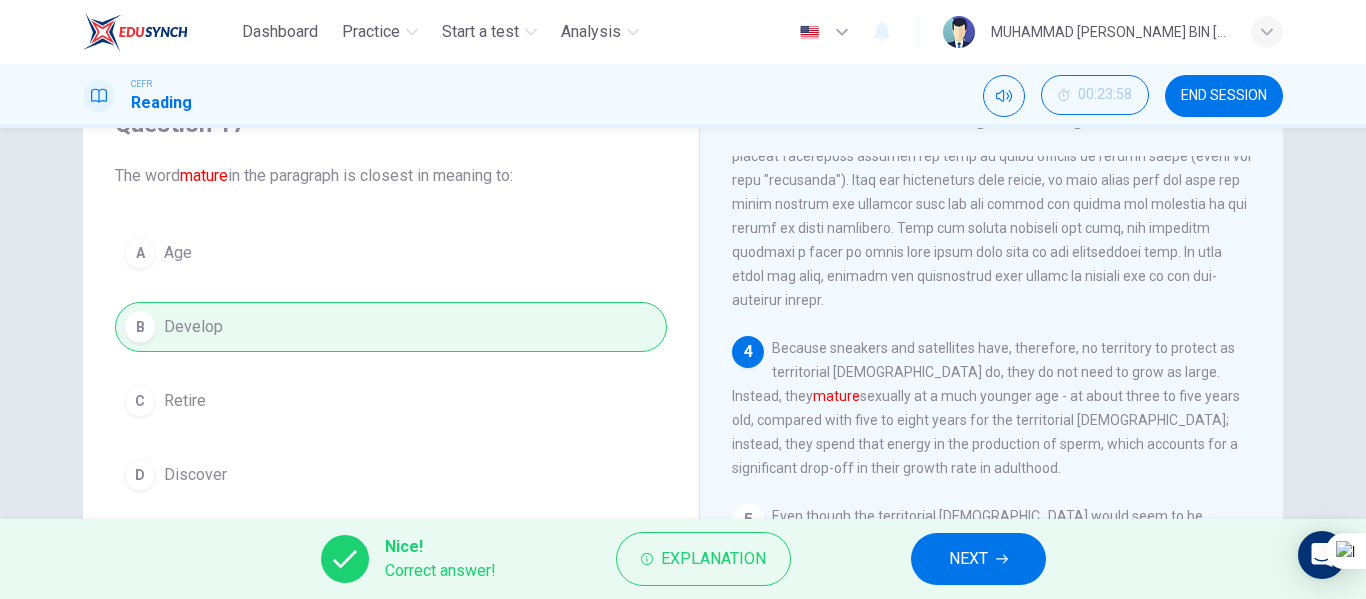 click on "NEXT" at bounding box center [978, 559] 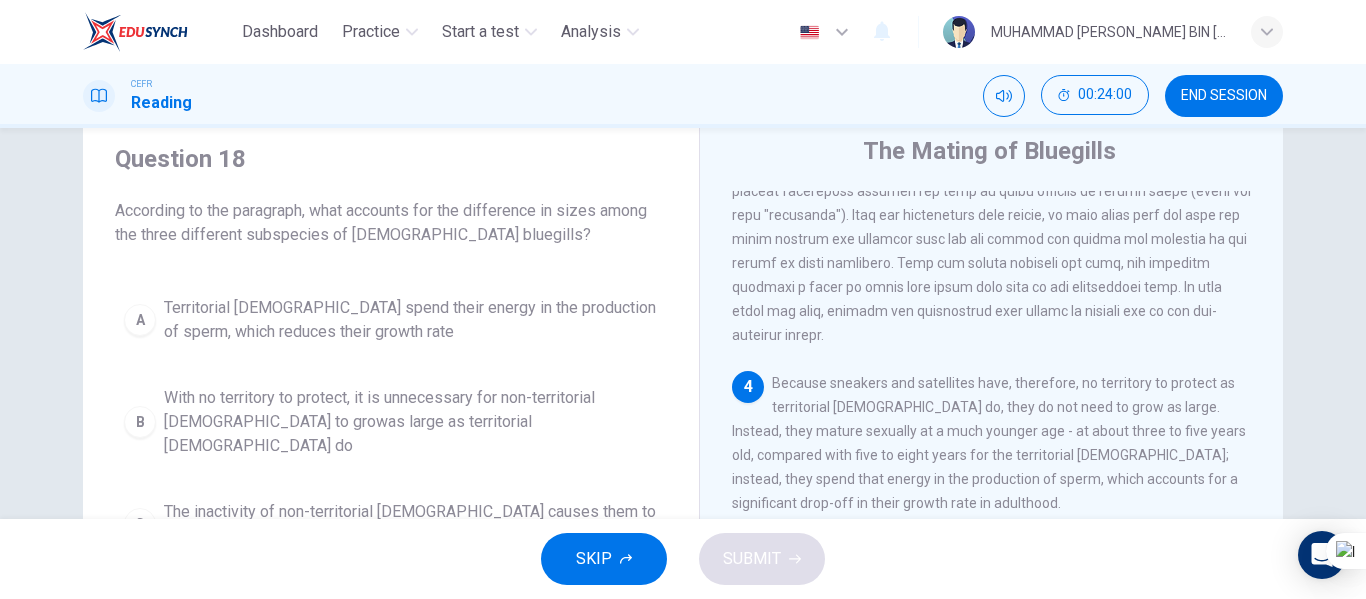 scroll, scrollTop: 100, scrollLeft: 0, axis: vertical 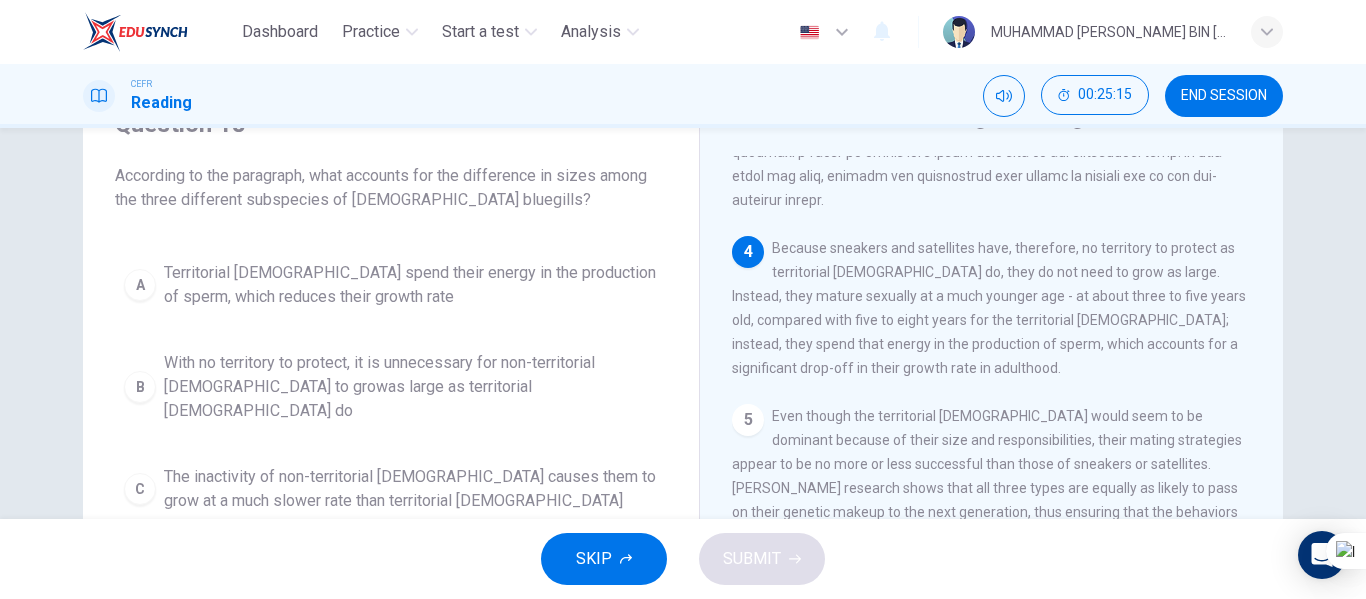 click on "Territorial [DEMOGRAPHIC_DATA] spend their energy in the production of sperm, which reduces their growth rate" at bounding box center (411, 285) 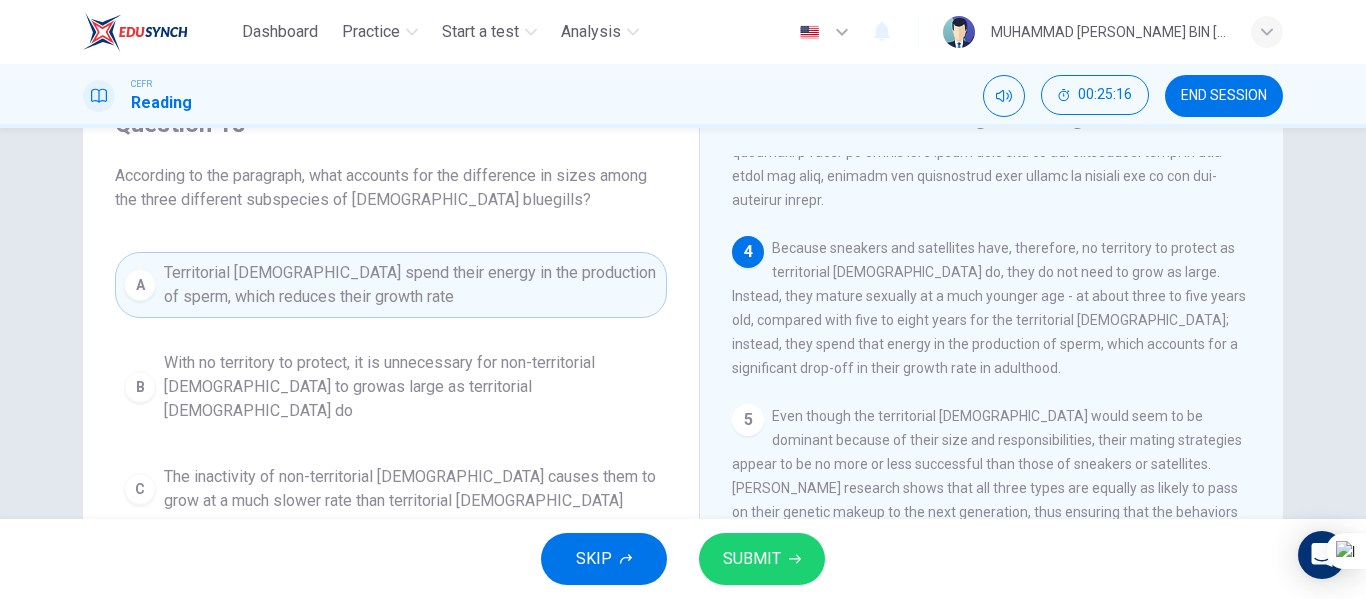click on "SUBMIT" at bounding box center (752, 559) 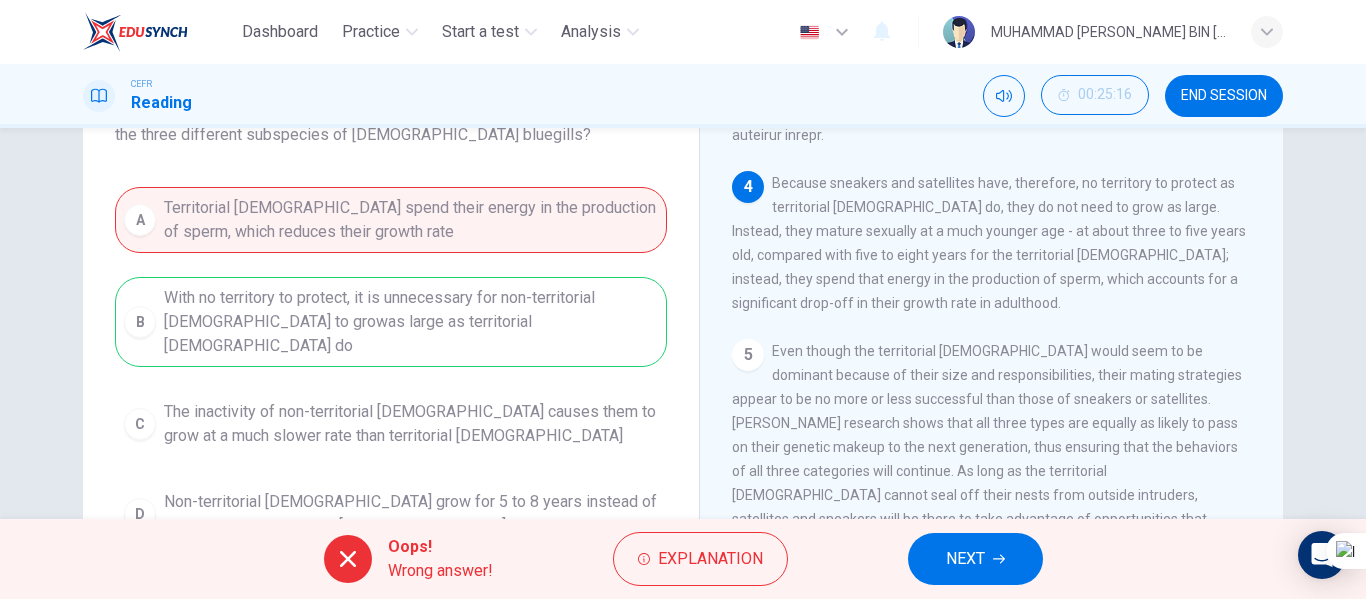 scroll, scrollTop: 200, scrollLeft: 0, axis: vertical 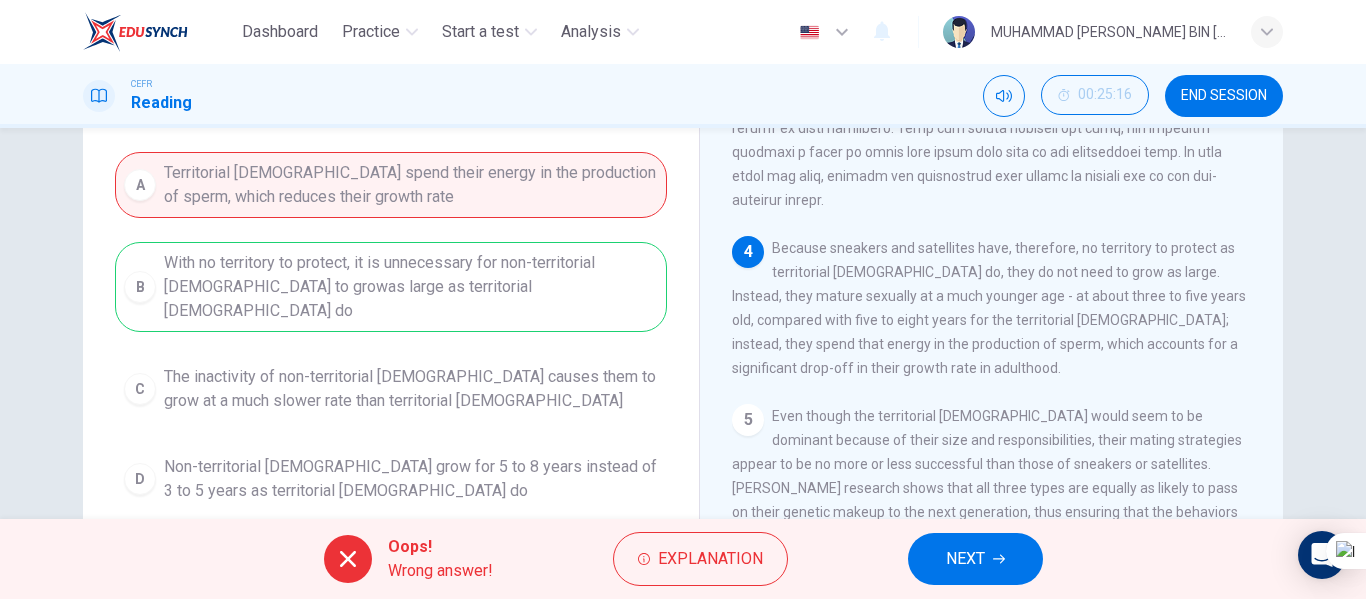 drag, startPoint x: 995, startPoint y: 556, endPoint x: 1005, endPoint y: 560, distance: 10.770329 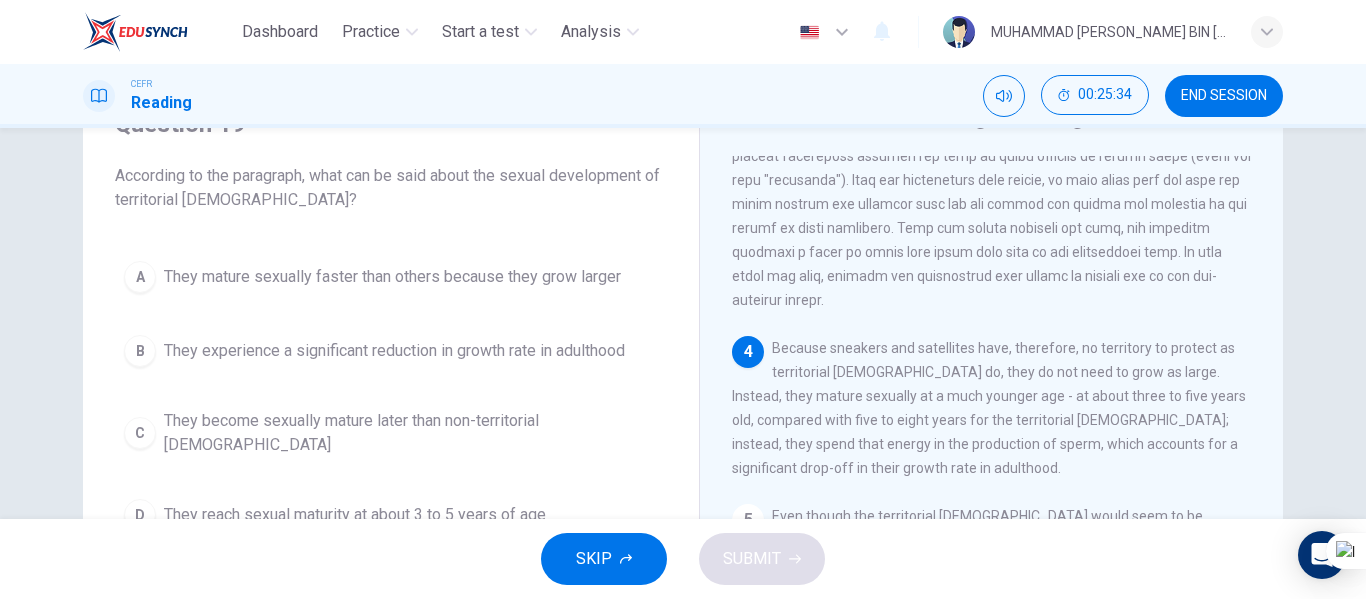 scroll, scrollTop: 200, scrollLeft: 0, axis: vertical 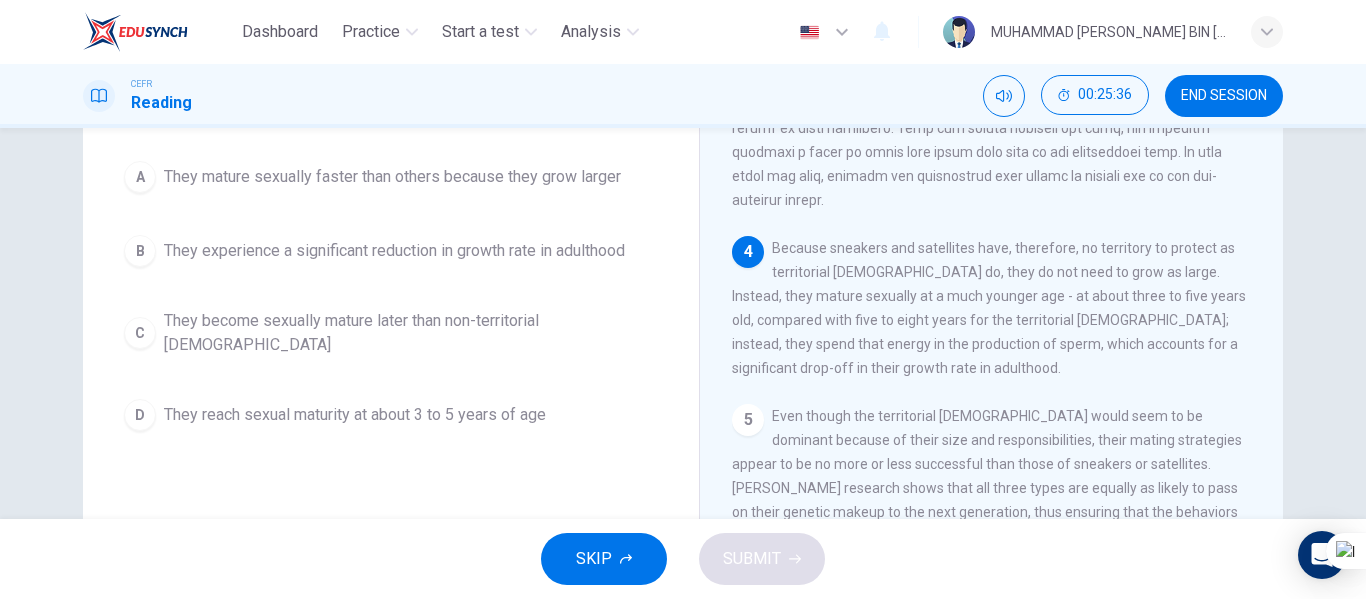 click on "B They experience a significant reduction in growth rate in adulthood" at bounding box center [391, 251] 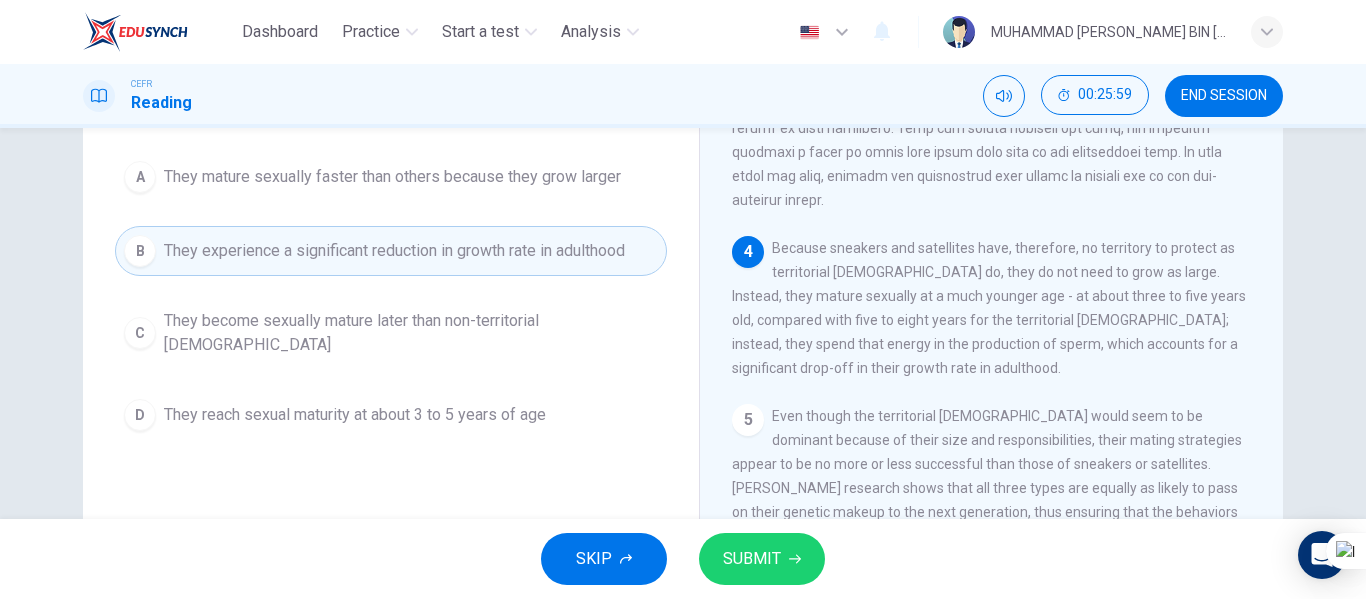 click on "SUBMIT" at bounding box center [752, 559] 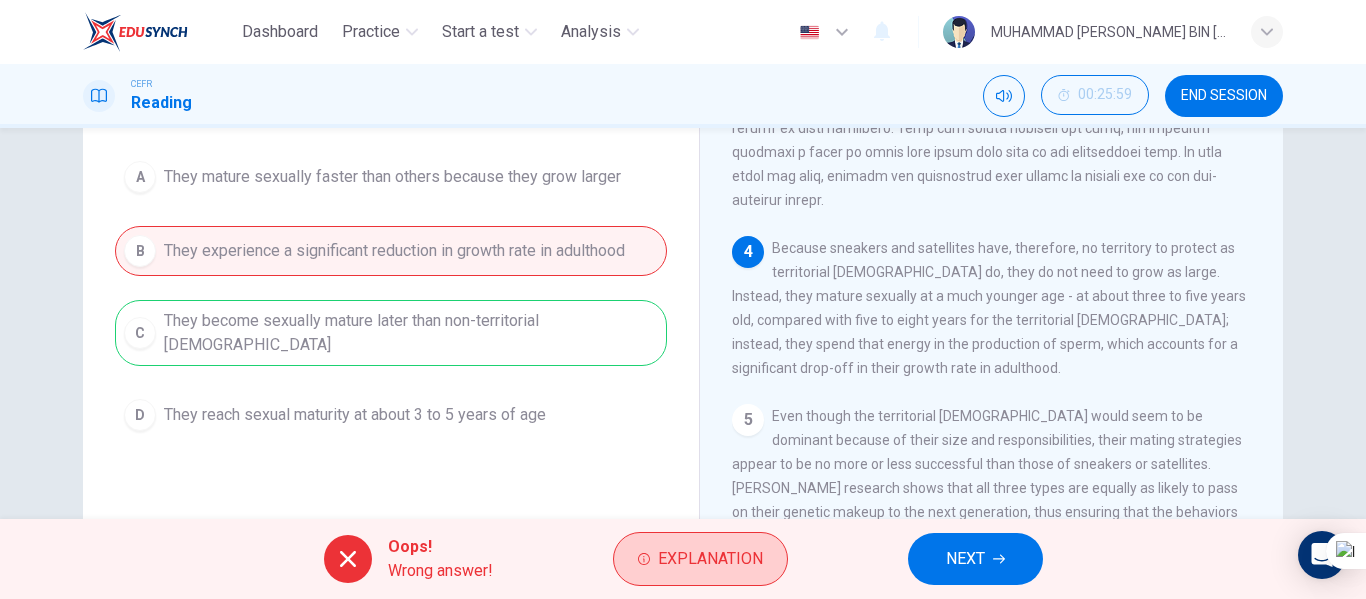 click on "Explanation" at bounding box center [710, 559] 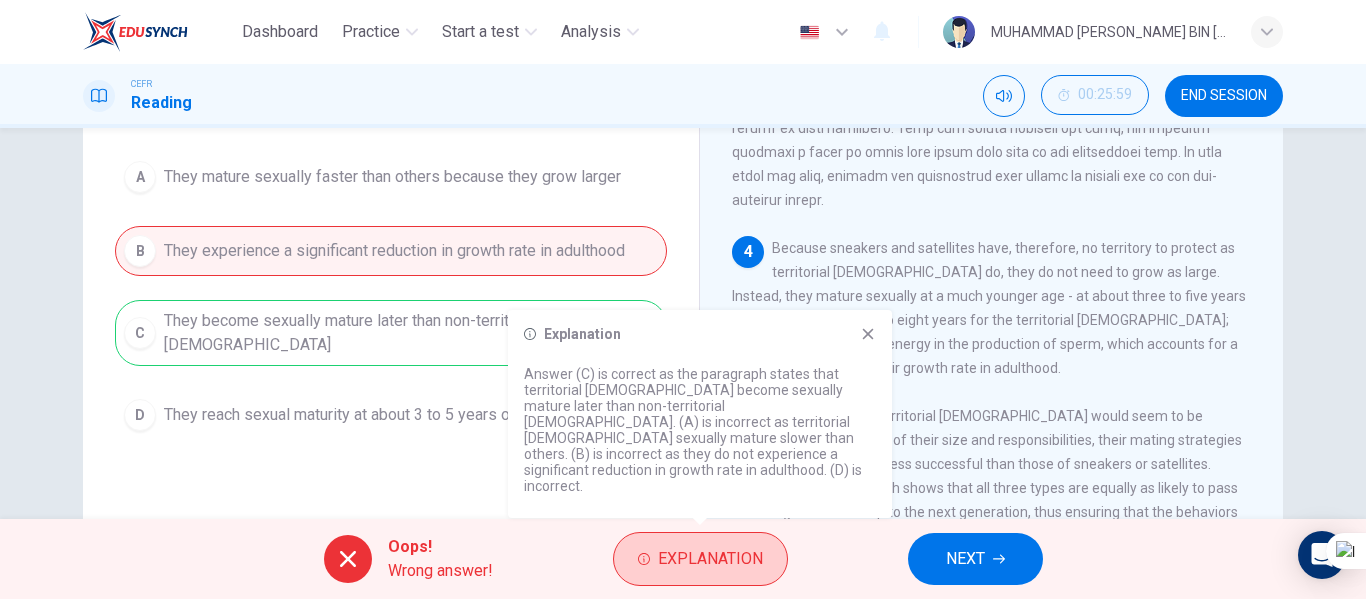click on "Explanation" at bounding box center (710, 559) 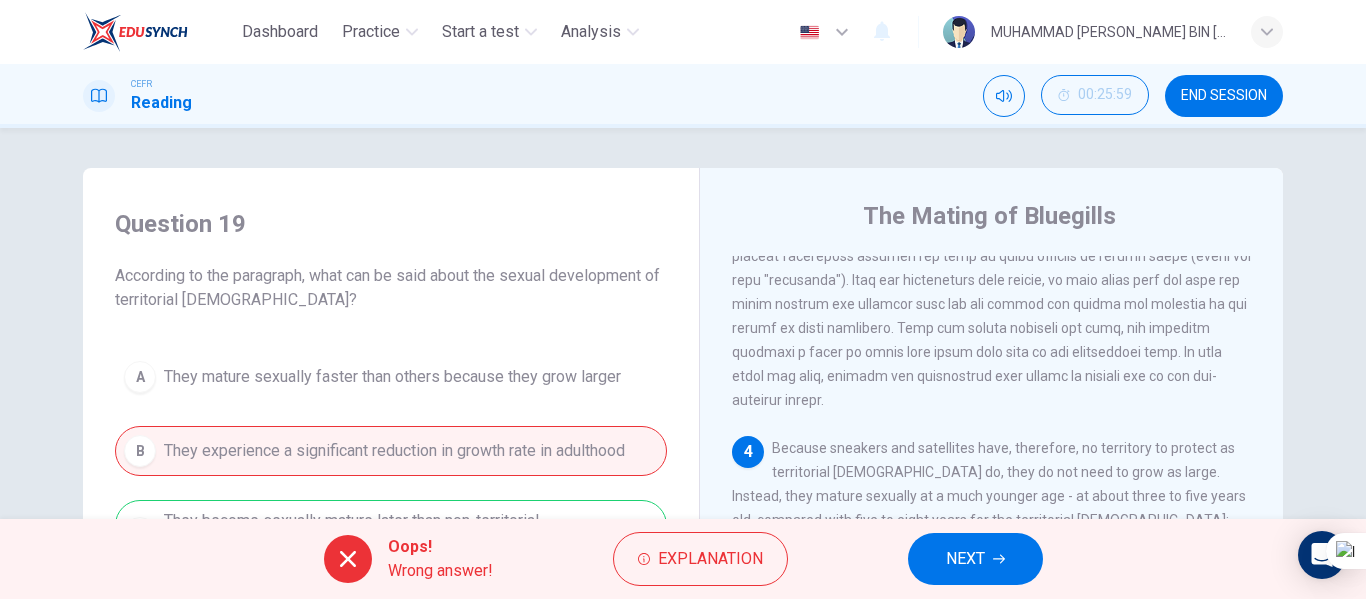 scroll, scrollTop: 100, scrollLeft: 0, axis: vertical 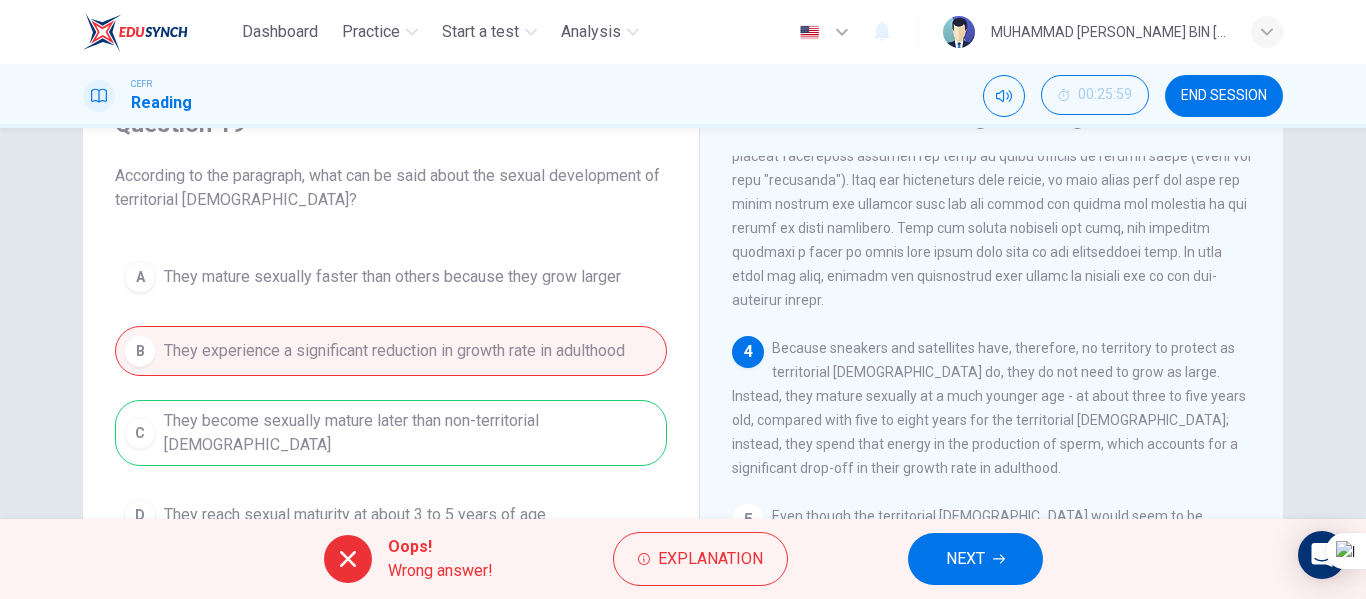 click on "NEXT" at bounding box center (965, 559) 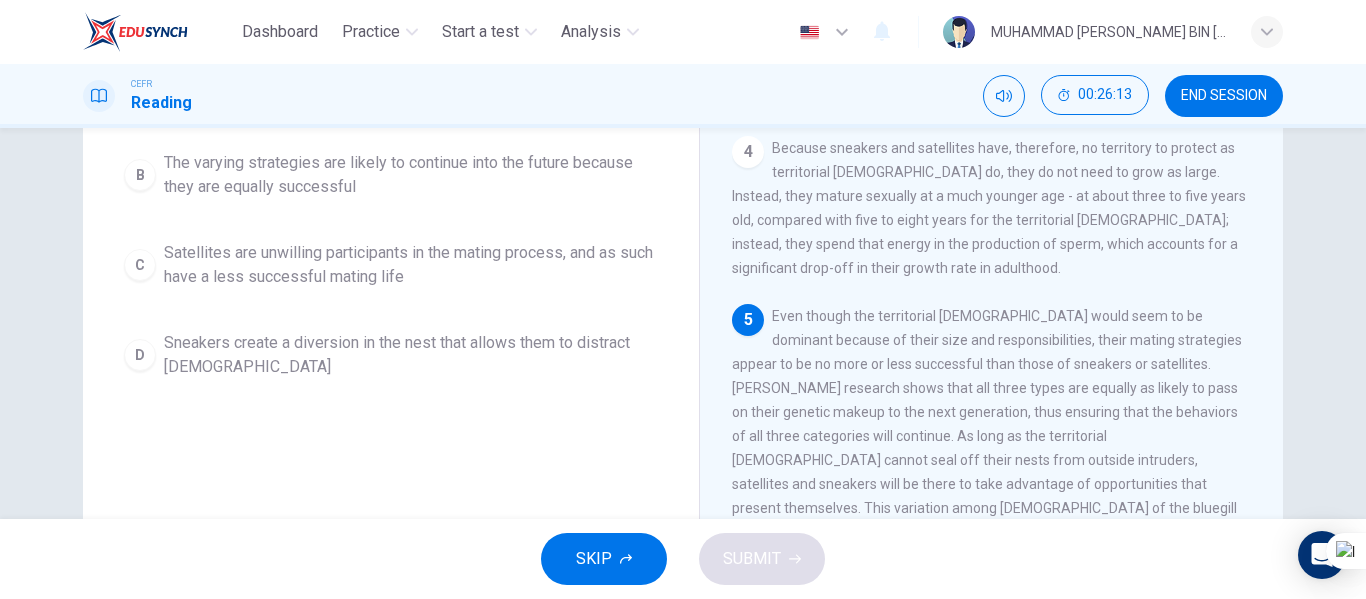 scroll, scrollTop: 200, scrollLeft: 0, axis: vertical 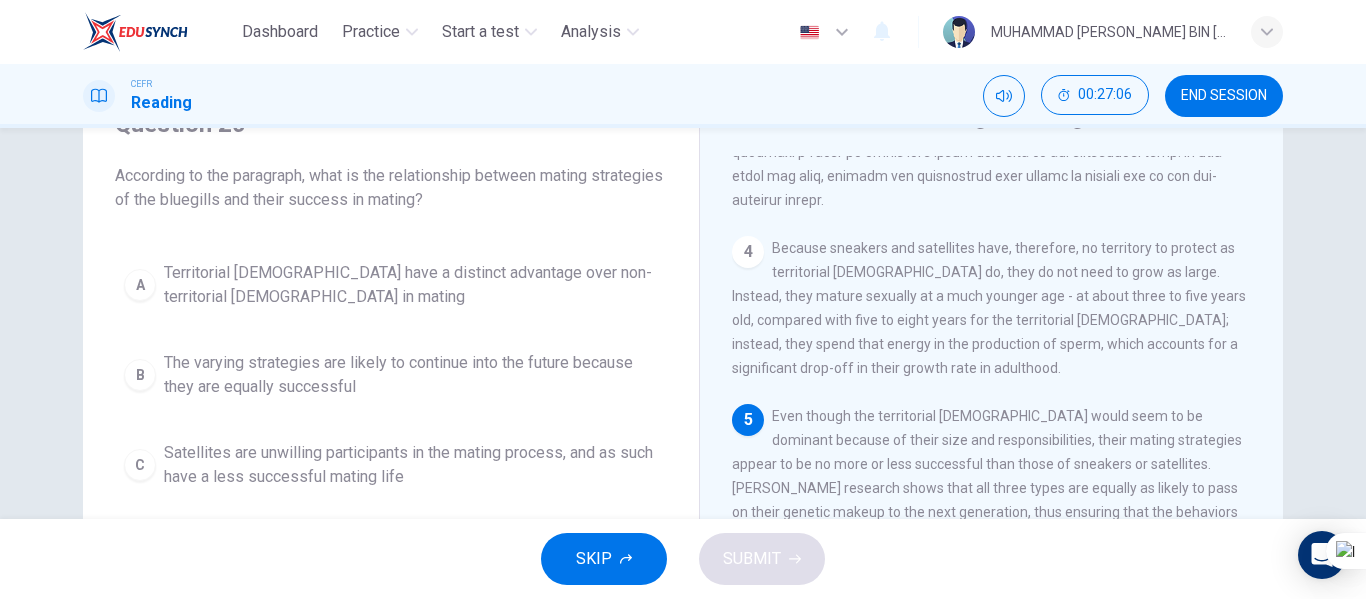 click on "END SESSION" at bounding box center [1224, 96] 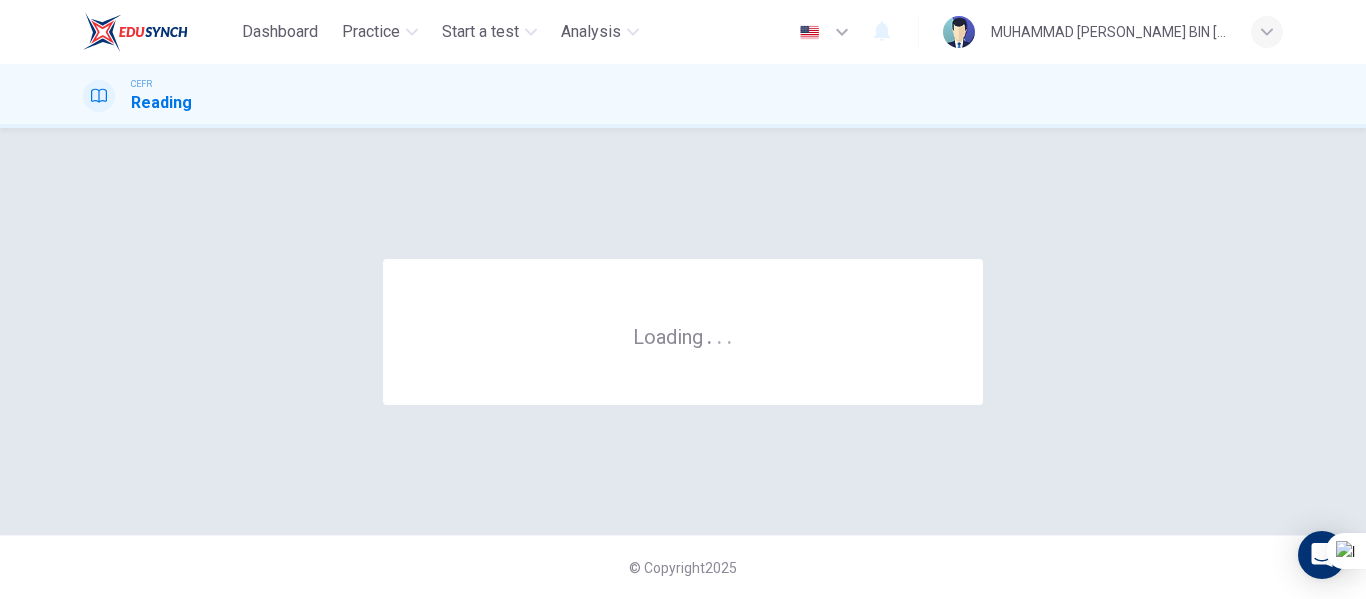 scroll, scrollTop: 0, scrollLeft: 0, axis: both 